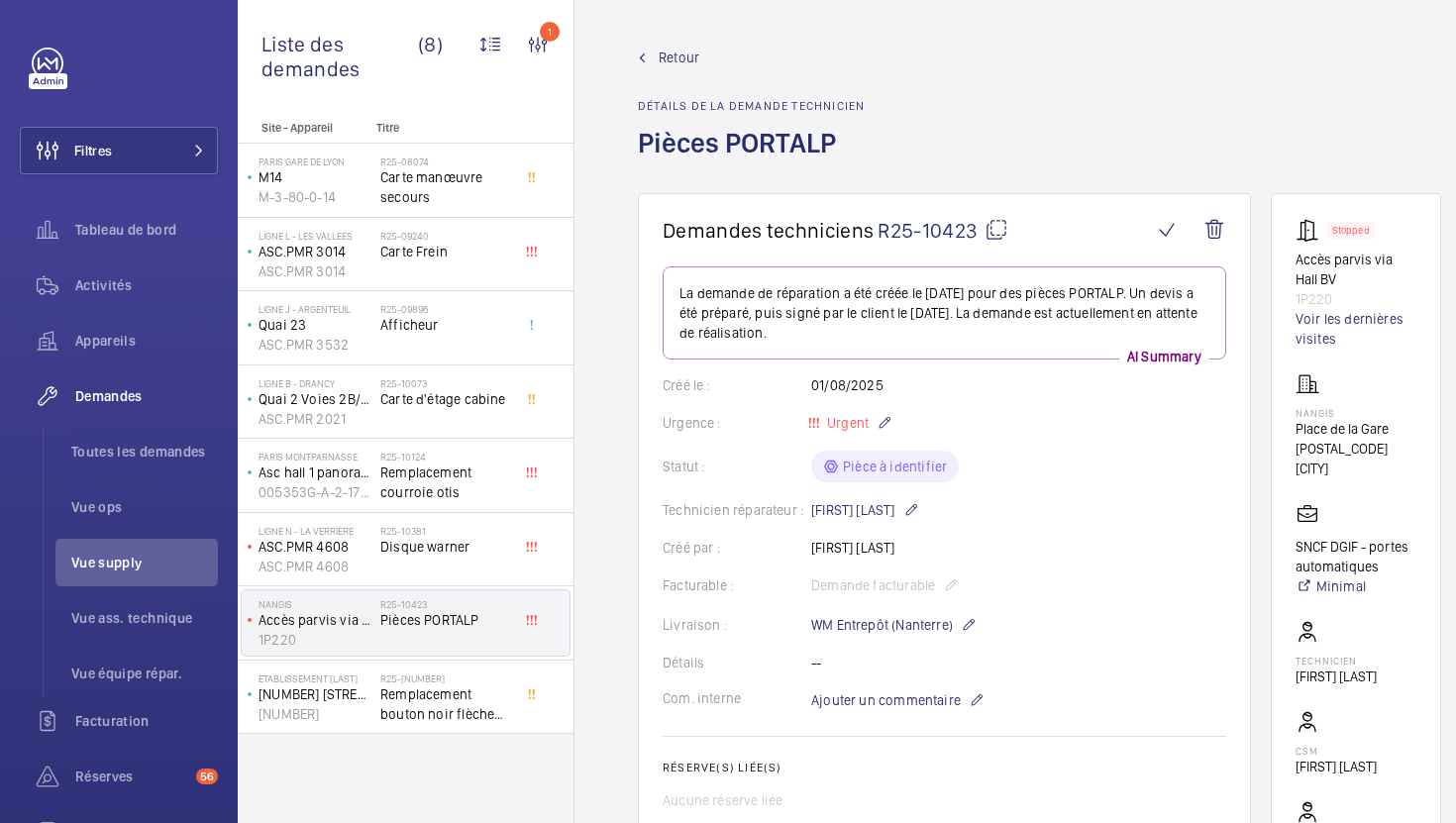 scroll, scrollTop: 0, scrollLeft: 0, axis: both 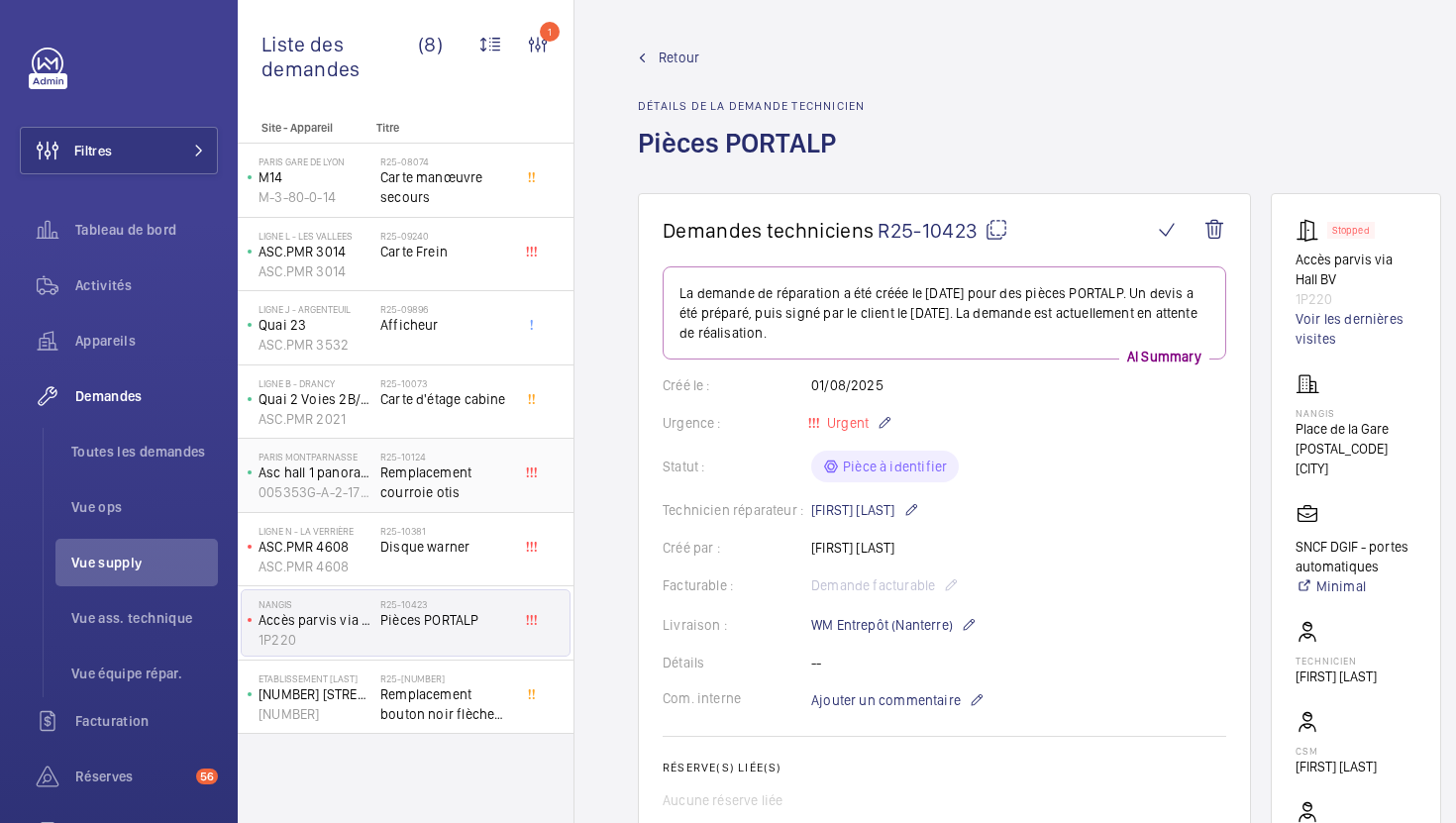 click on "Remplacement courroie otis" 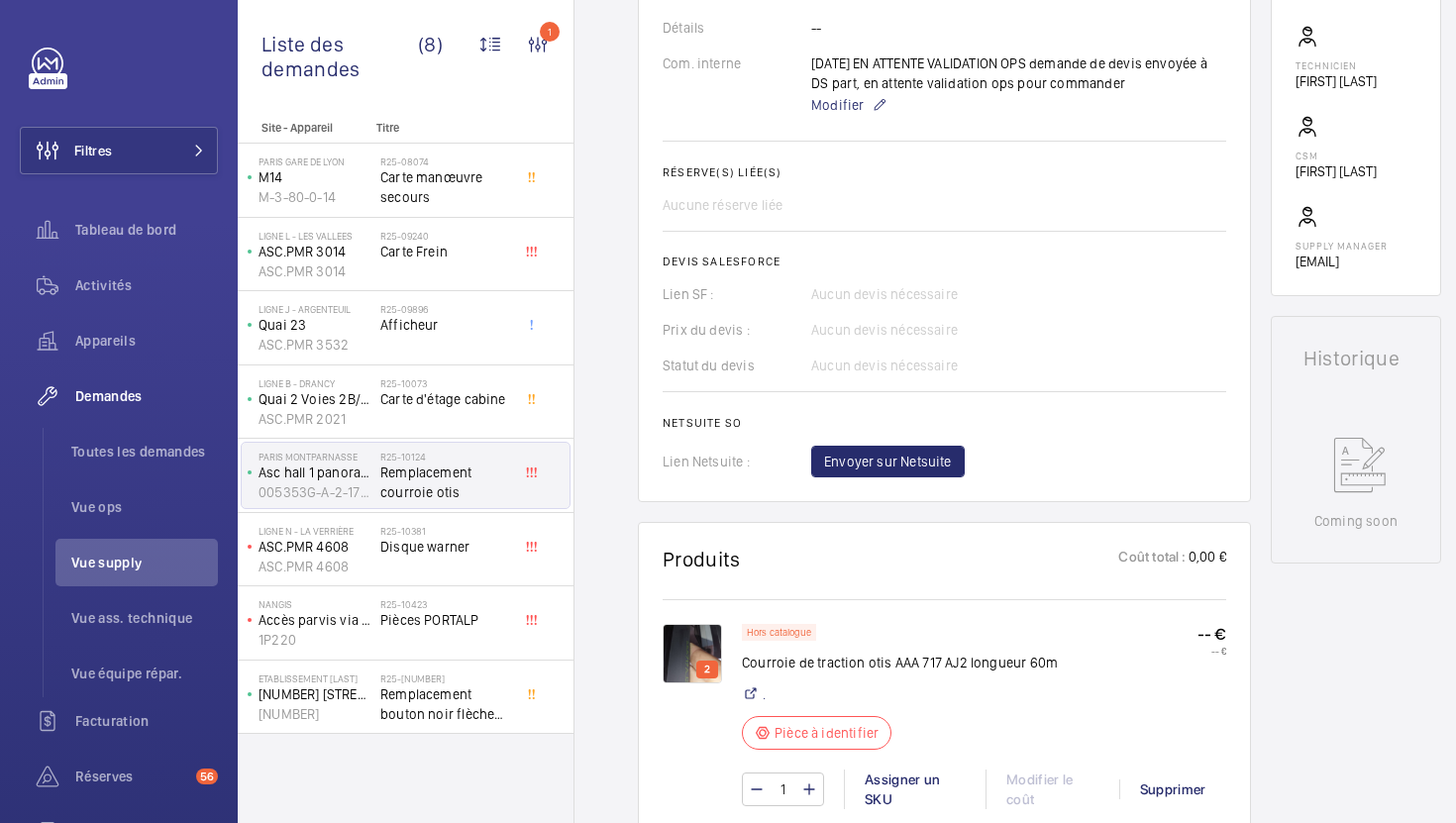 scroll, scrollTop: 658, scrollLeft: 0, axis: vertical 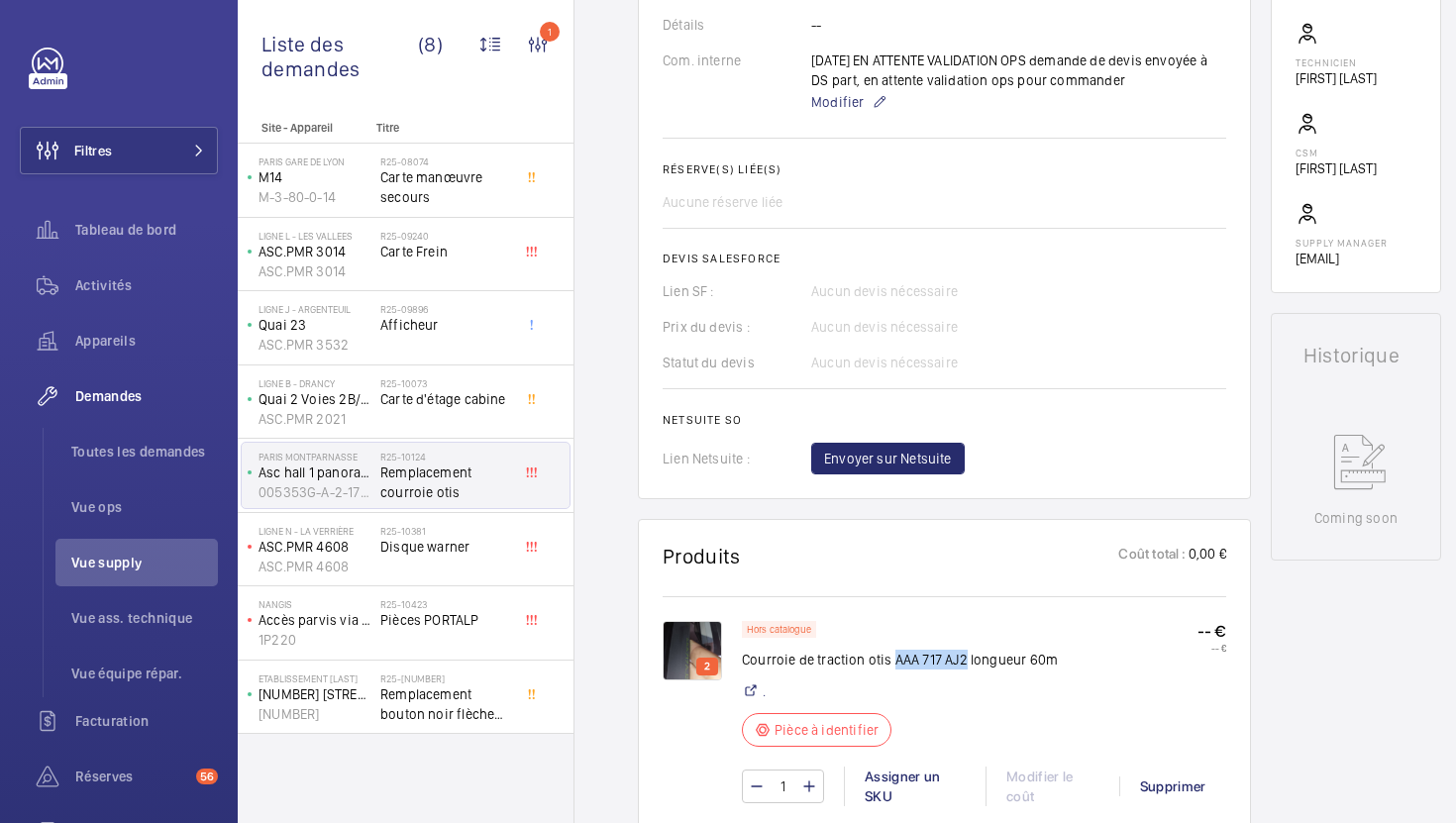 drag, startPoint x: 894, startPoint y: 663, endPoint x: 962, endPoint y: 659, distance: 68.117545 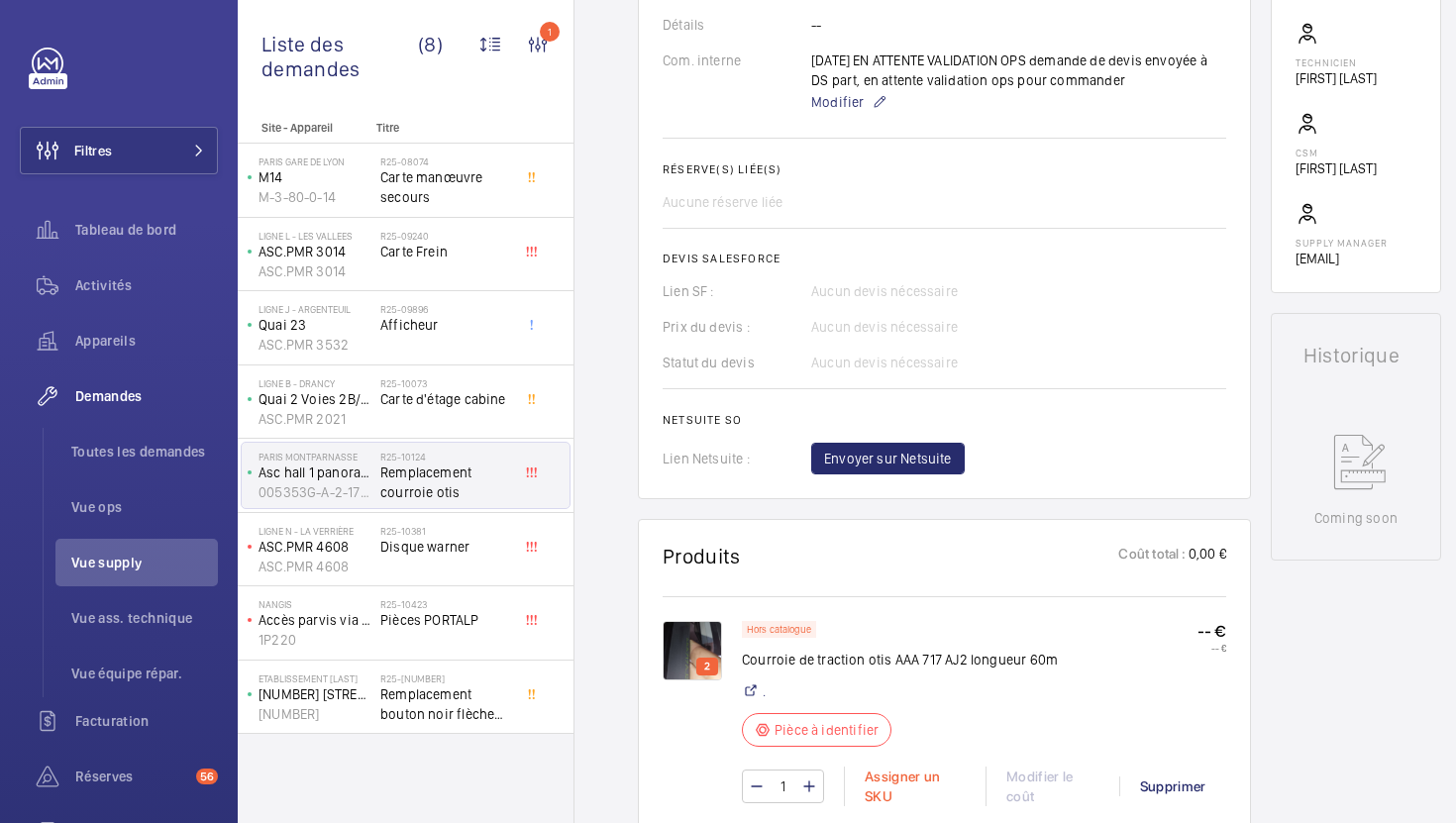 click on "Assigner un SKU" 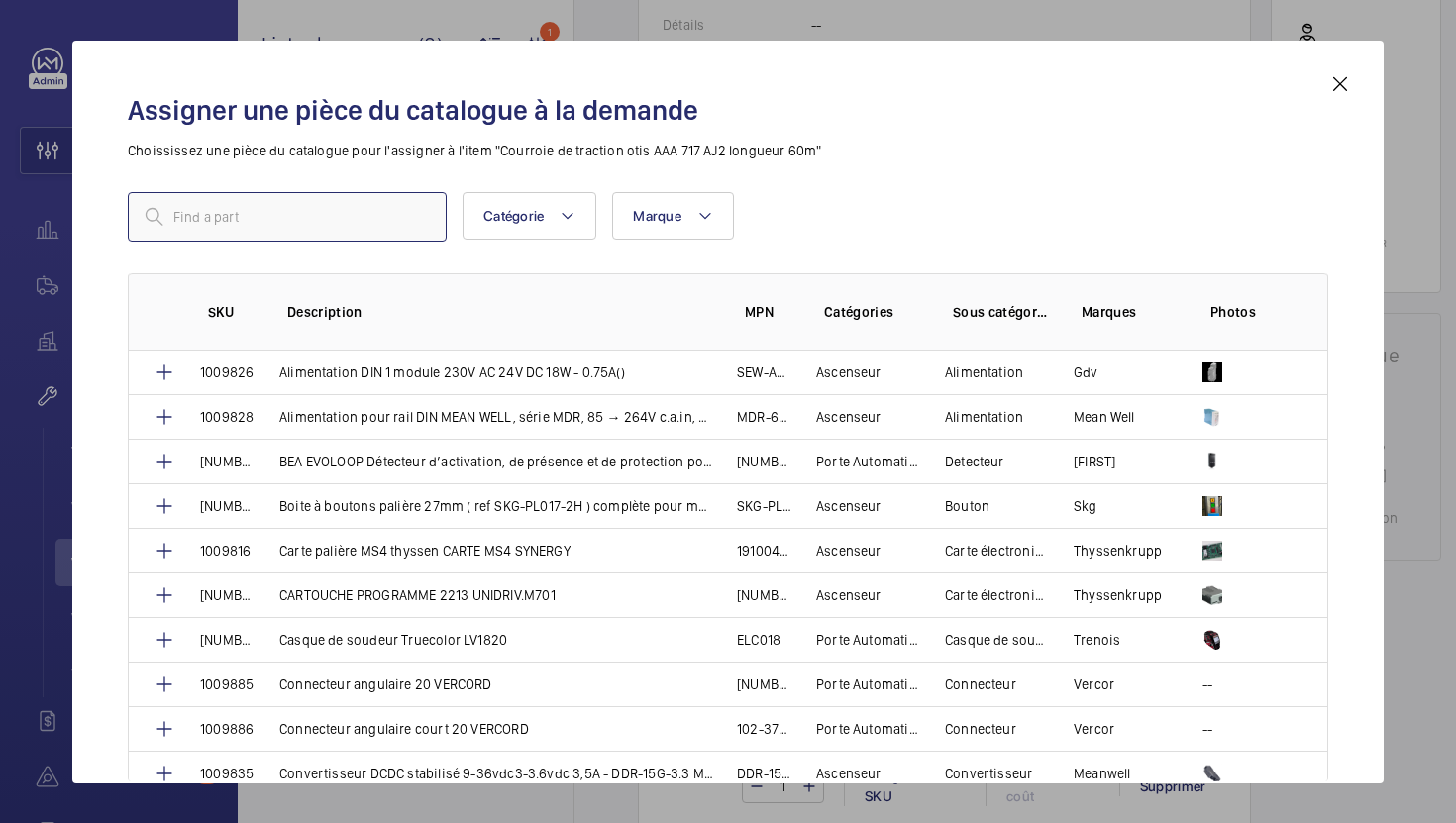 click at bounding box center [287, 217] 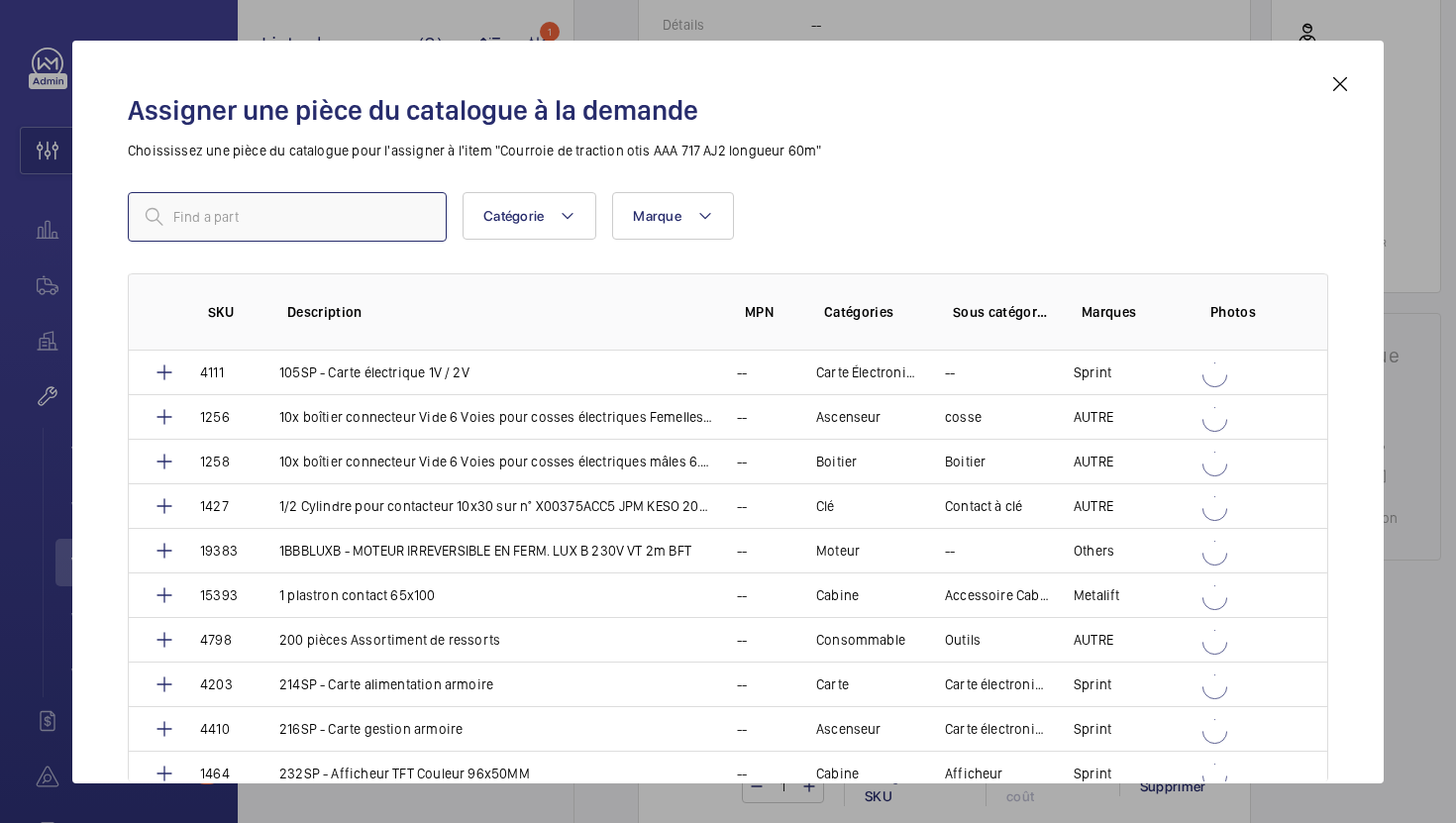 paste on "AAA 717 AJ2" 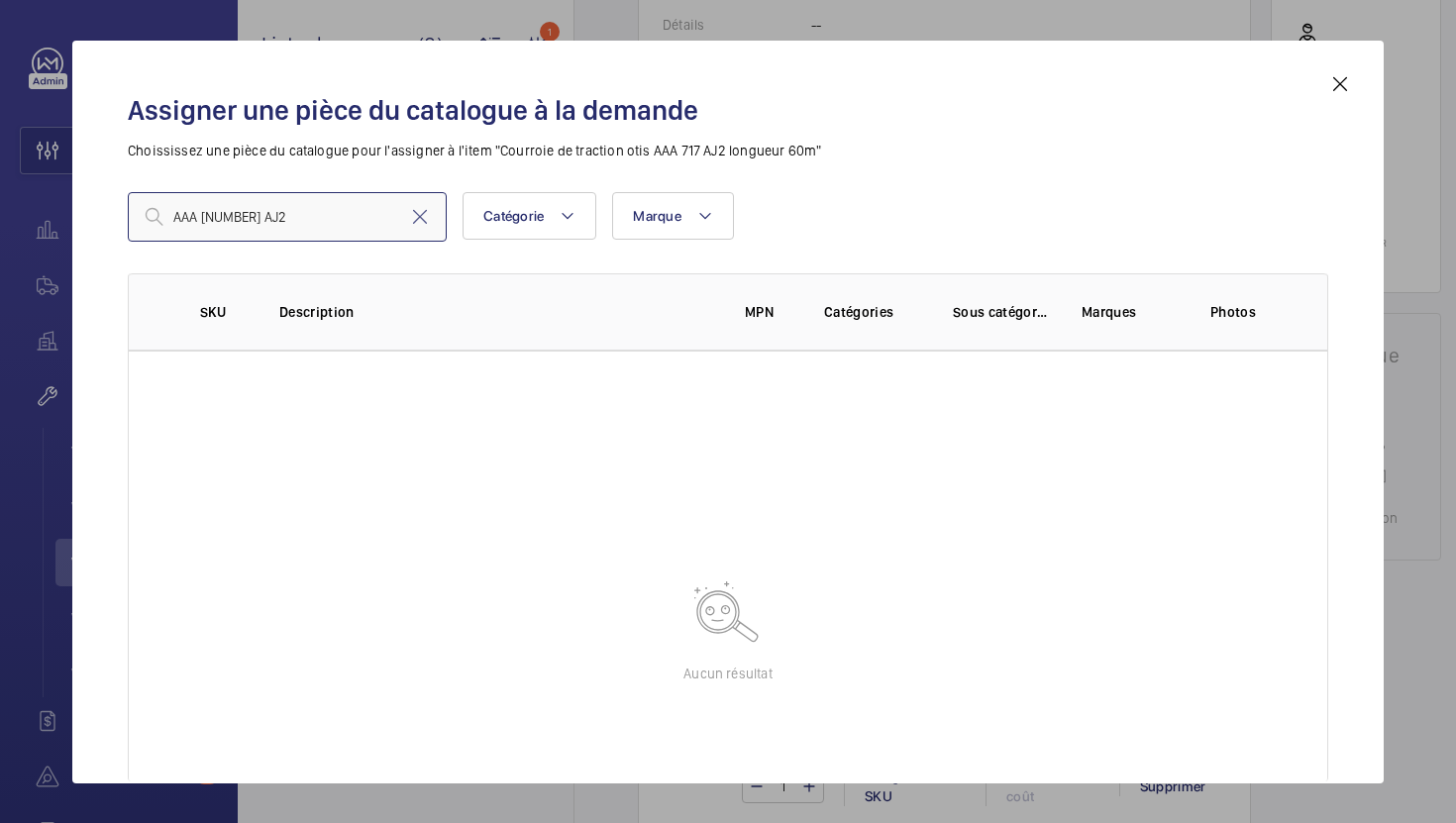 click on "AAA 717 AJ2" at bounding box center (287, 217) 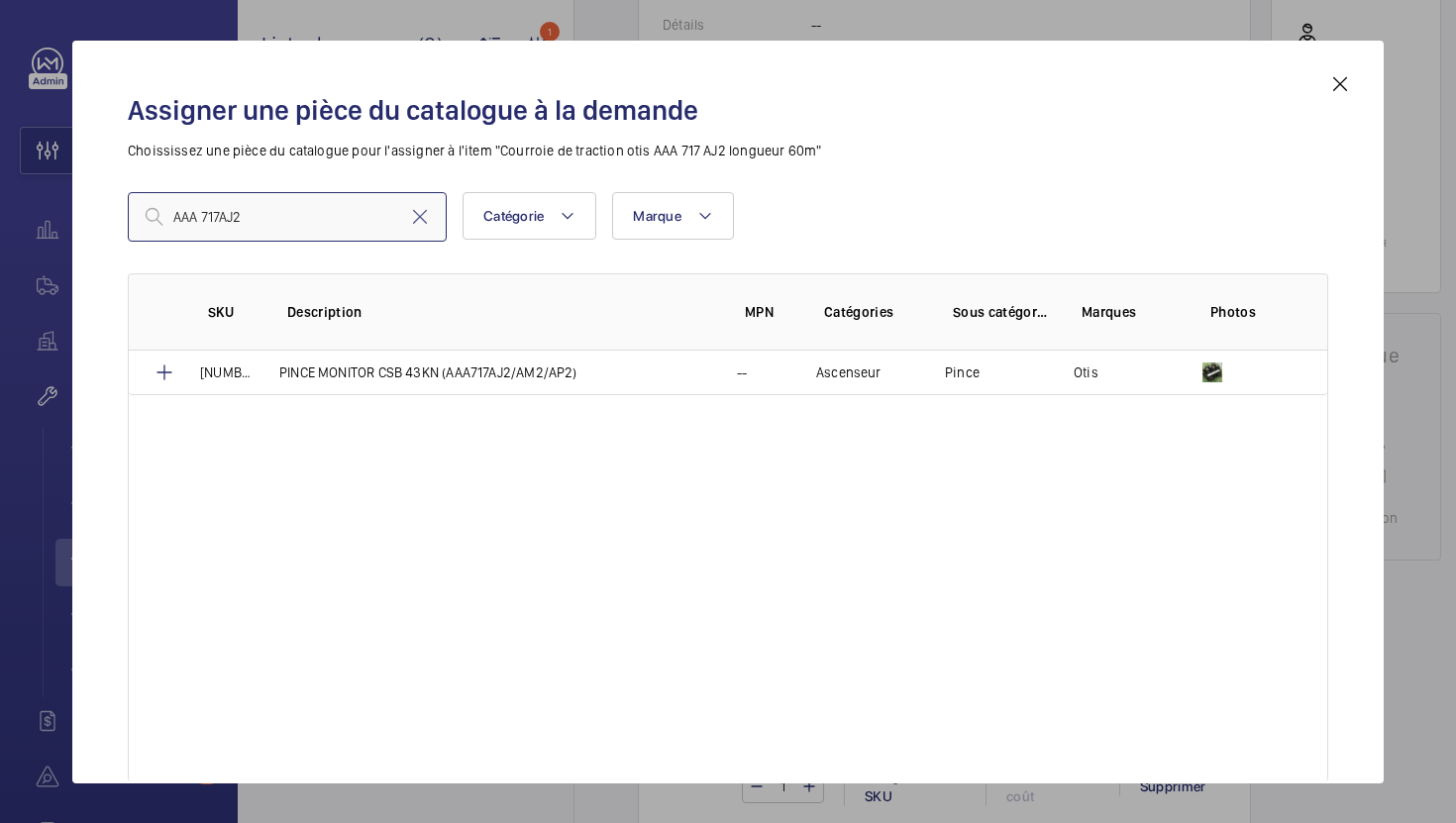 type on "AAA 717AJ2" 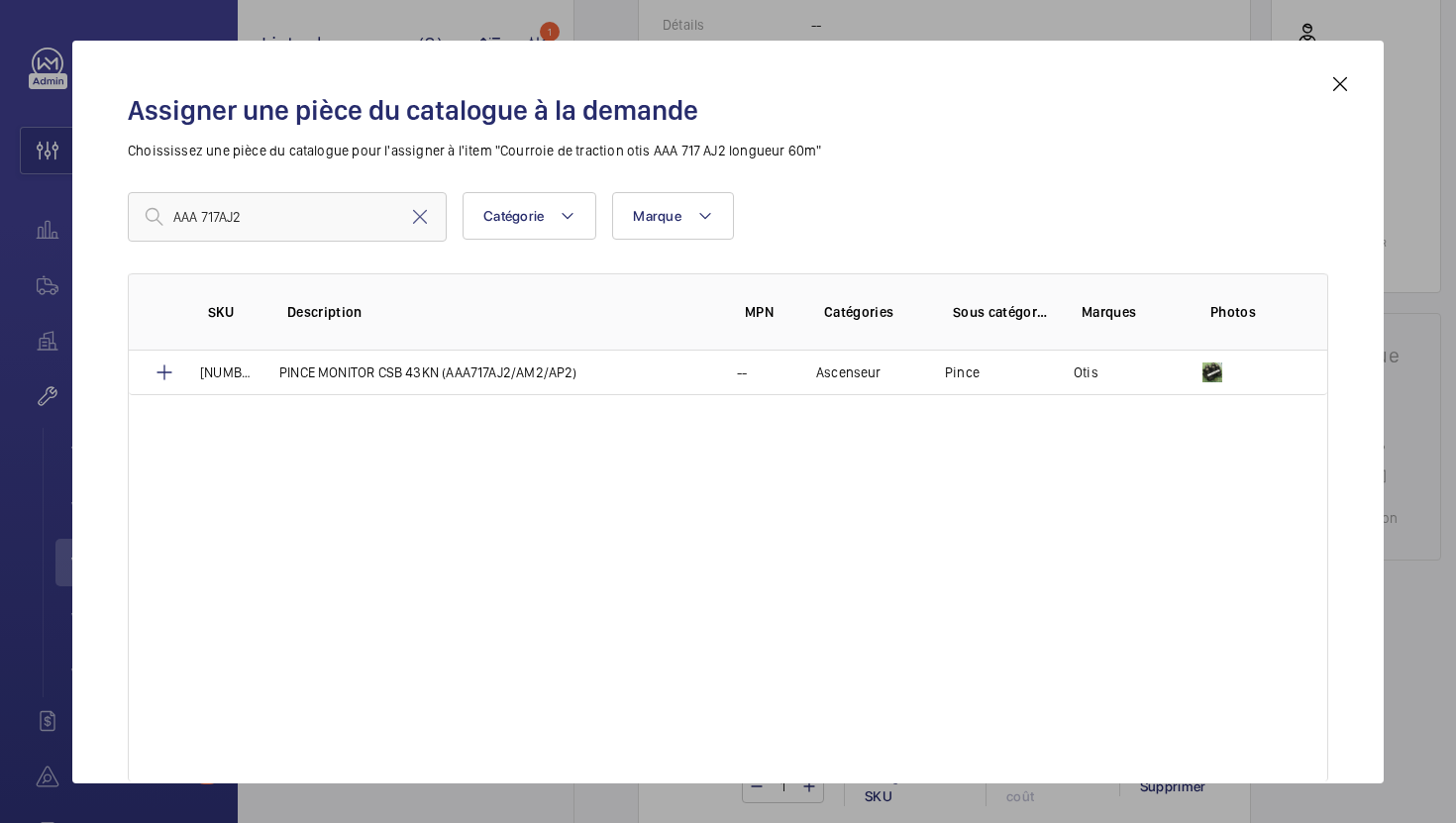 click at bounding box center [1340, 84] 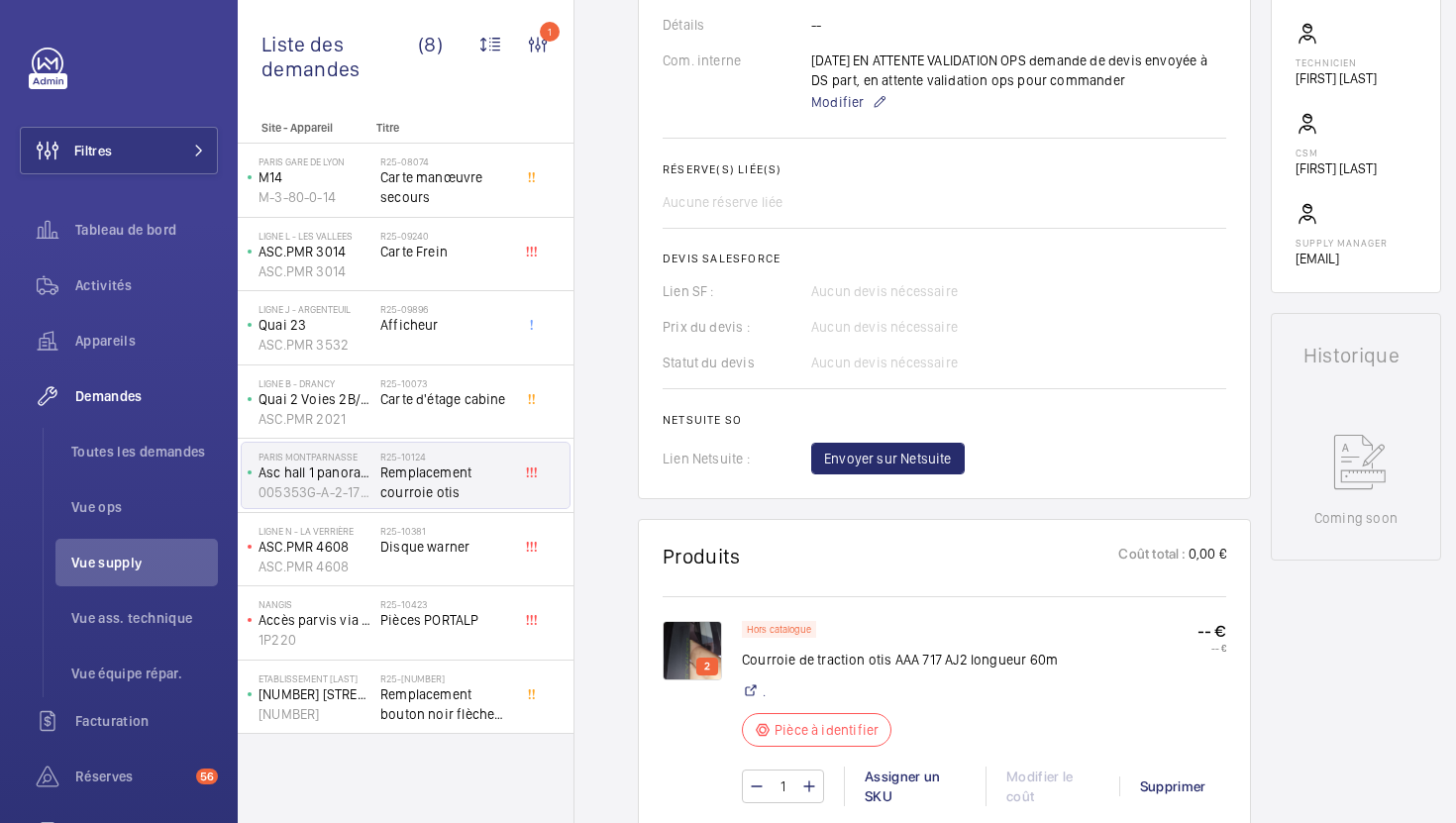 scroll, scrollTop: 700, scrollLeft: 0, axis: vertical 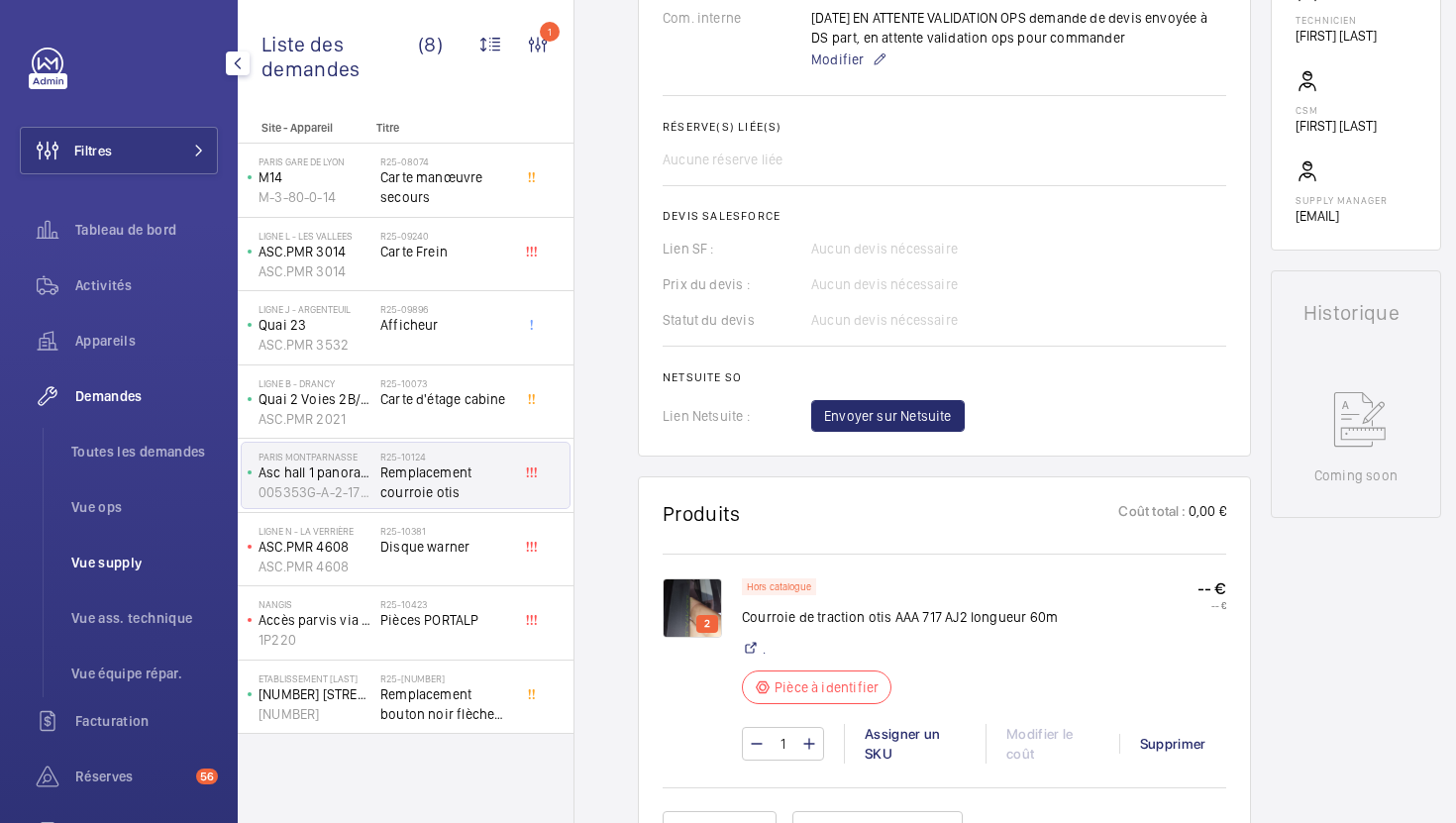 click on "Vue supply" 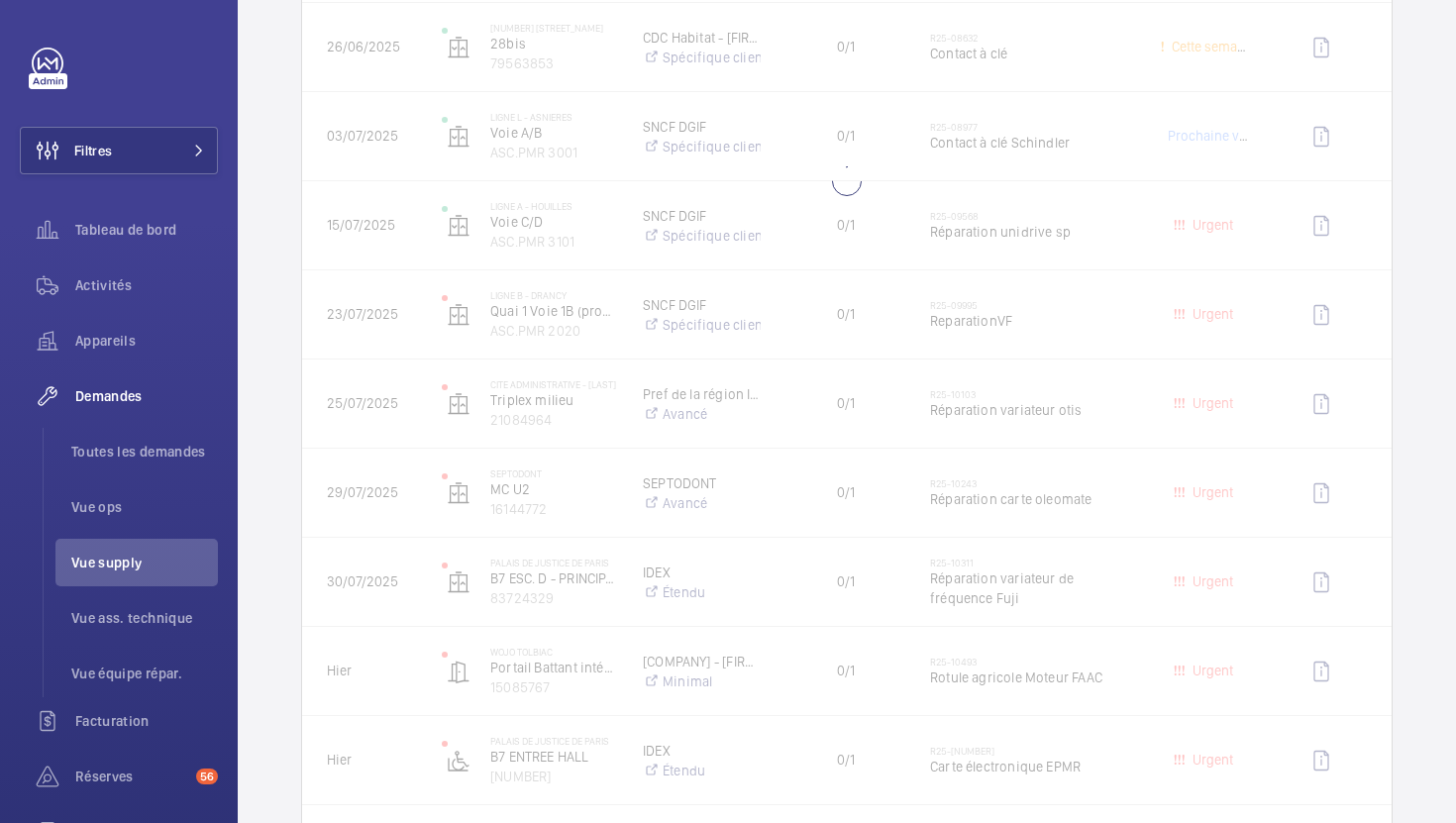 scroll, scrollTop: 933, scrollLeft: 0, axis: vertical 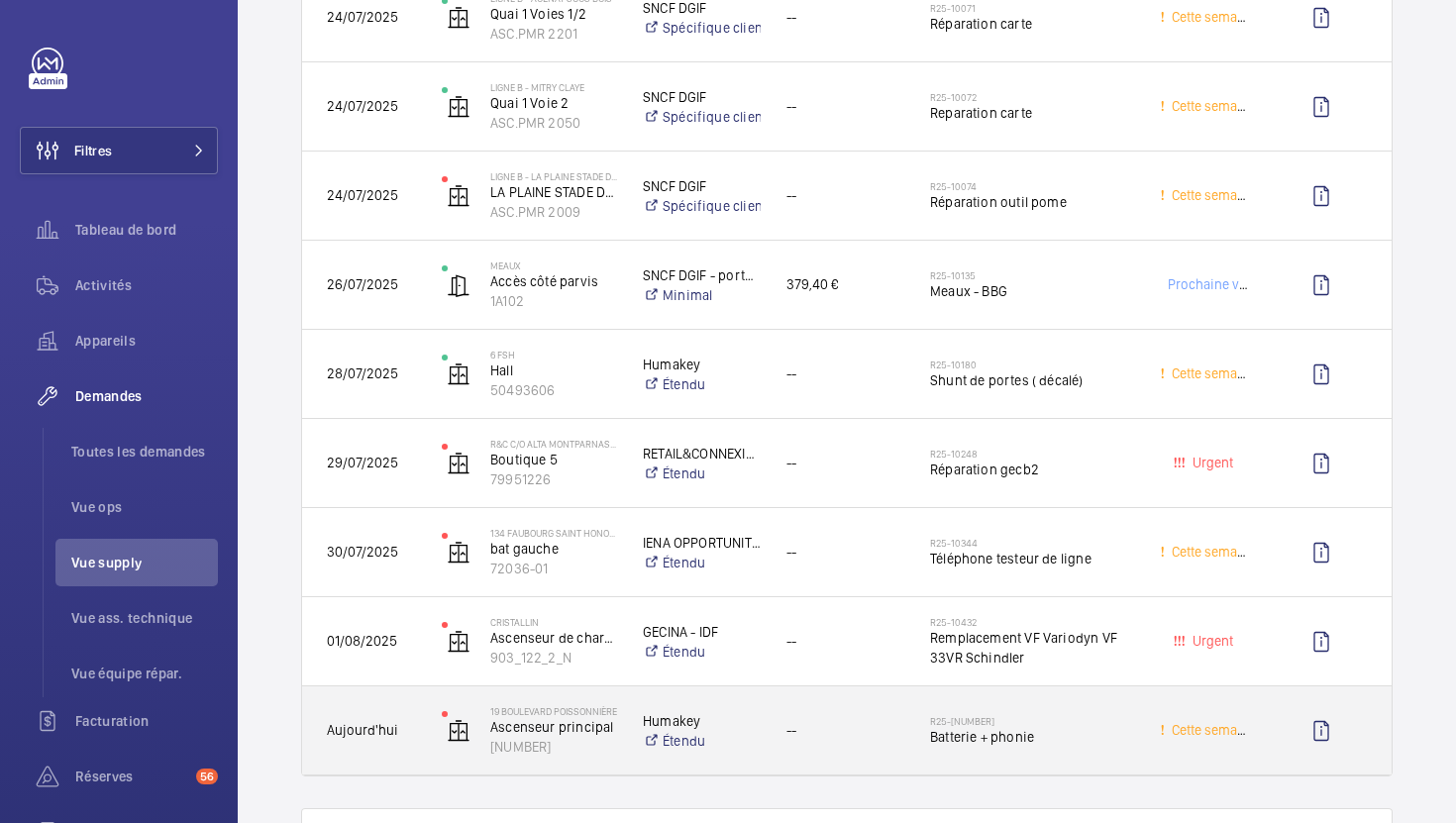 click on "R25-10536   Batterie + phonie" 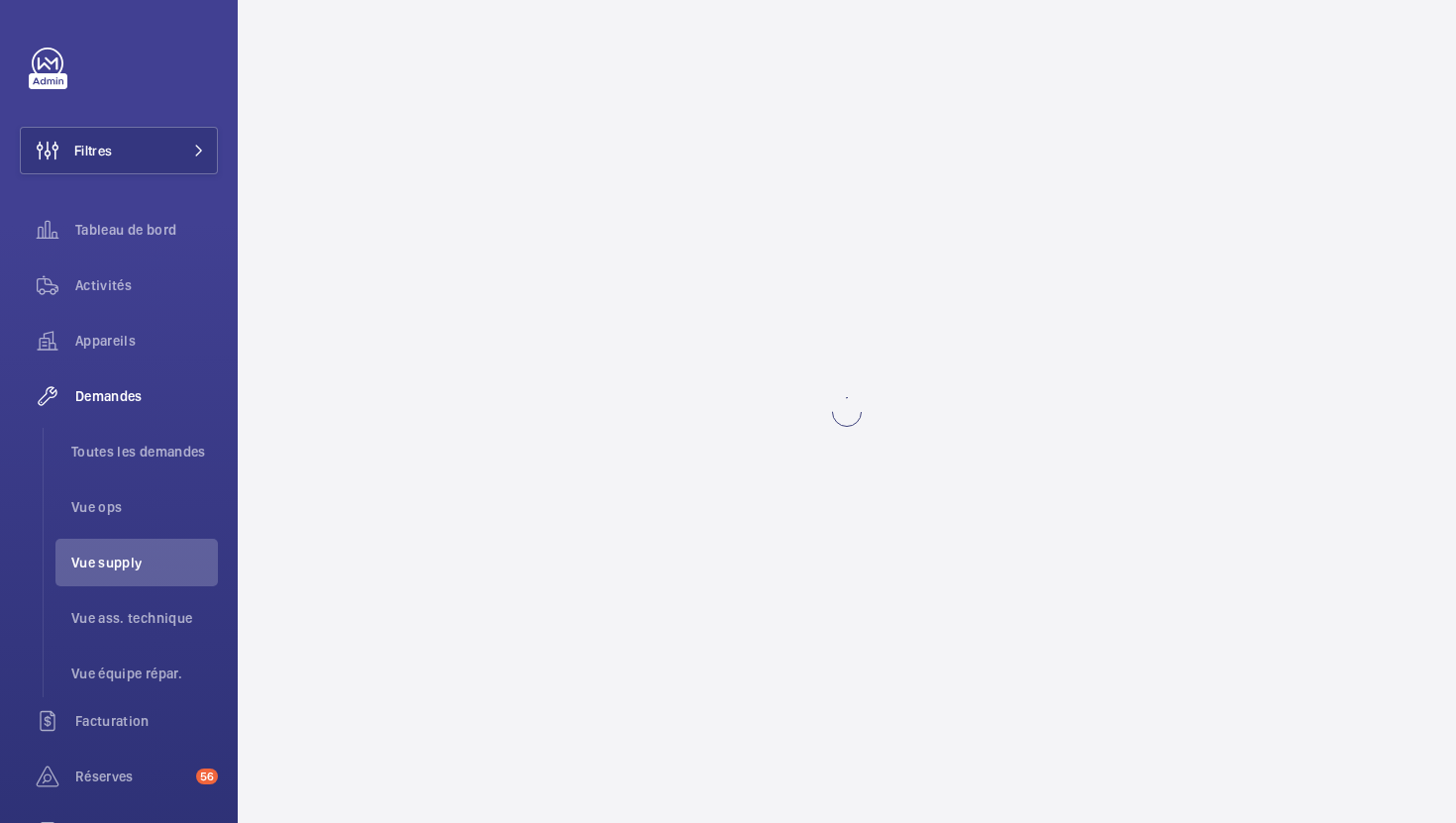 scroll, scrollTop: 0, scrollLeft: 0, axis: both 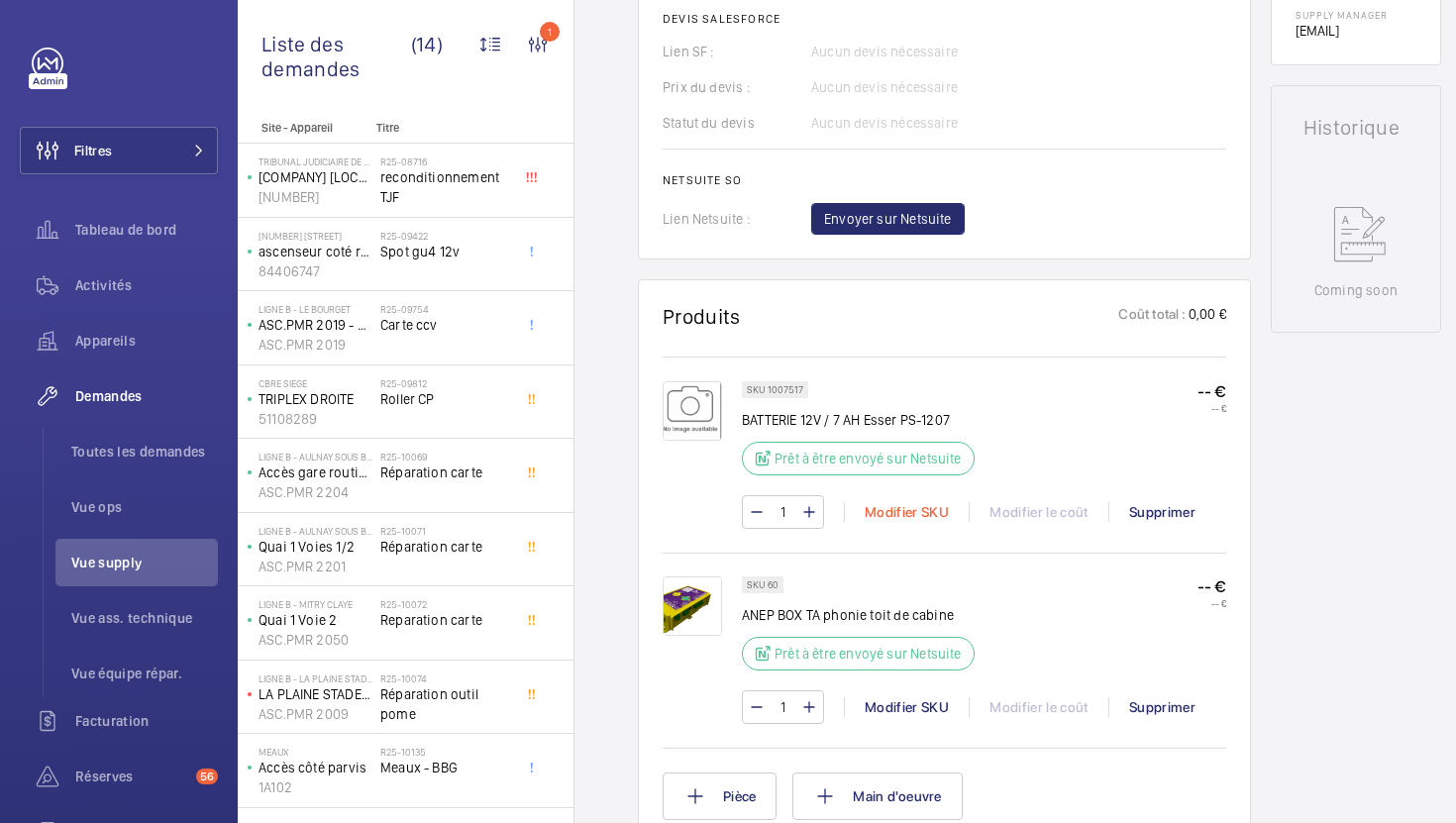 click on "Modifier SKU" 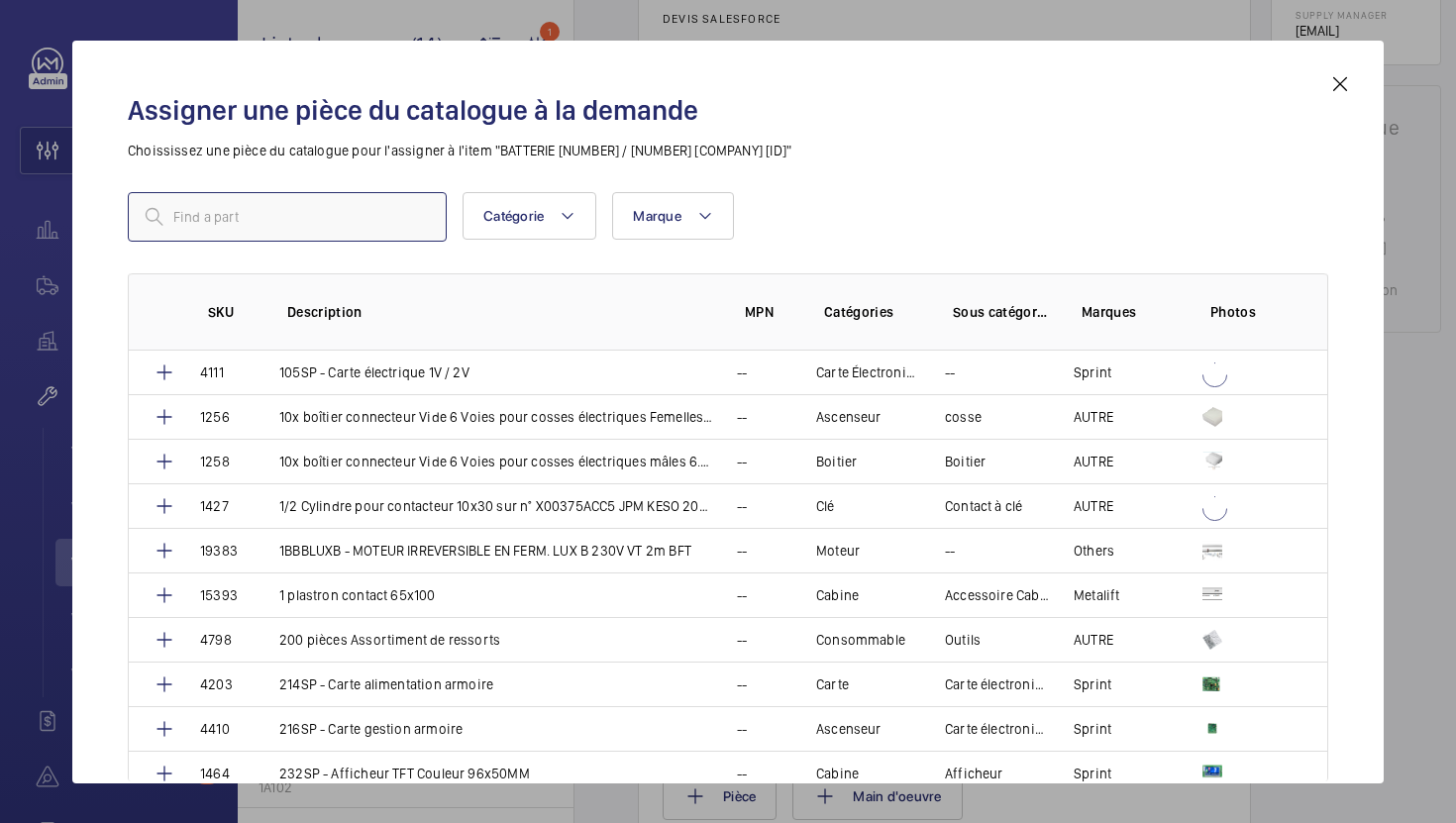 click at bounding box center (287, 217) 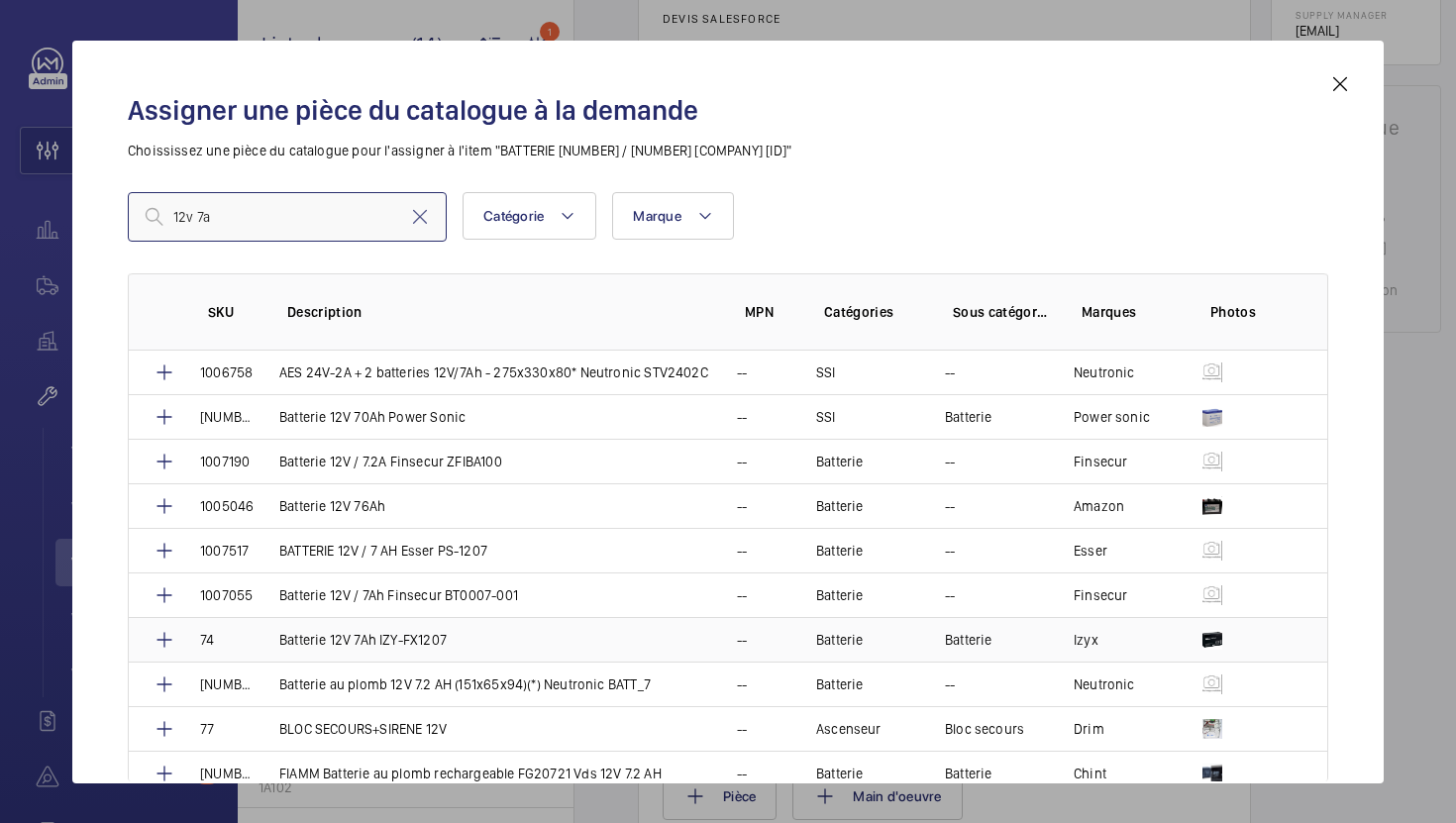 type on "12v 7a" 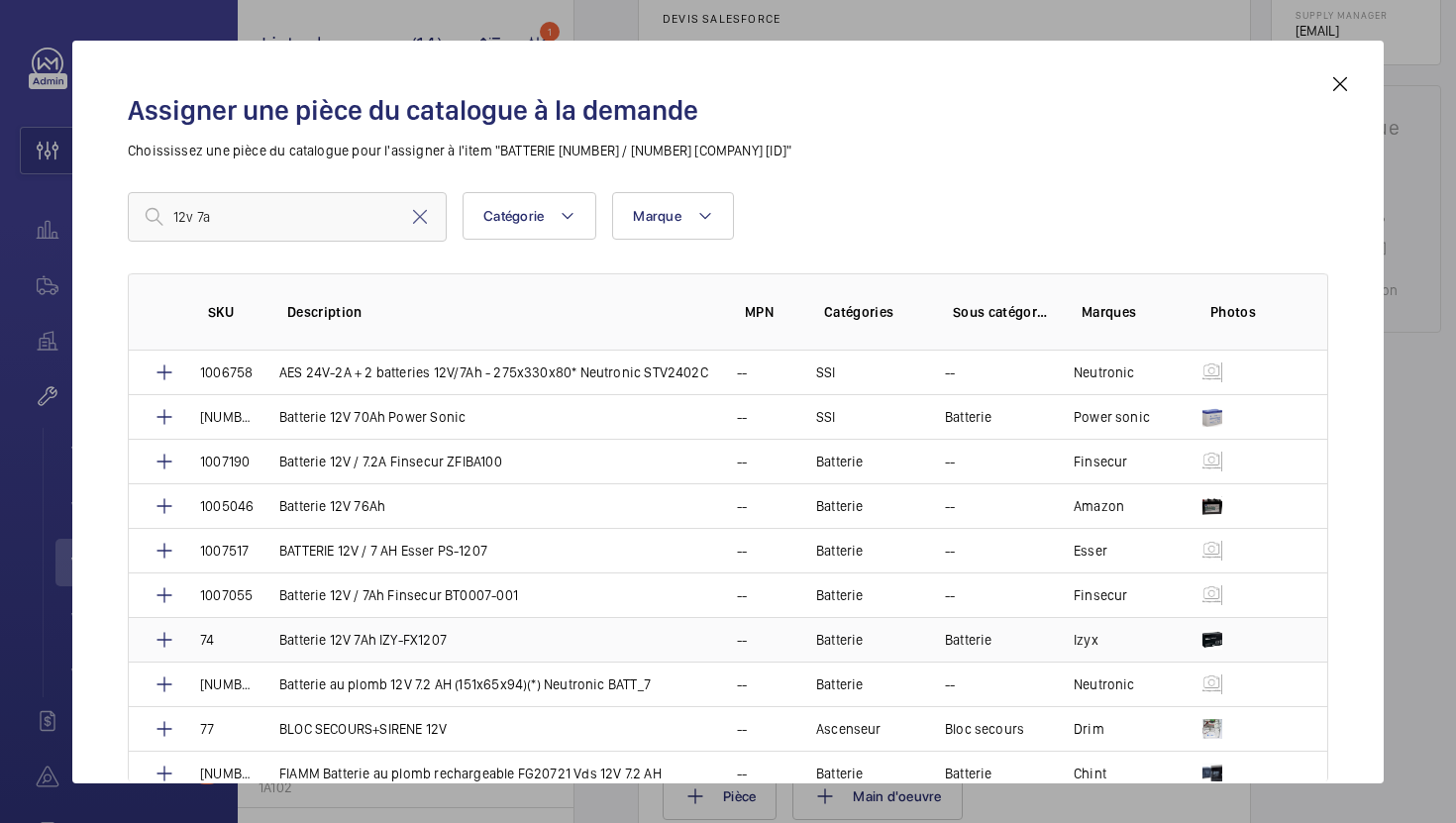click on "Batterie 12V 7Ah IZY-FX1207" at bounding box center (484, 639) 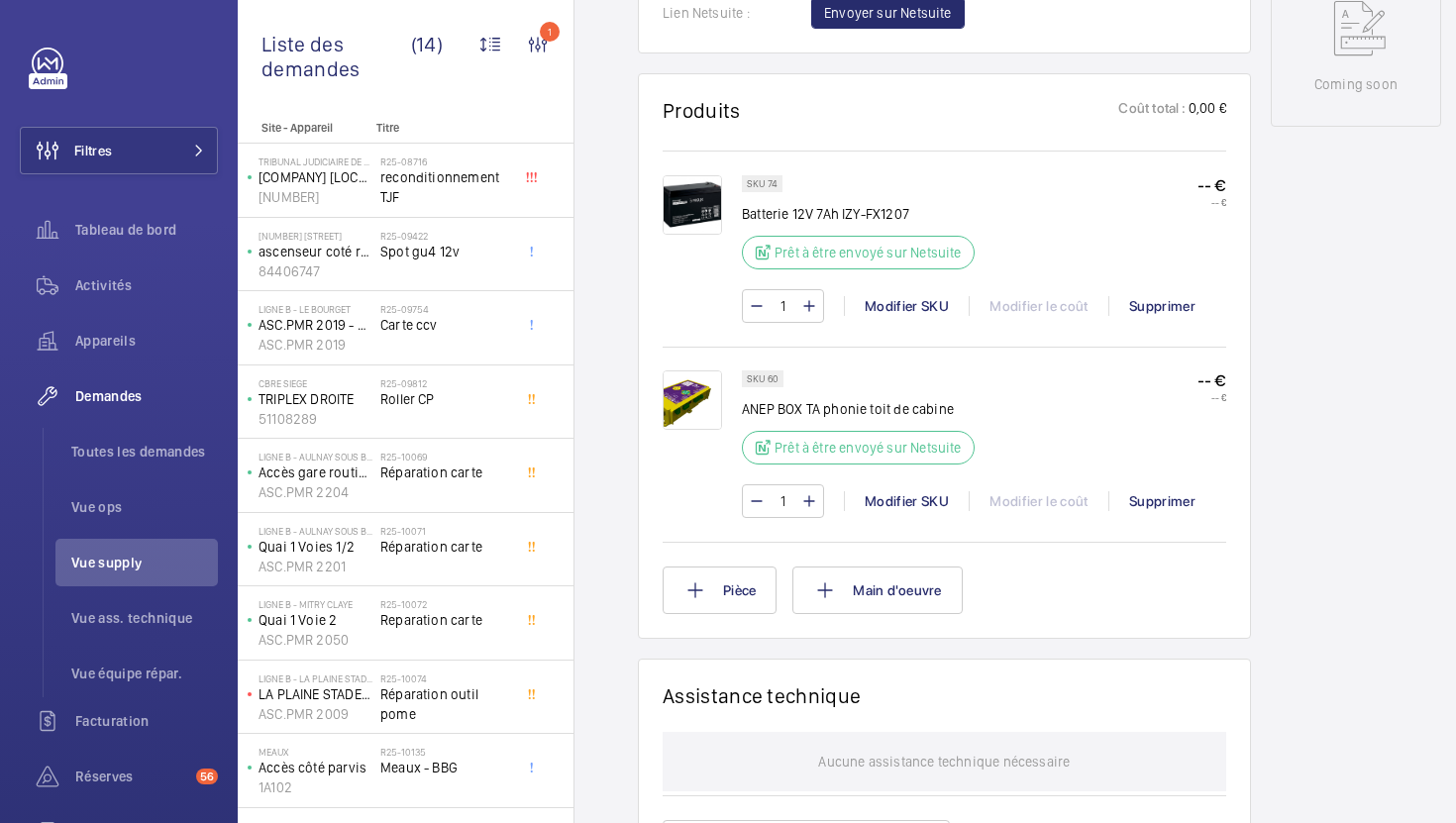 scroll, scrollTop: 1064, scrollLeft: 0, axis: vertical 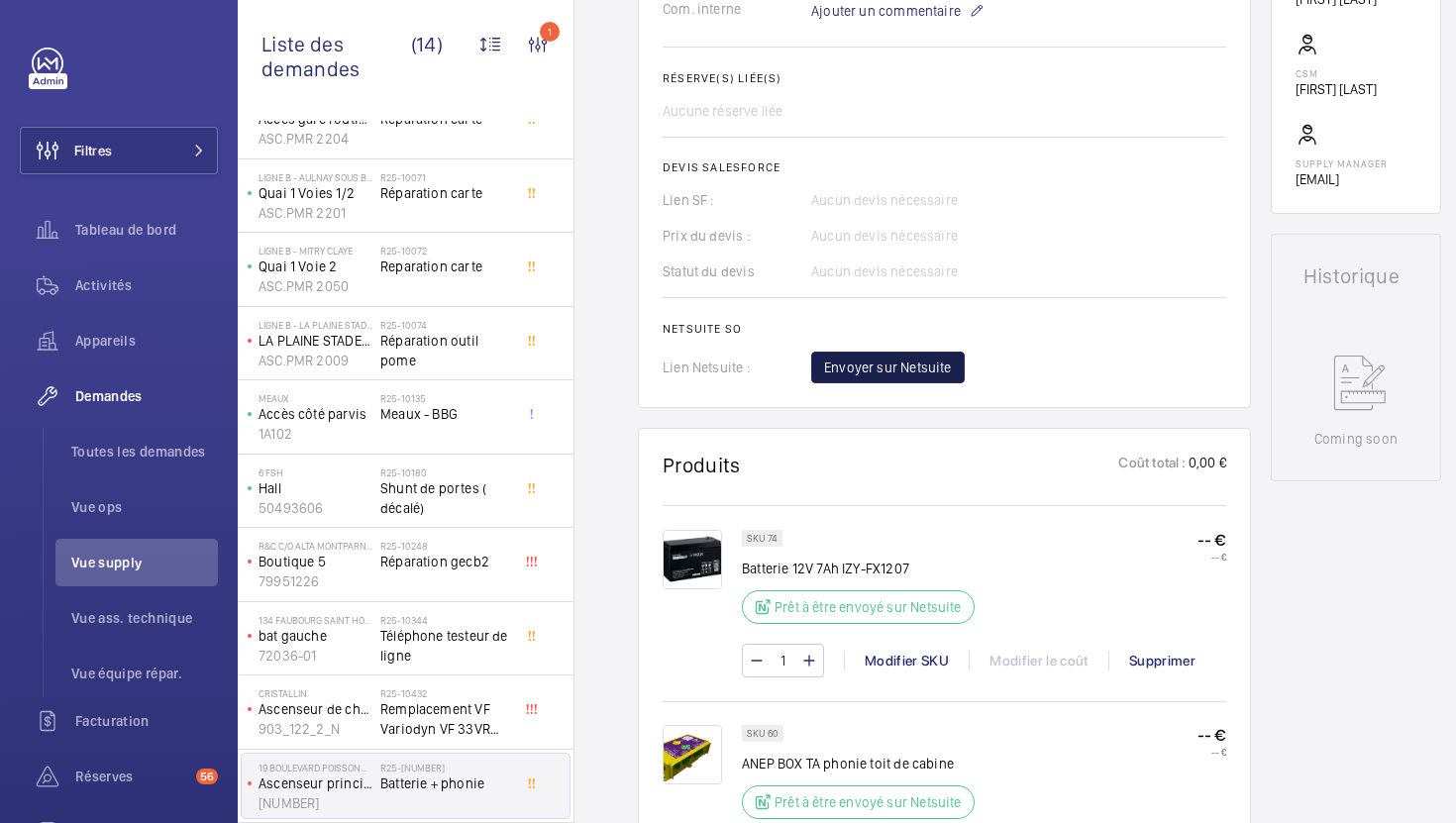 click on "Envoyer sur Netsuite" 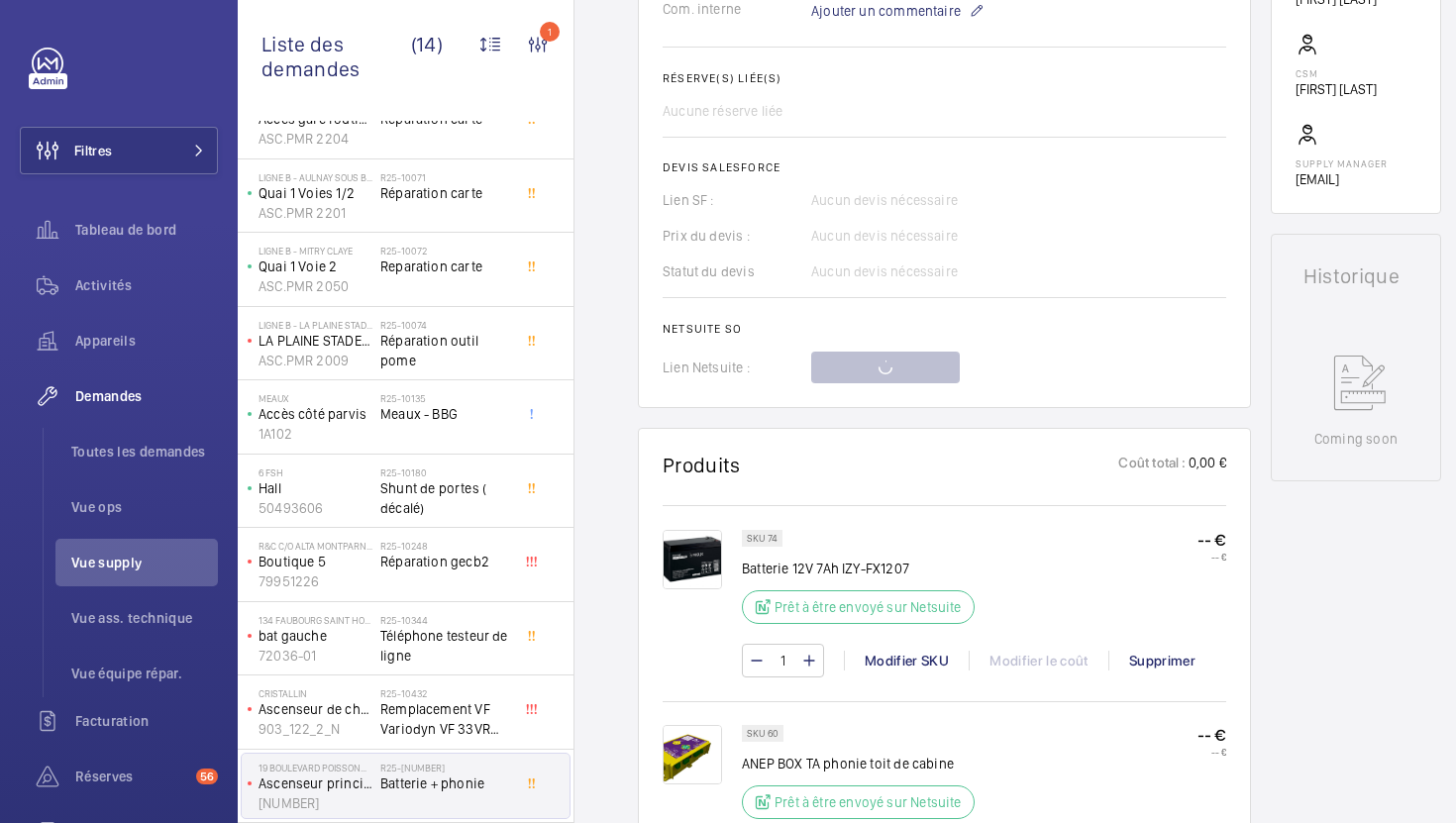 scroll, scrollTop: 499, scrollLeft: 0, axis: vertical 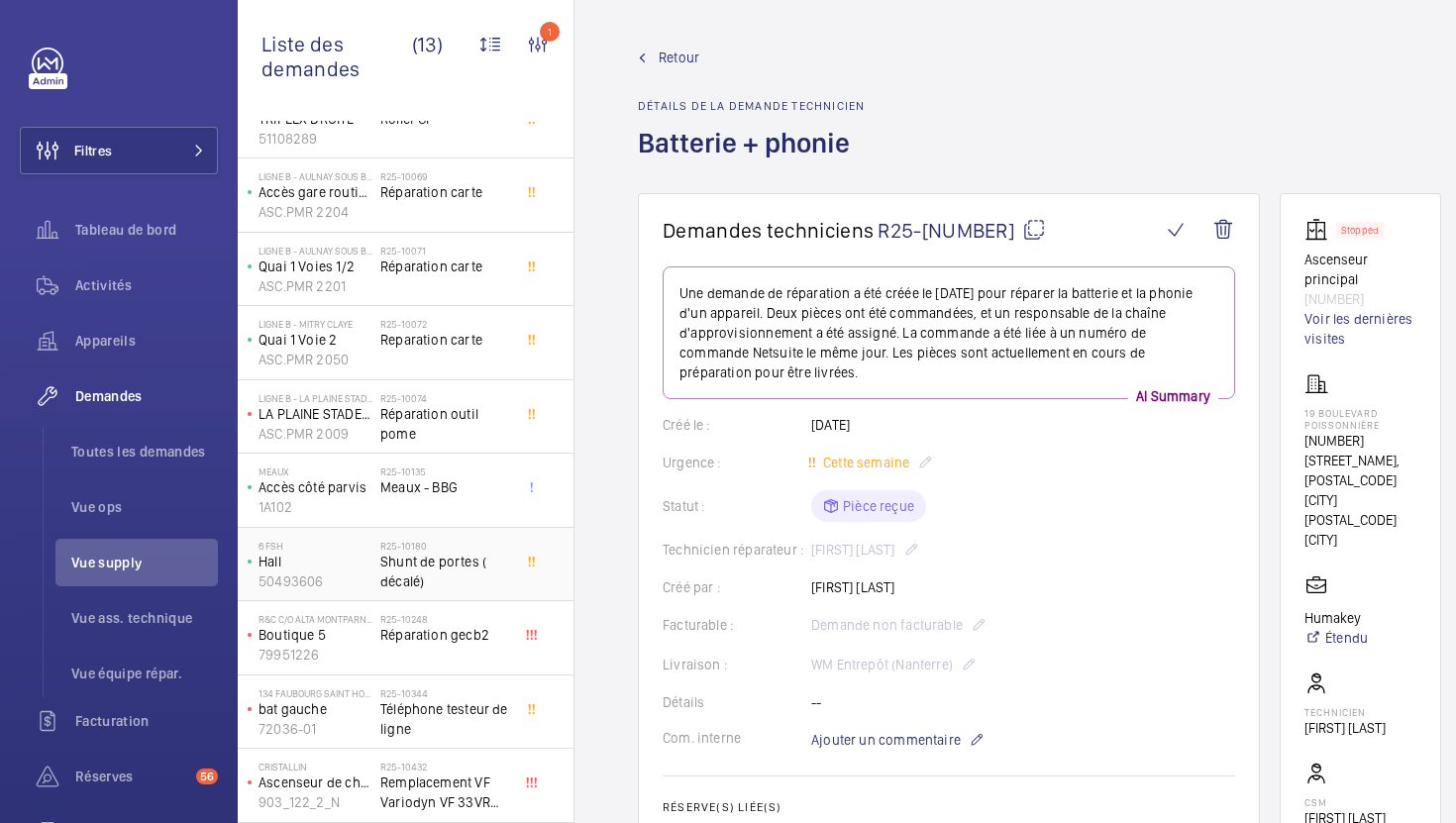 click on "Shunt de portes ( décalé)" 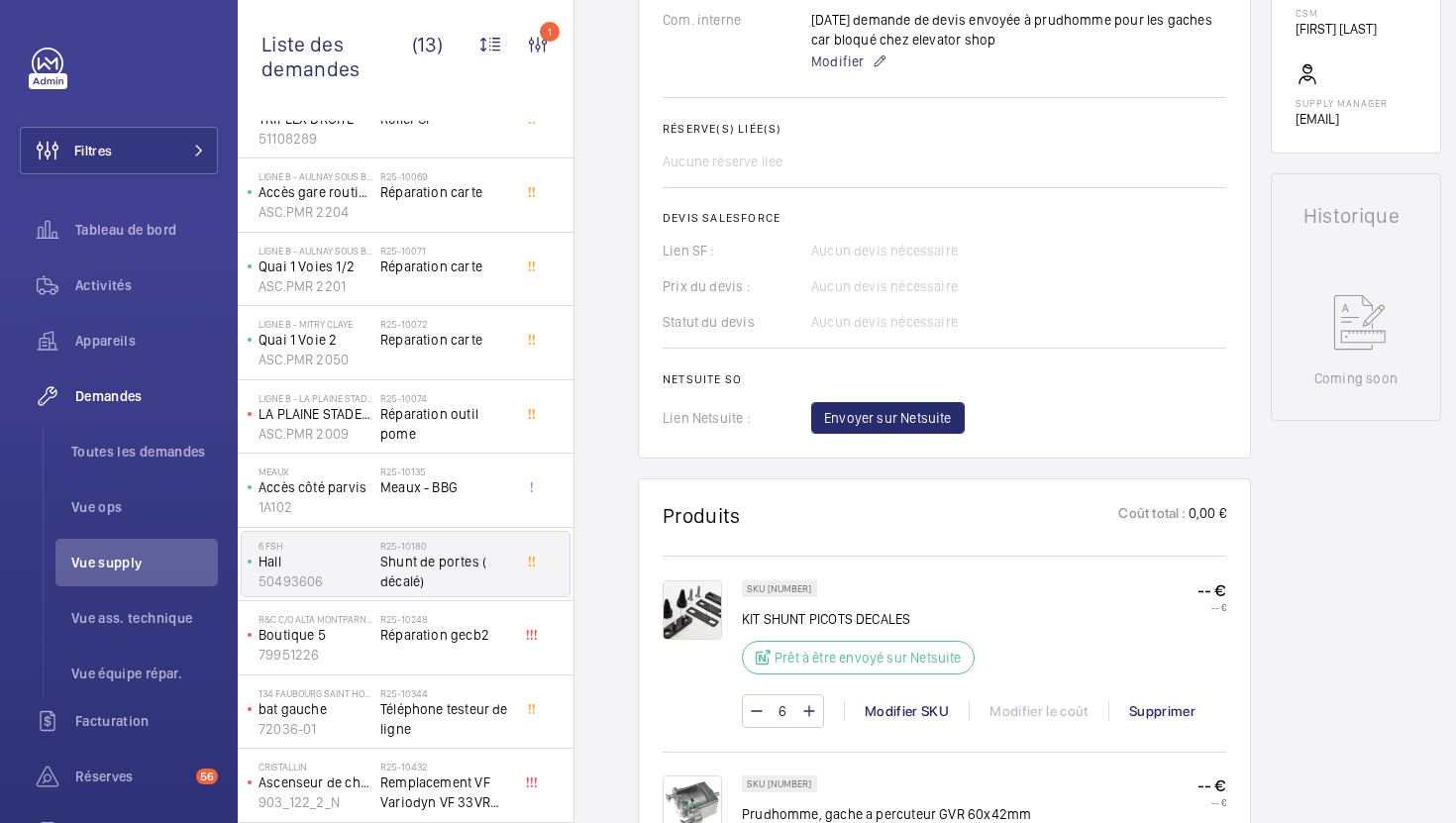 scroll, scrollTop: 837, scrollLeft: 0, axis: vertical 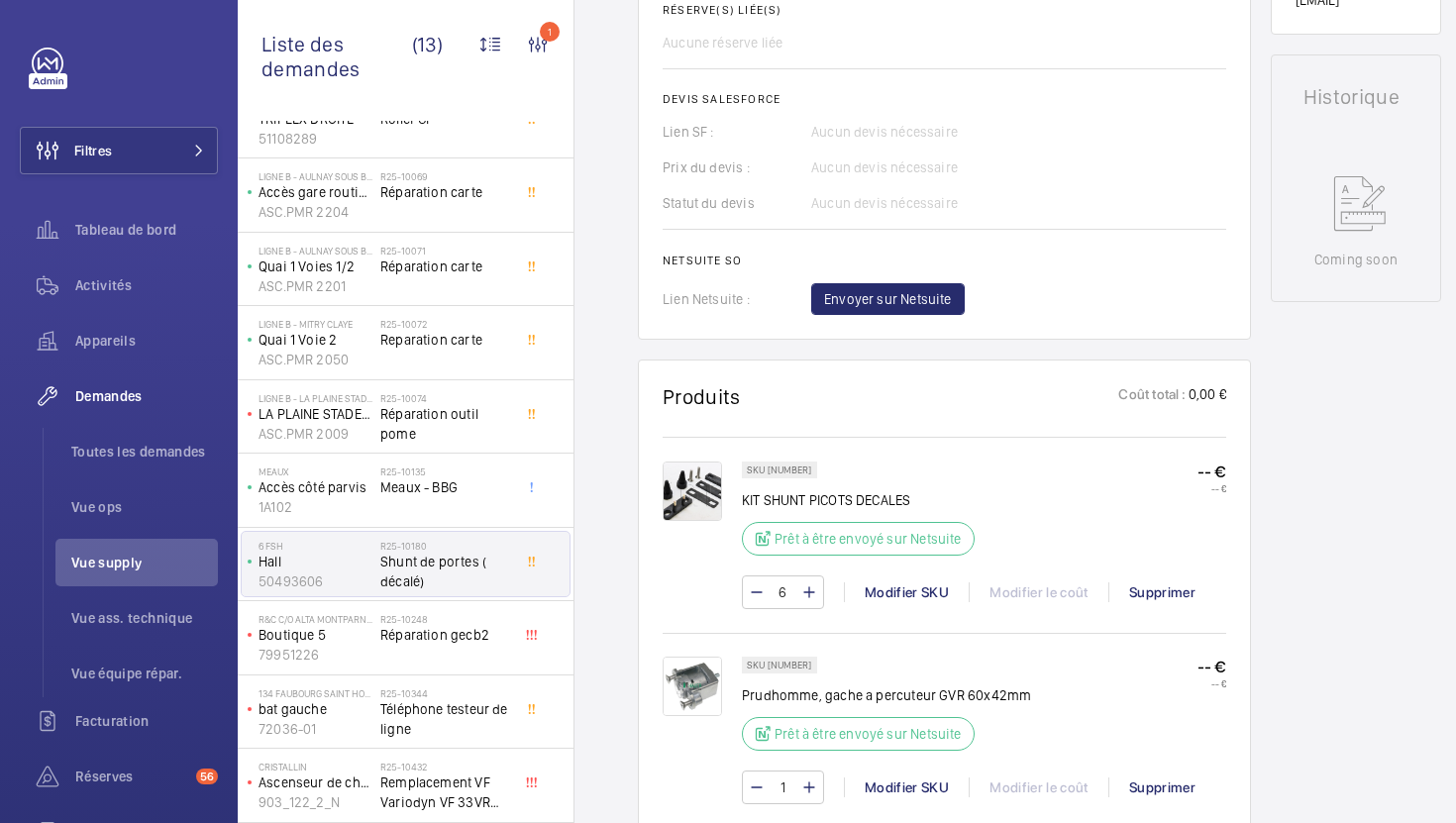 click on "KIT SHUNT PICOTS DECALES" 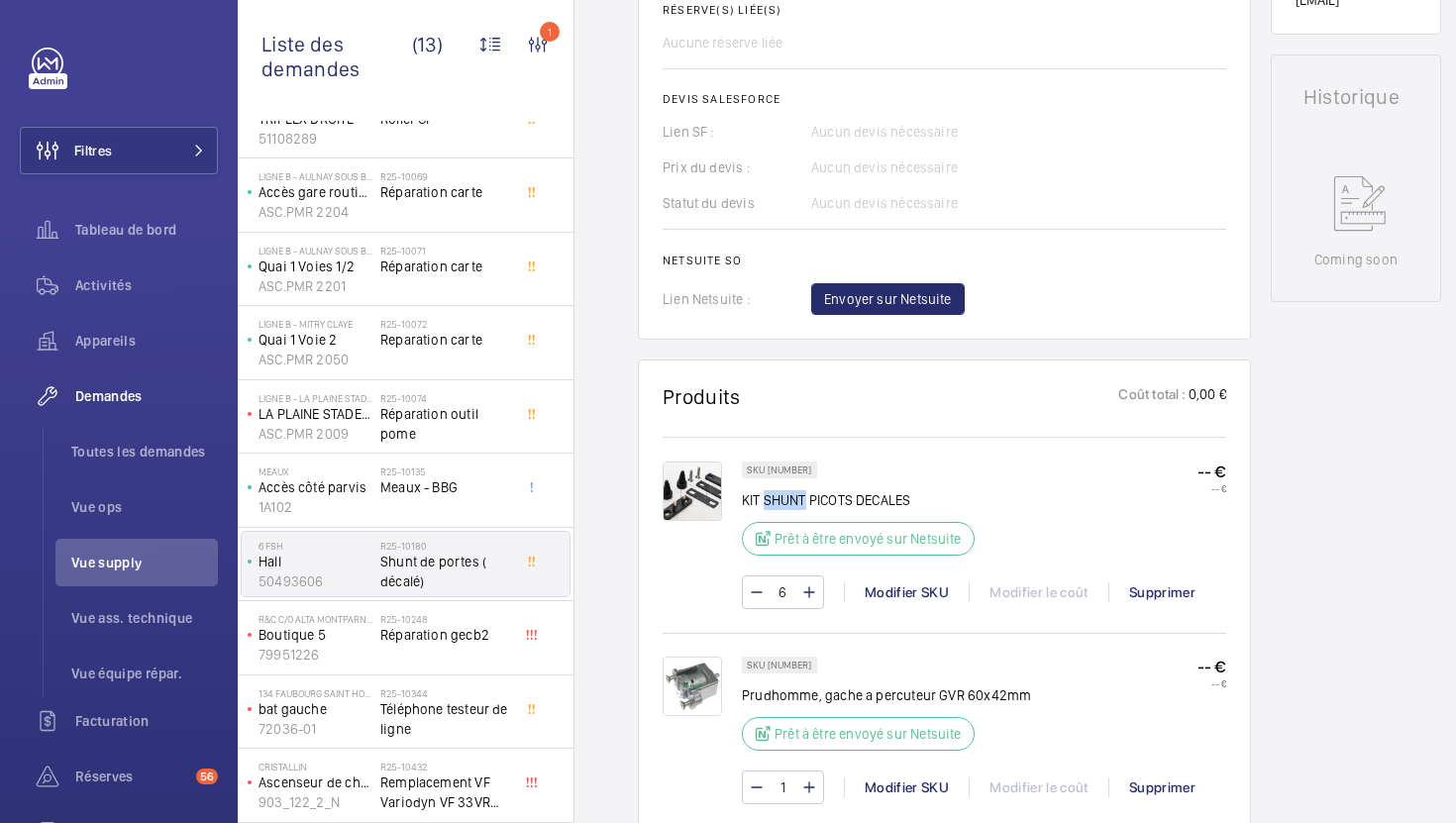 click on "KIT SHUNT PICOTS DECALES" 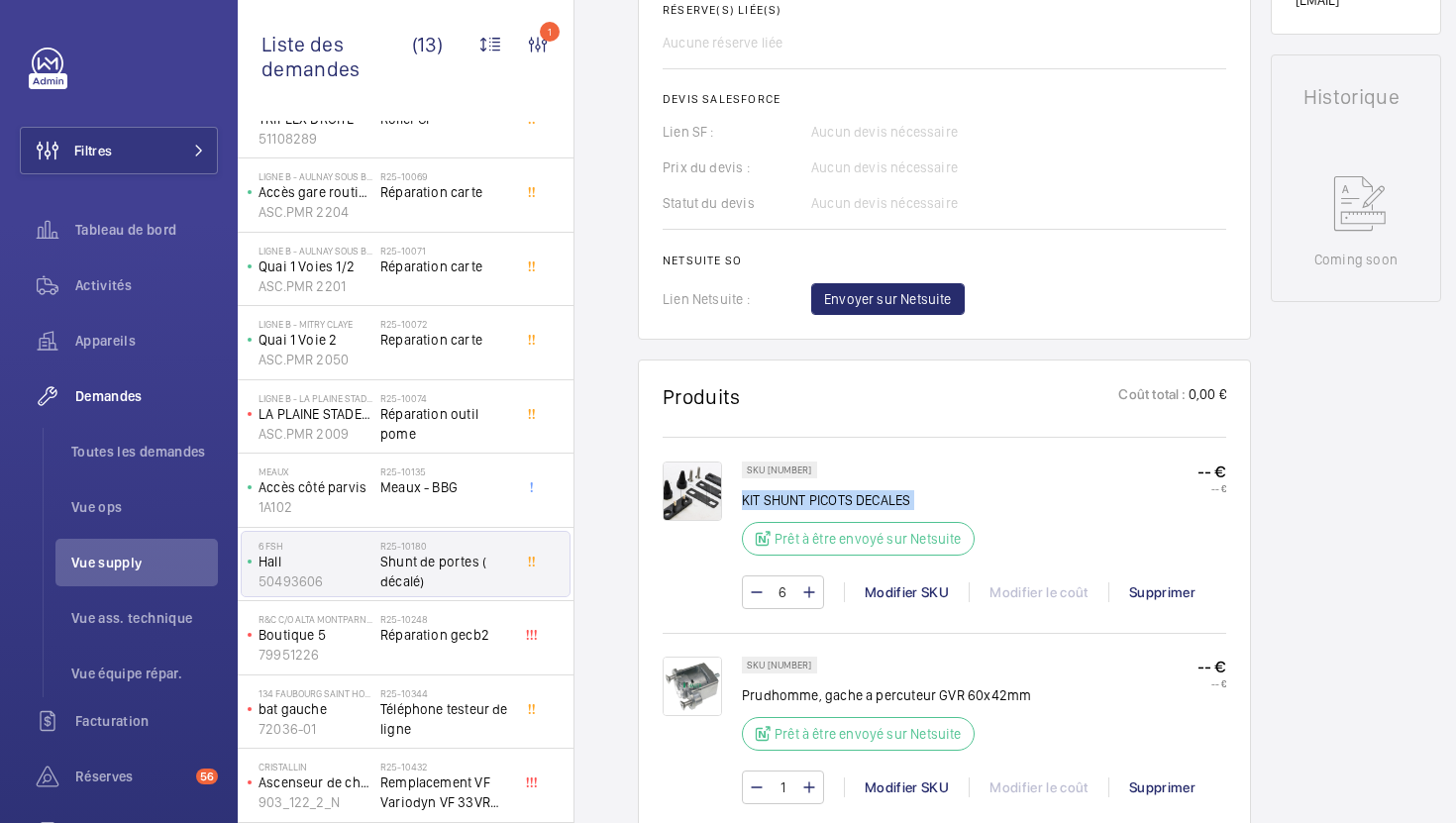 click on "KIT SHUNT PICOTS DECALES" 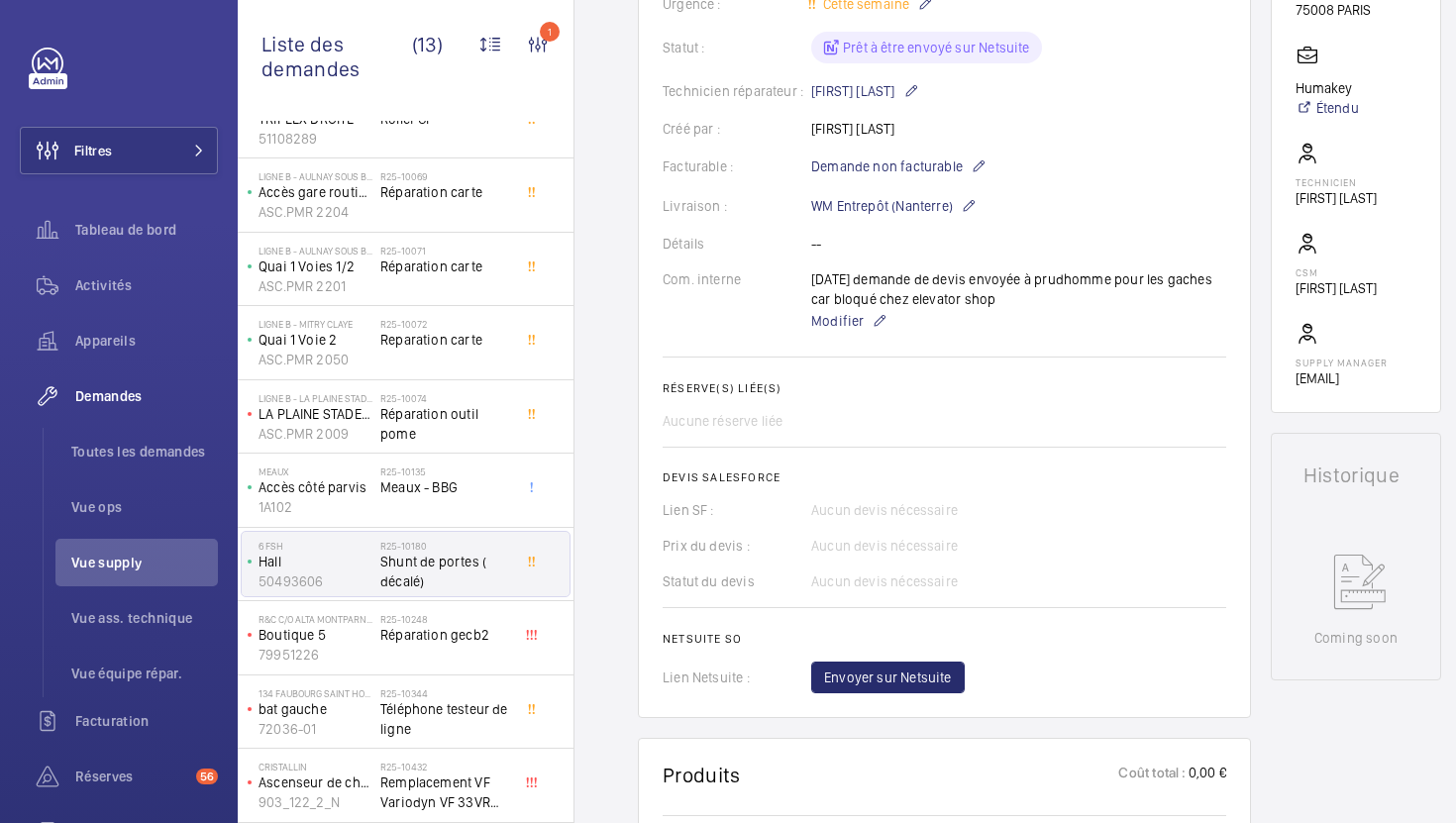 scroll, scrollTop: 521, scrollLeft: 0, axis: vertical 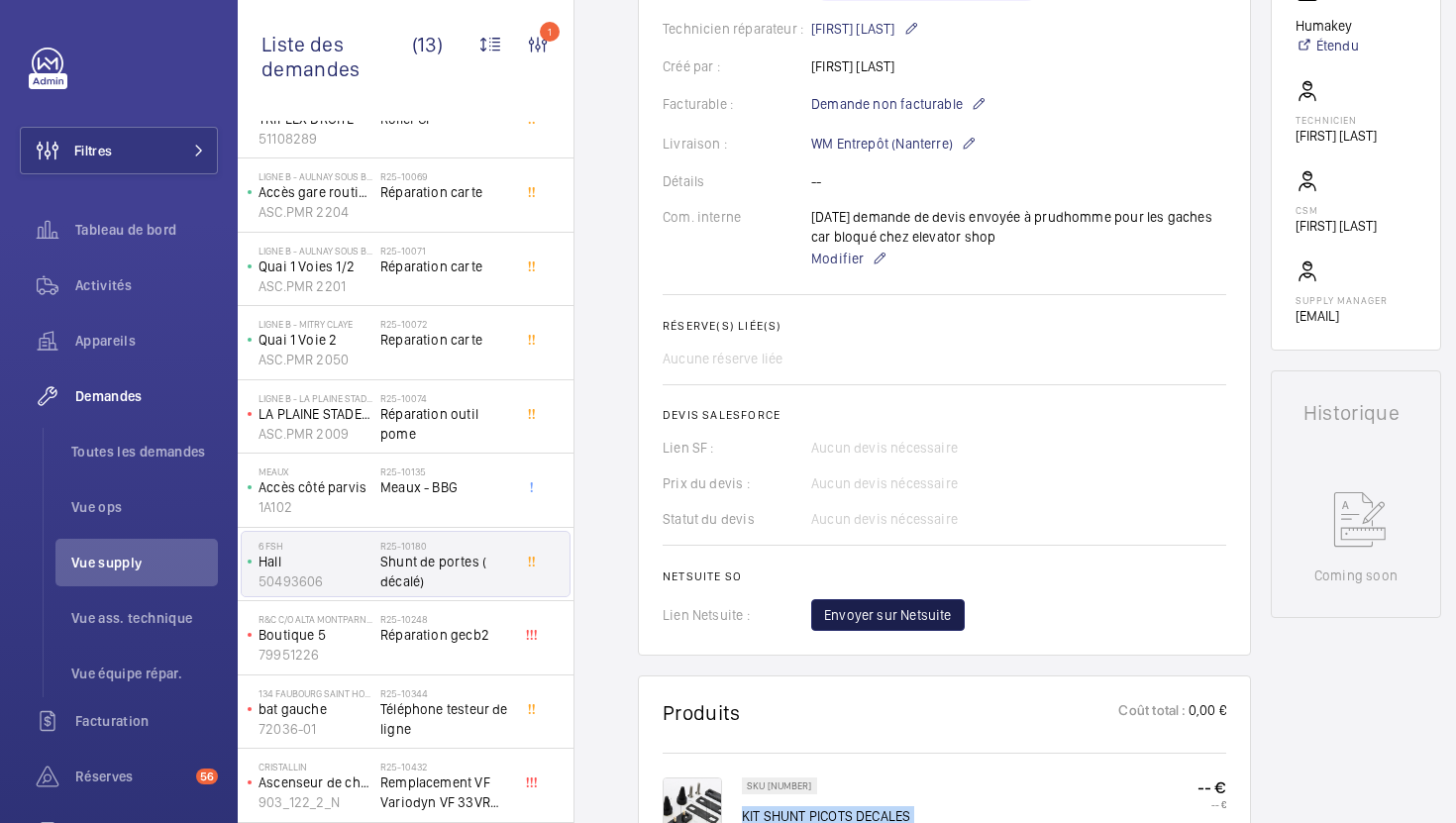 click on "Envoyer sur Netsuite" 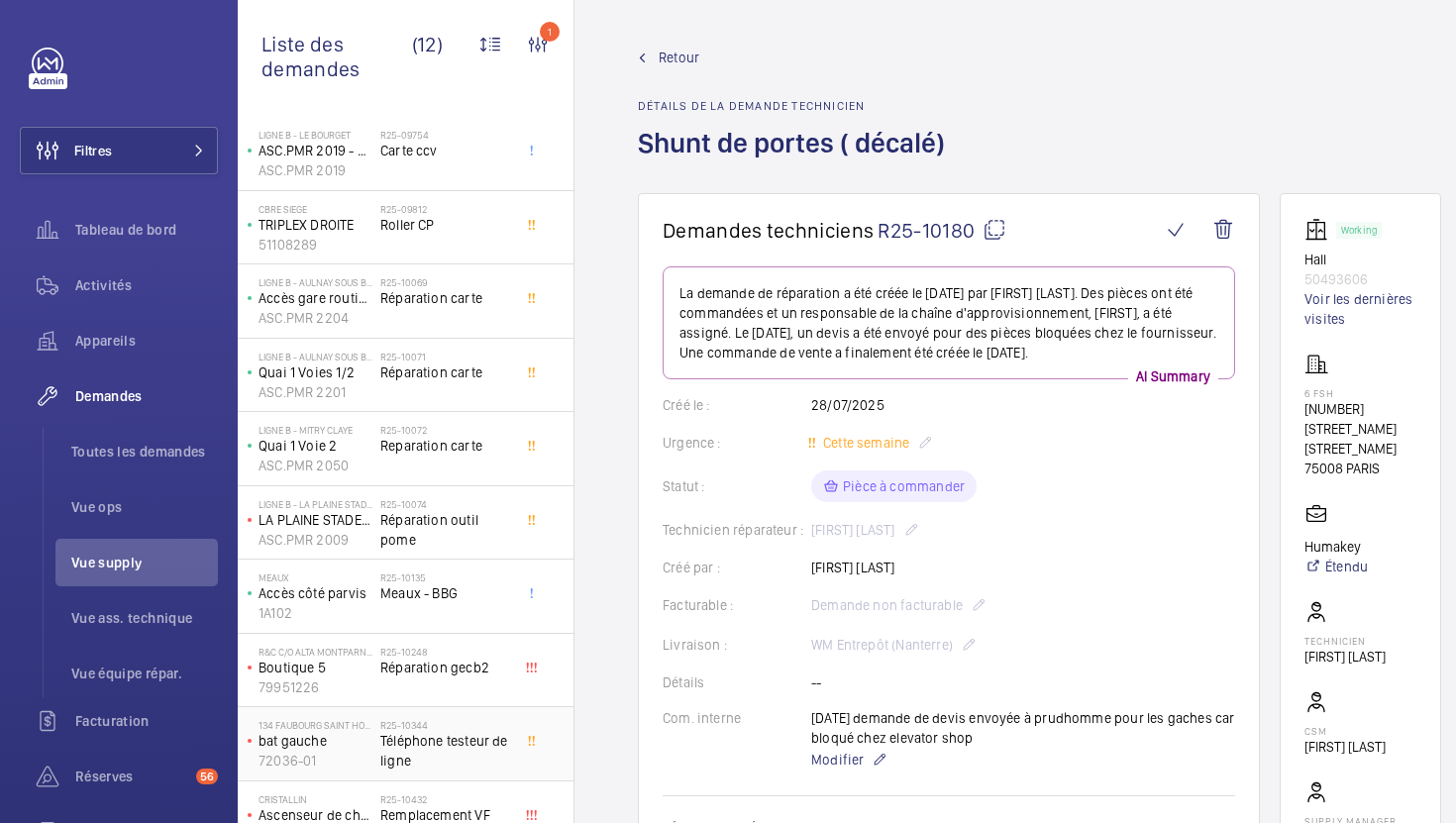 scroll, scrollTop: 180, scrollLeft: 0, axis: vertical 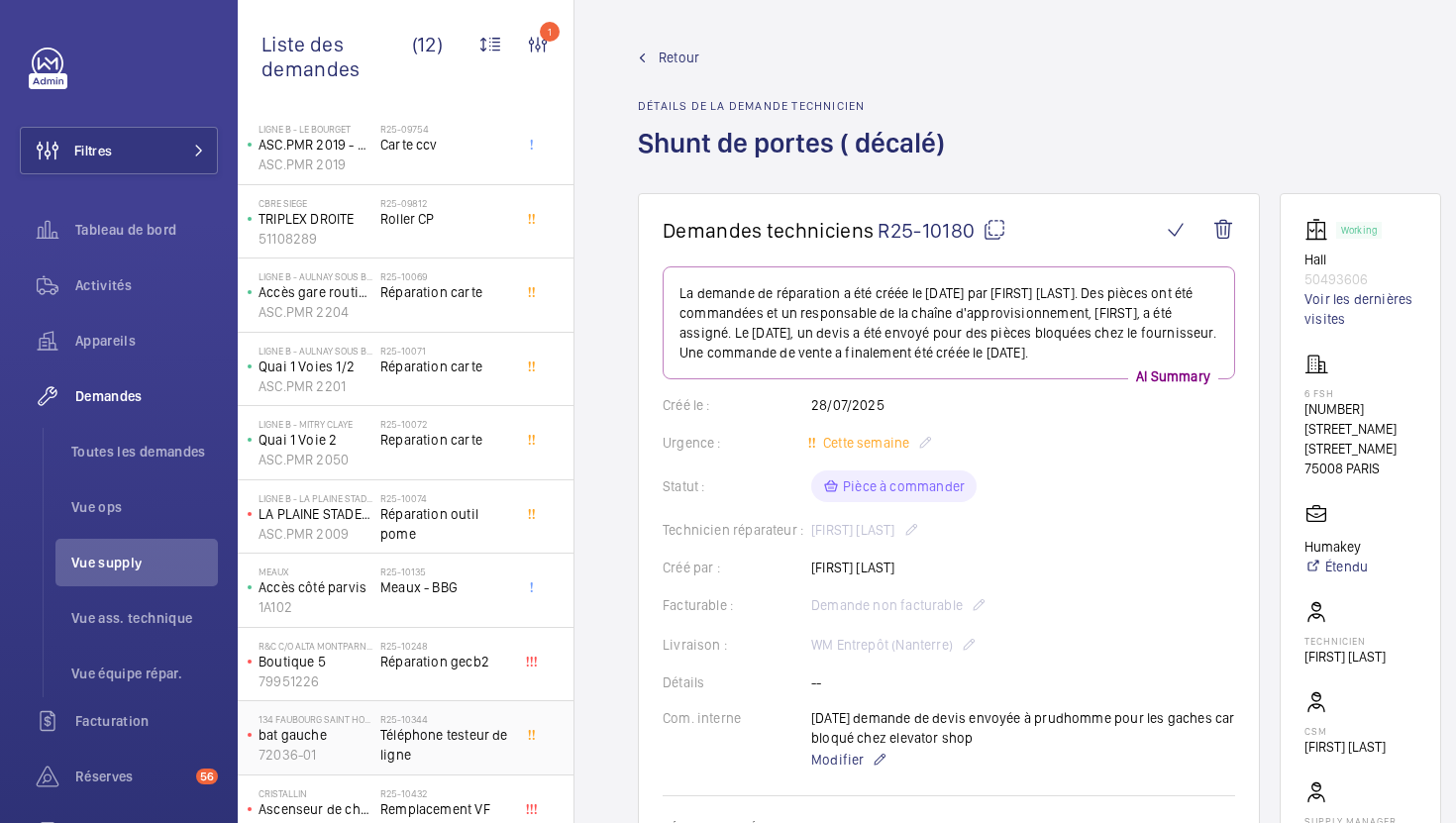 click on "Téléphone testeur de ligne" 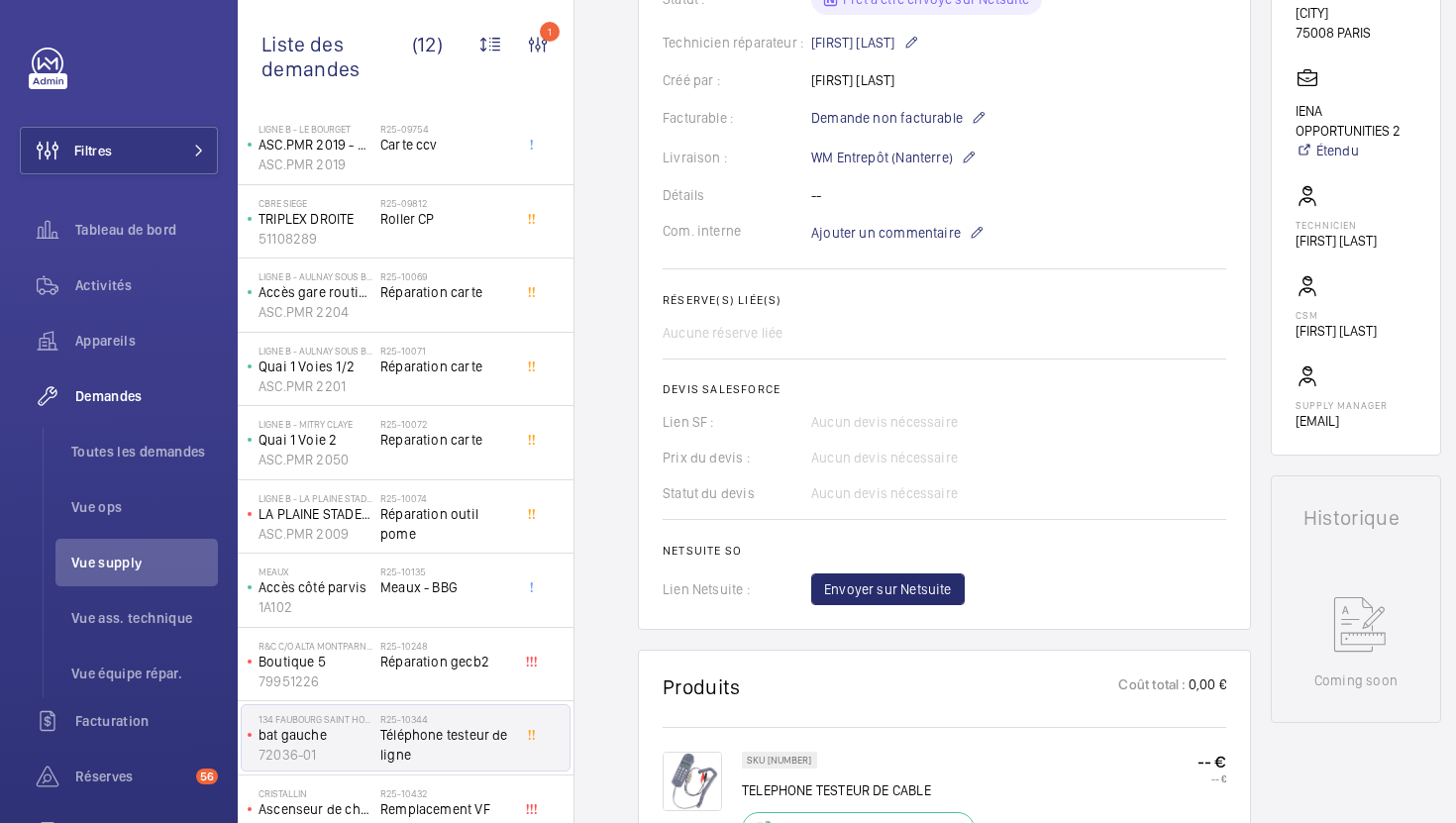 scroll, scrollTop: 586, scrollLeft: 0, axis: vertical 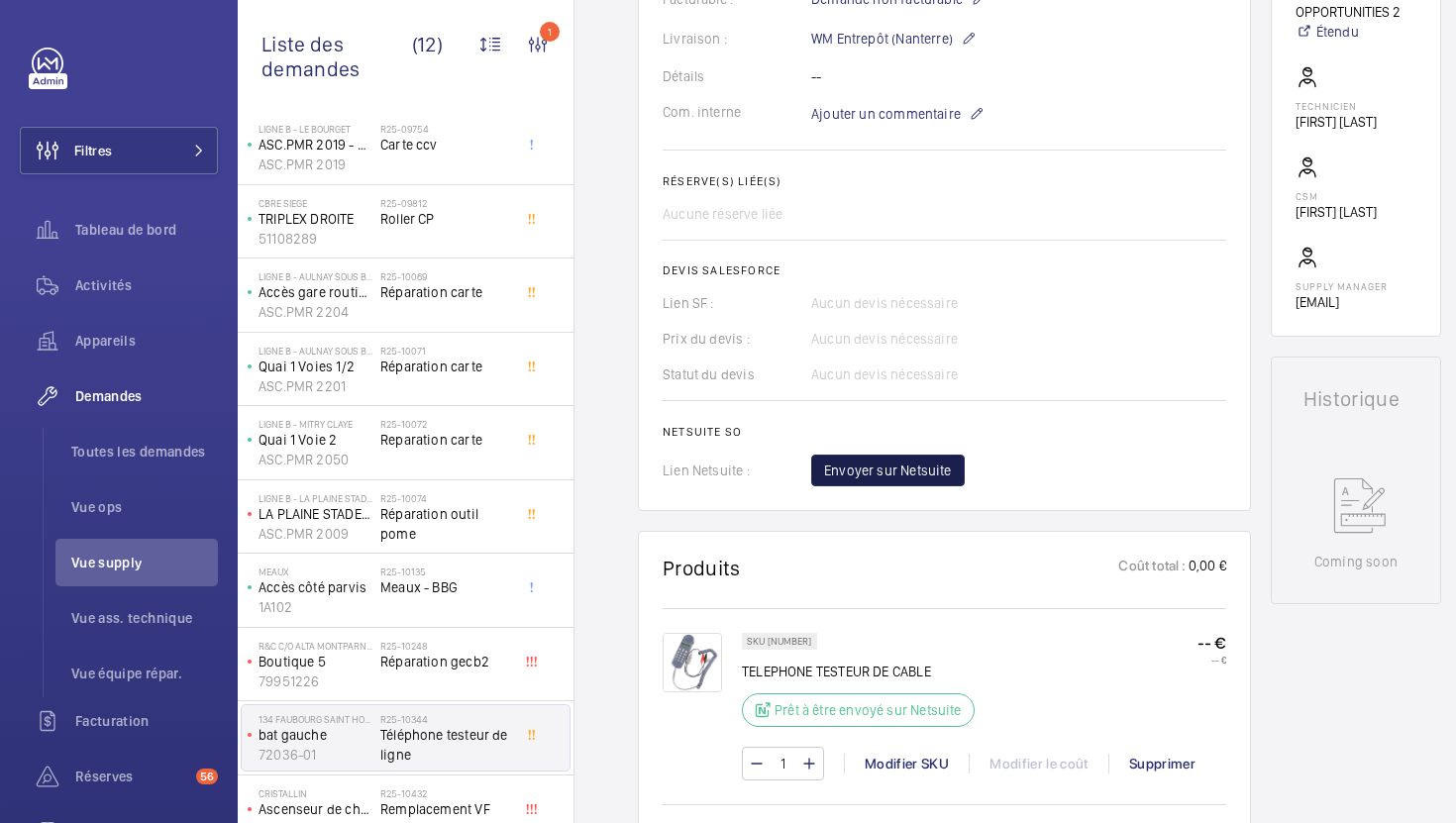 click on "Envoyer sur Netsuite" 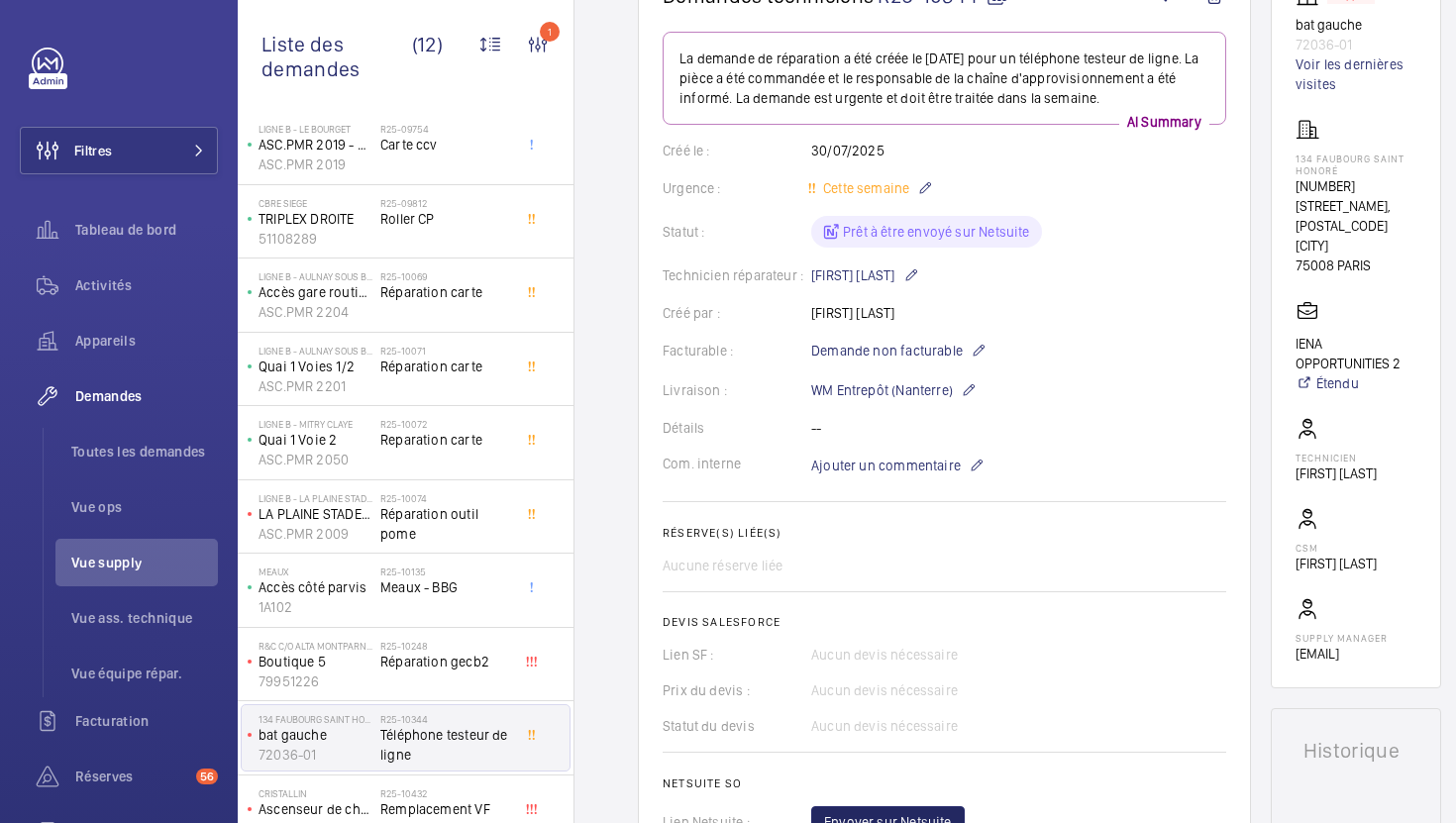 scroll, scrollTop: 168, scrollLeft: 0, axis: vertical 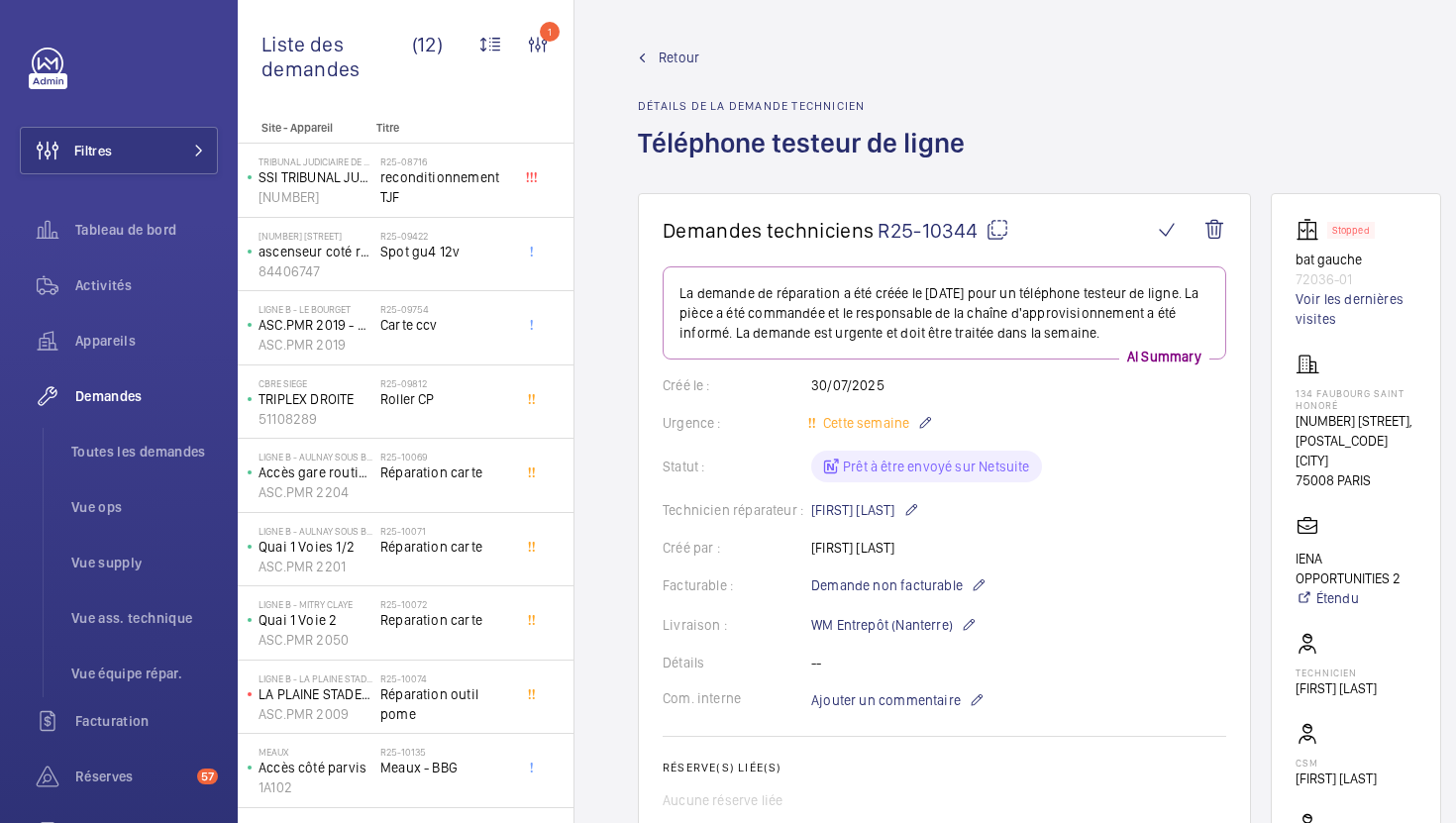 click on "La demande de réparation a été créée le 30 juillet 2025 pour un téléphone testeur de ligne. La pièce a été commandée et le responsable de la chaîne d'approvisionnement a été informé. La demande est urgente et doit être traitée dans la semaine.  AI Summary Créé le :  30/07/2025  Urgence : Cette semaine Statut : Prêt à être envoyé sur Netsuite Technicien réparateur :  Mohamed Youbi  Créé par :  Mohamed Youbi  Facturable : Demande non facturable  Livraison :  WM Entrepôt (Nanterre)  Détails --  Com. interne  Ajouter un commentaire Réserve(s) liée(s)  Aucune réserve liée Devis Salesforce Lien SF : Aucun devis nécessaire Prix du devis : Aucun devis nécessaire Statut du devis  Aucun devis nécessaire Netsuite SO Lien Netsuite : Envoyer sur Netsuite" 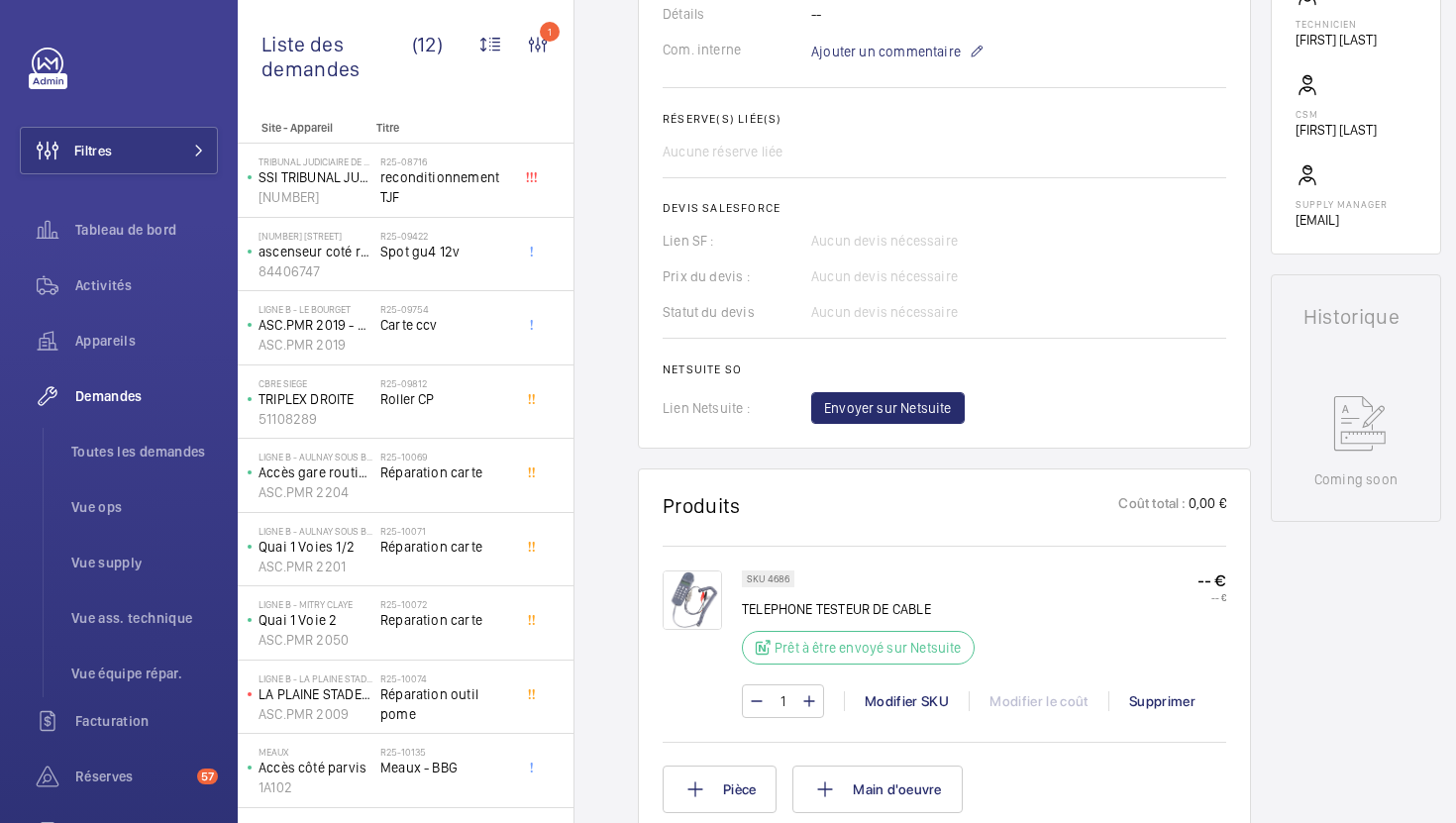 scroll, scrollTop: 682, scrollLeft: 0, axis: vertical 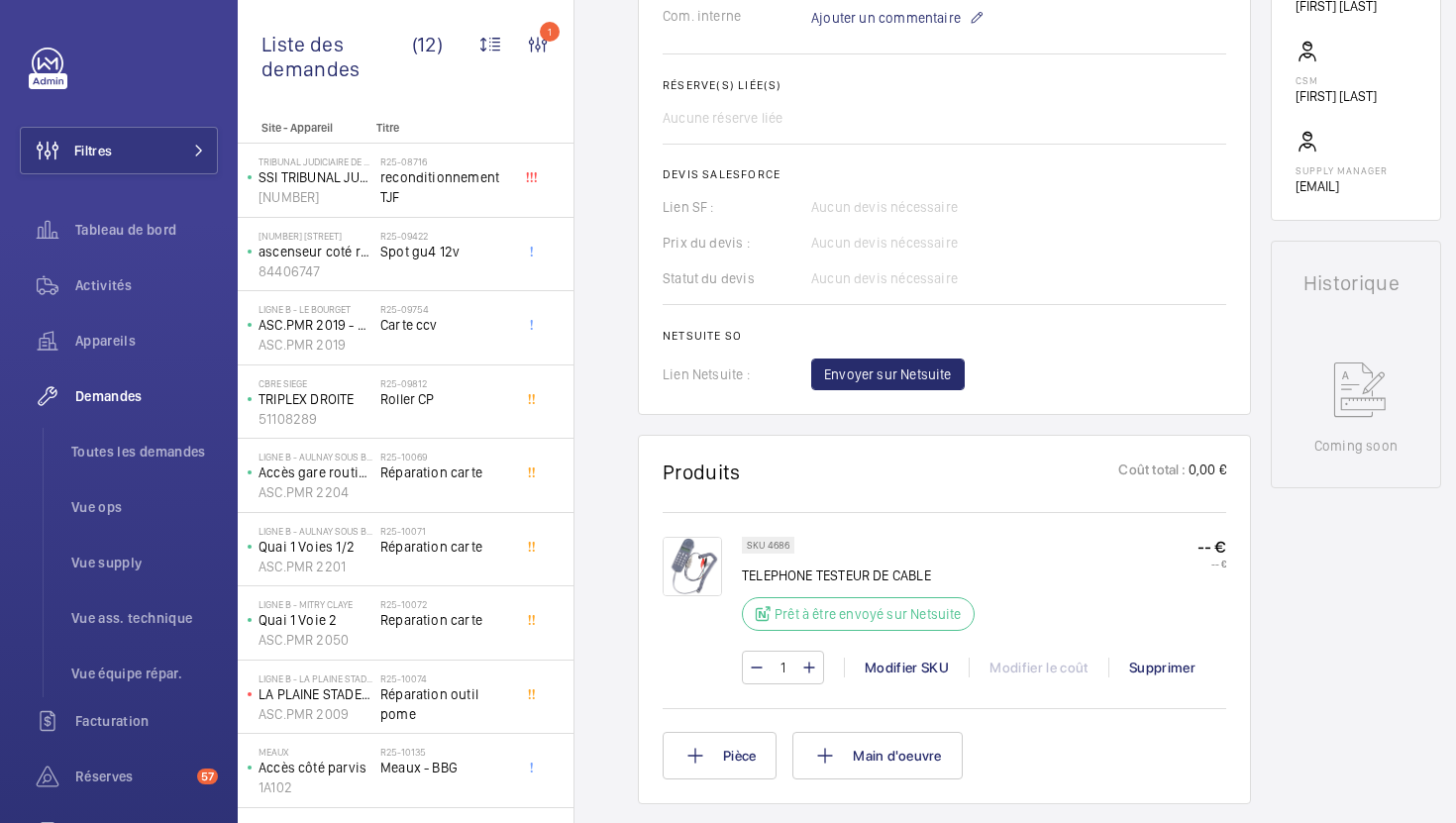 click on "Demandes techniciens  R25-10344   La demande de réparation a été créée le 30 juillet 2025 pour un téléphone testeur de ligne. La pièce a été commandée et le responsable de la chaîne d'approvisionnement a été informé. La demande est urgente et doit être traitée dans la semaine.  AI Summary Créé le :  30/07/2025  Urgence : Cette semaine Statut : Prêt à être envoyé sur Netsuite Technicien réparateur :  Mohamed Youbi  Créé par :  Mohamed Youbi  Facturable : Demande non facturable  Livraison :  WM Entrepôt (Nanterre)  Détails --  Com. interne  Ajouter un commentaire Réserve(s) liée(s)  Aucune réserve liée Devis Salesforce Lien SF : Aucun devis nécessaire Prix du devis : Aucun devis nécessaire Statut du devis  Aucun devis nécessaire Netsuite SO Lien Netsuite : Envoyer sur Netsuite" 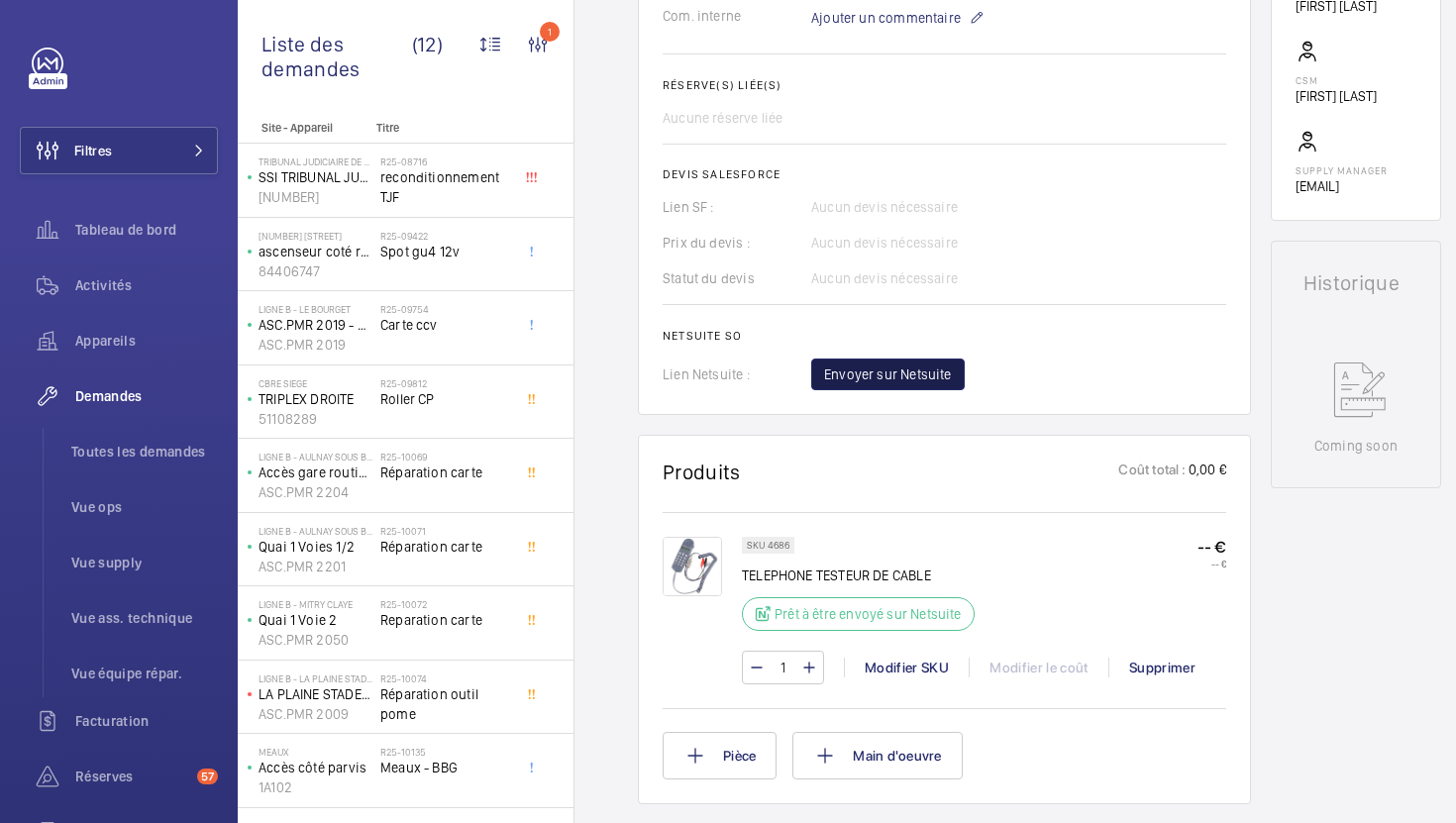 click on "Envoyer sur Netsuite" 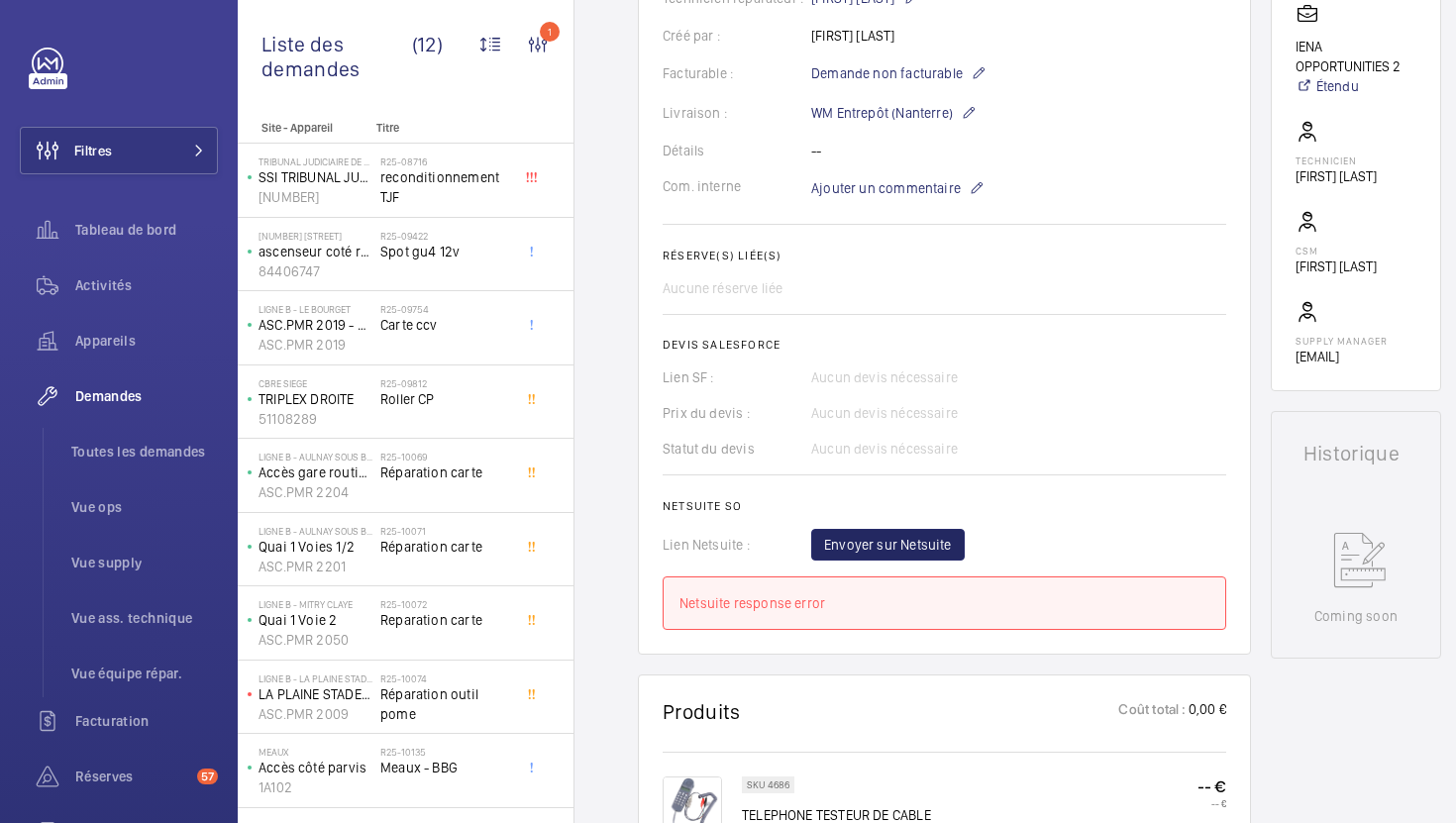 scroll, scrollTop: 478, scrollLeft: 0, axis: vertical 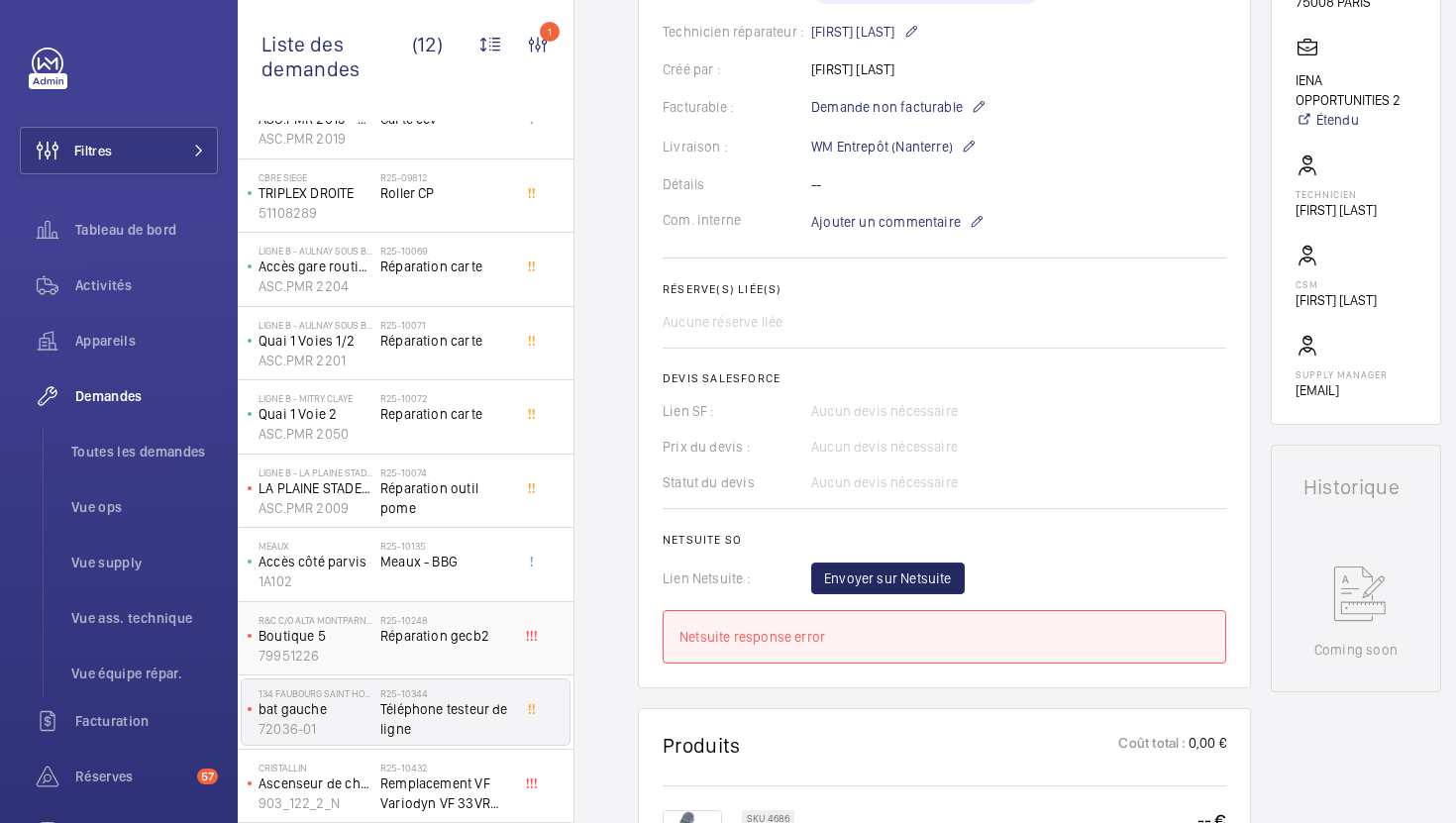 click on "R25-10248   Réparation gecb2" 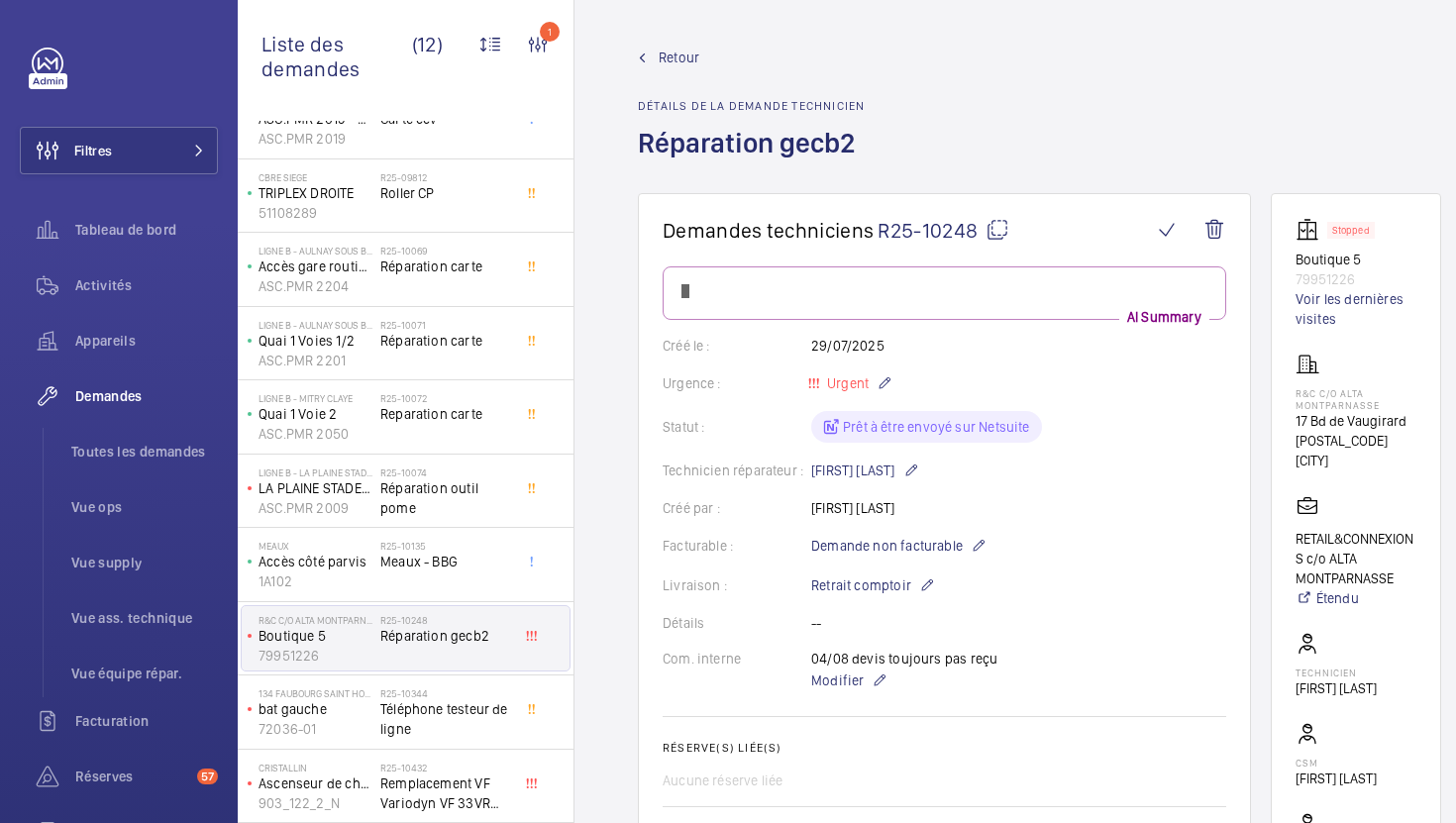 scroll, scrollTop: 742, scrollLeft: 0, axis: vertical 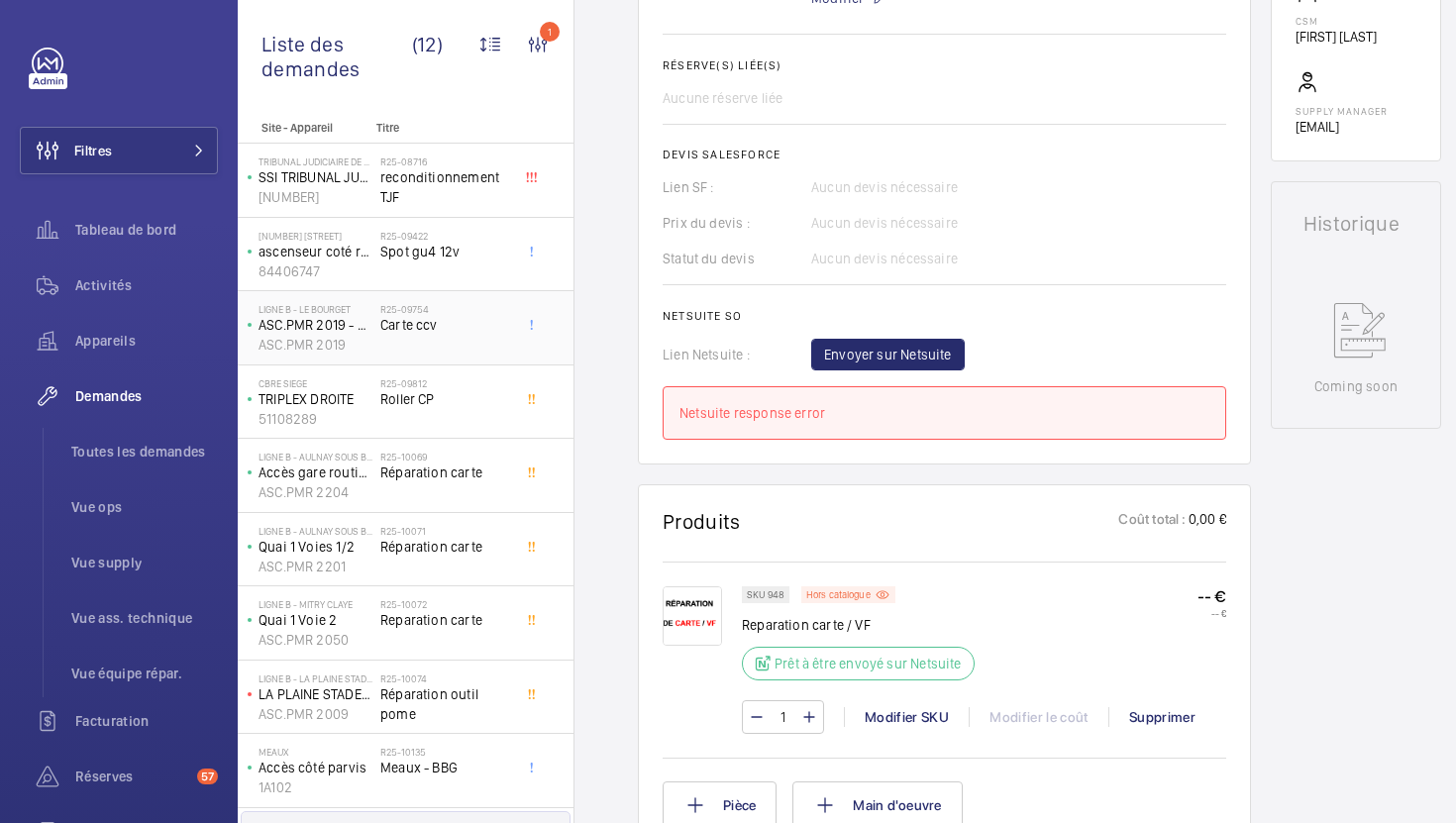 click on "R25-09754   Carte ccv" 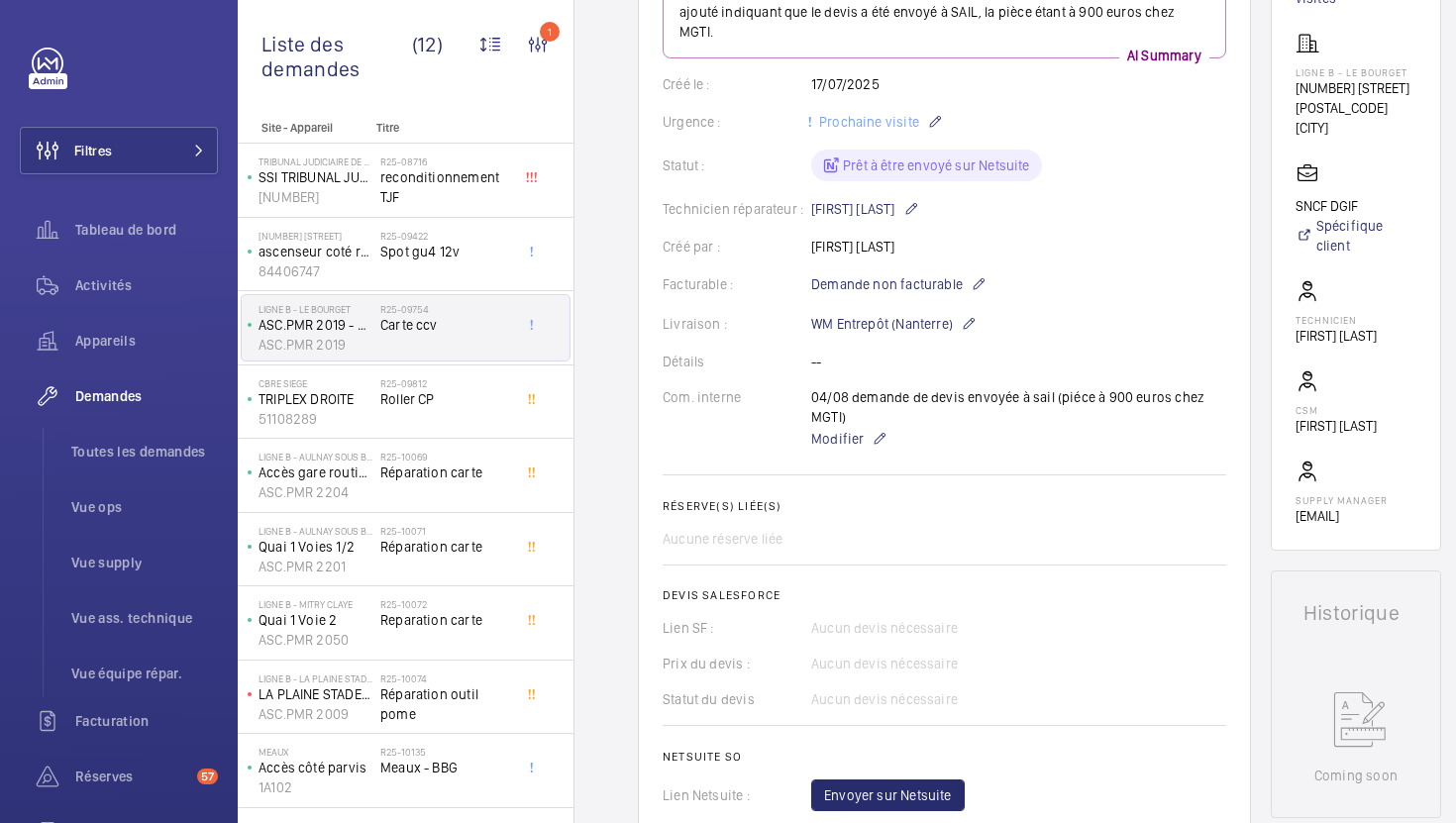 scroll, scrollTop: 309, scrollLeft: 0, axis: vertical 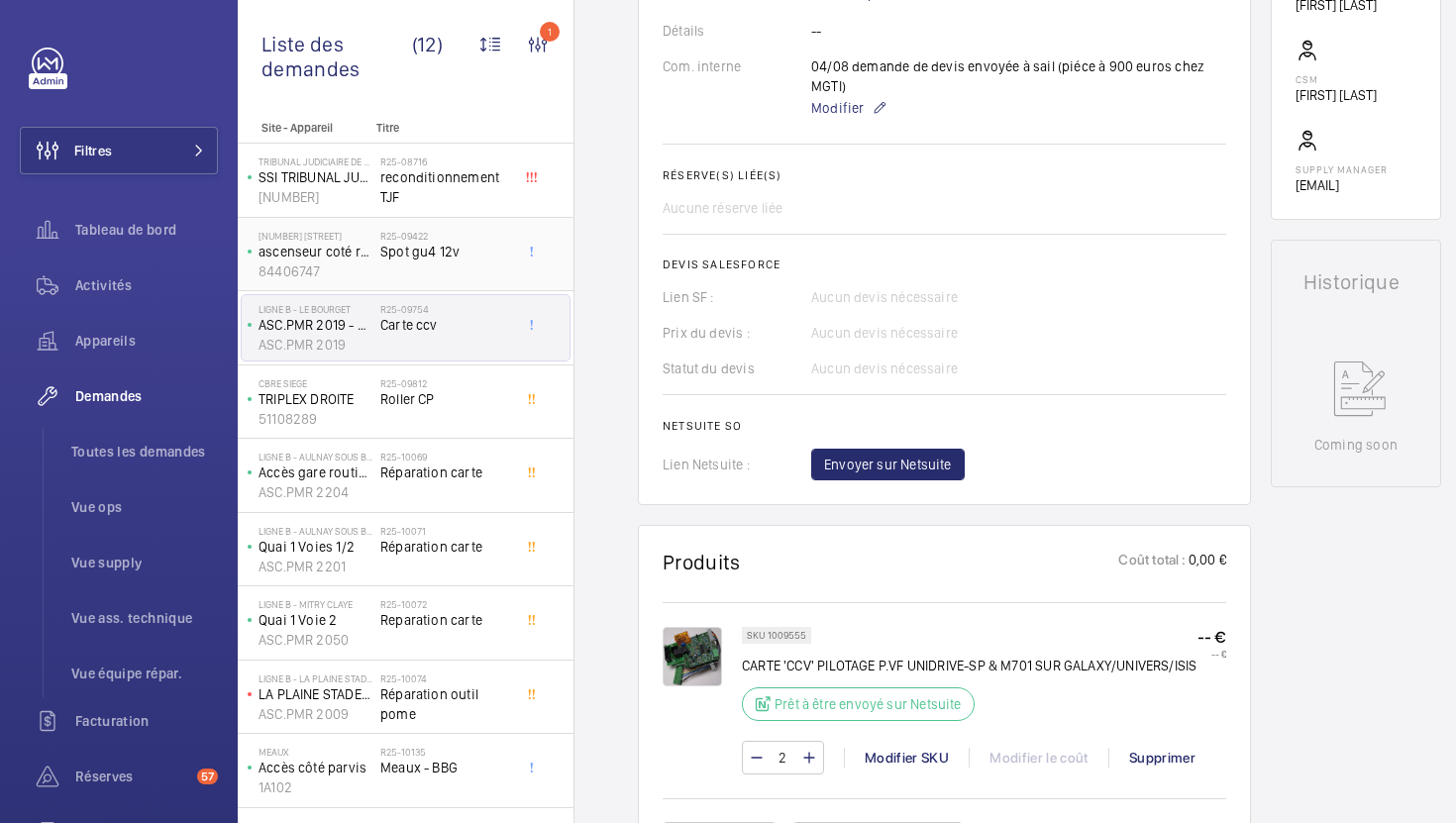 click on "R25-09422   Spot gu4 12v" 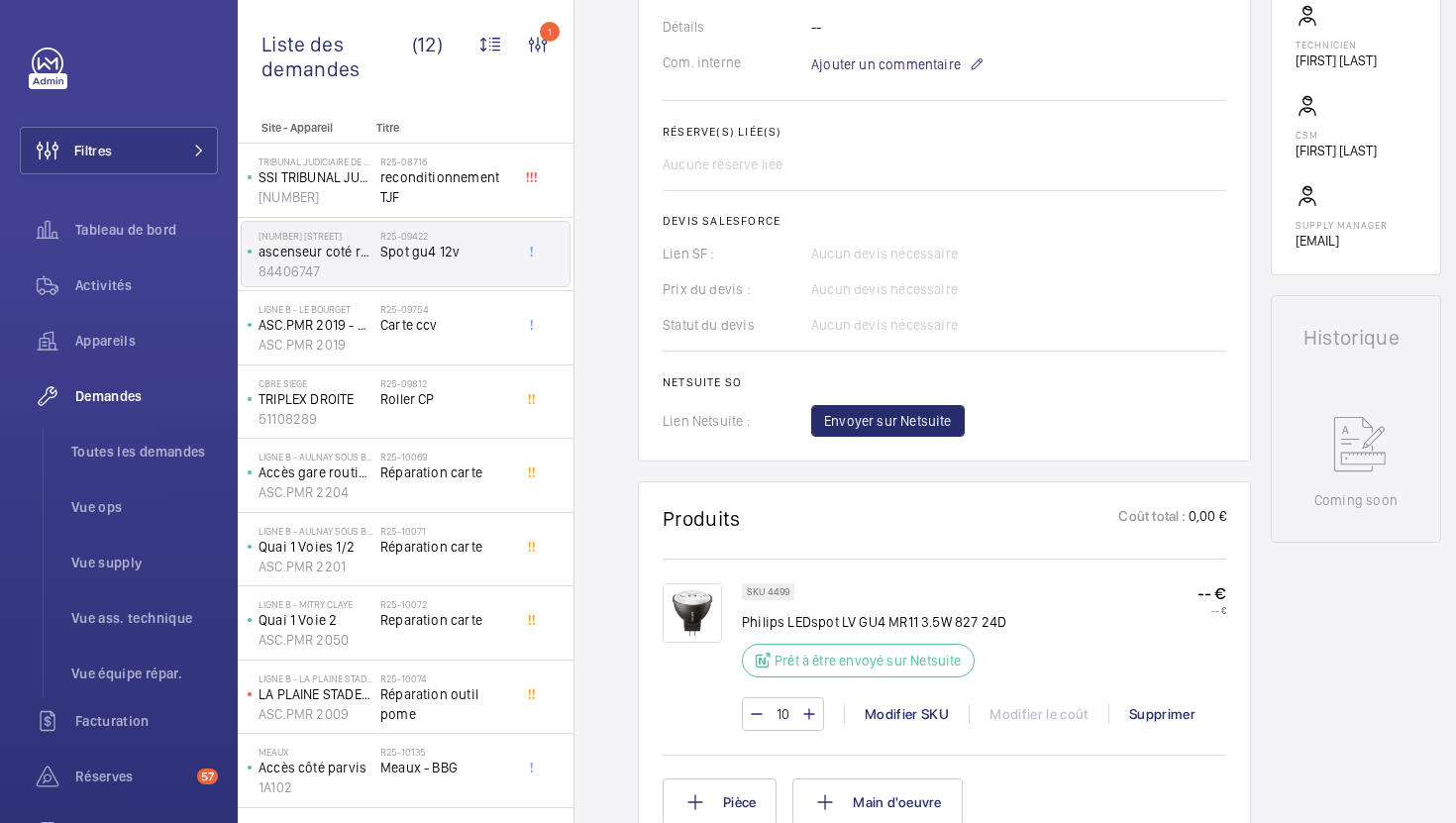 scroll, scrollTop: 658, scrollLeft: 0, axis: vertical 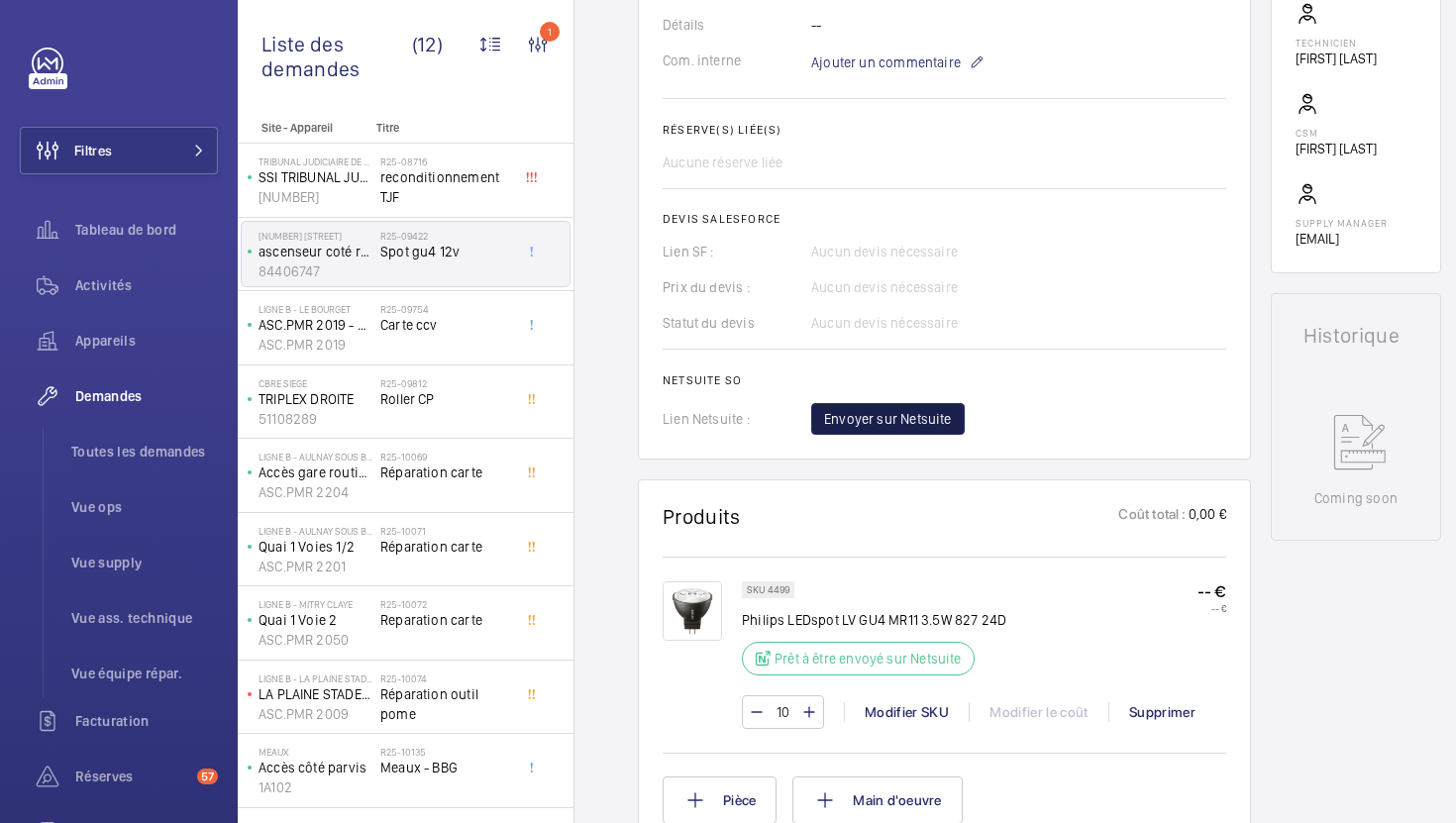 click on "Envoyer sur Netsuite" 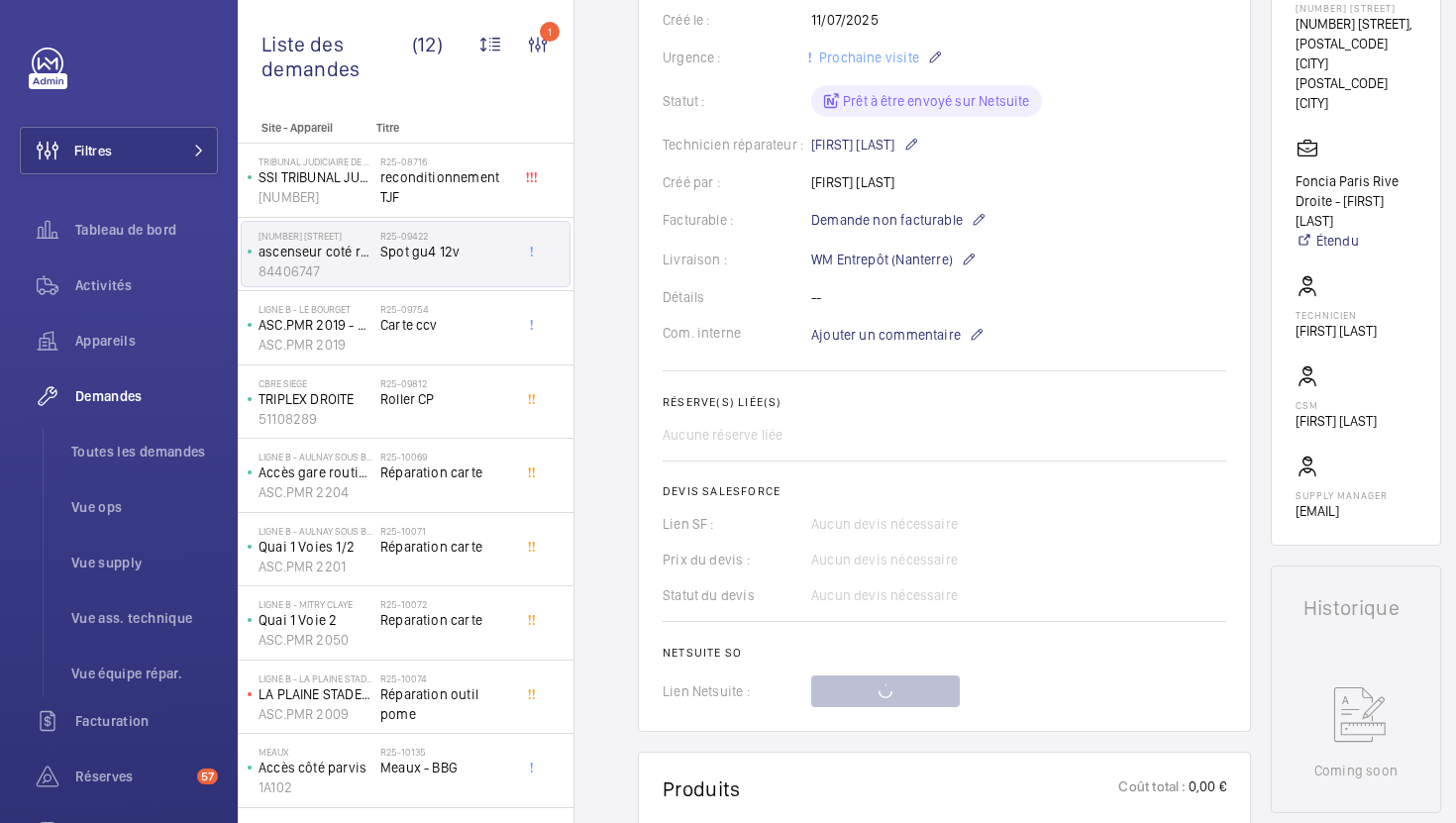 scroll, scrollTop: 372, scrollLeft: 0, axis: vertical 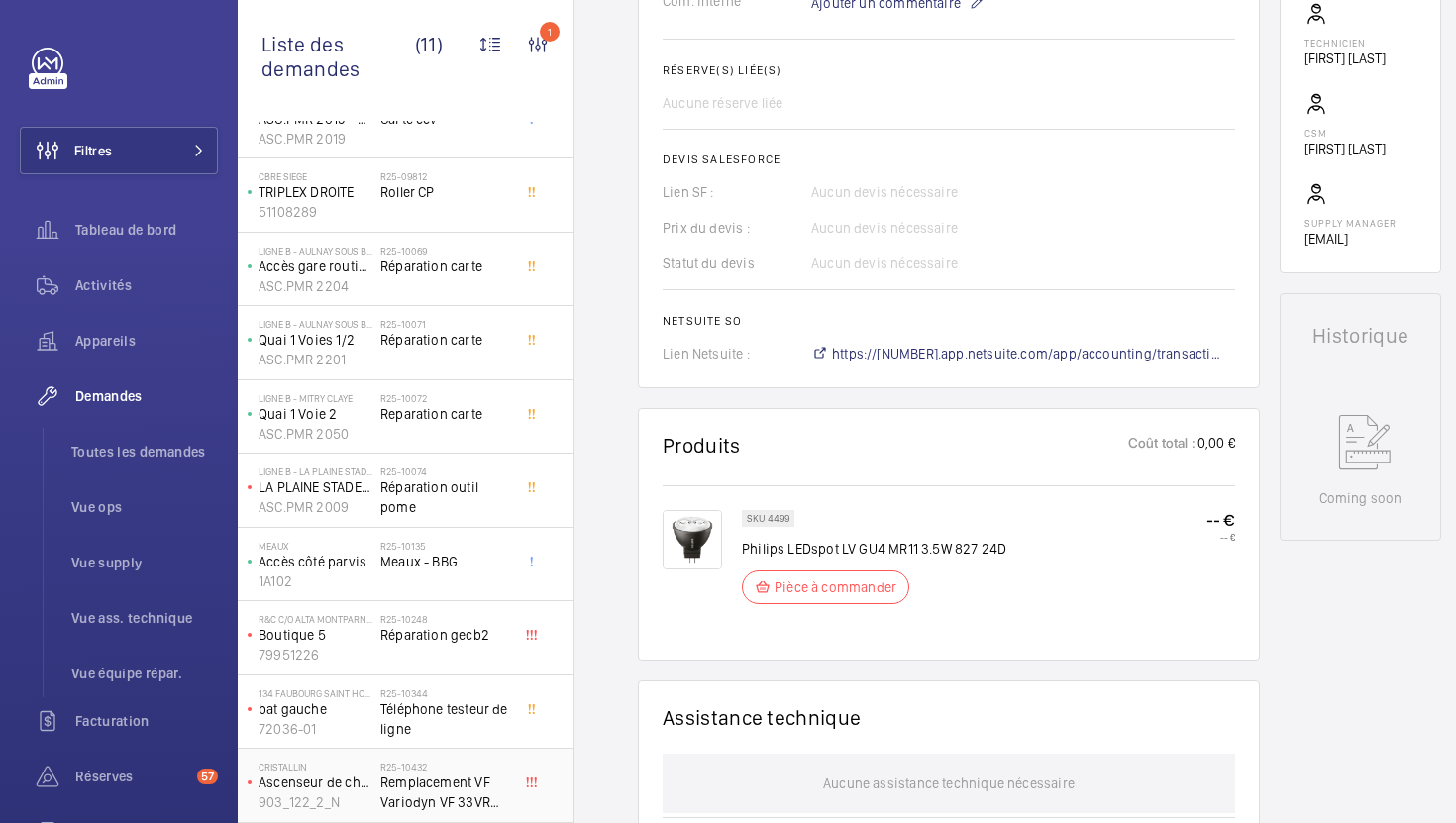 click on "R25-10432   Remplacement VF Variodyn VF 33VR Schindler" 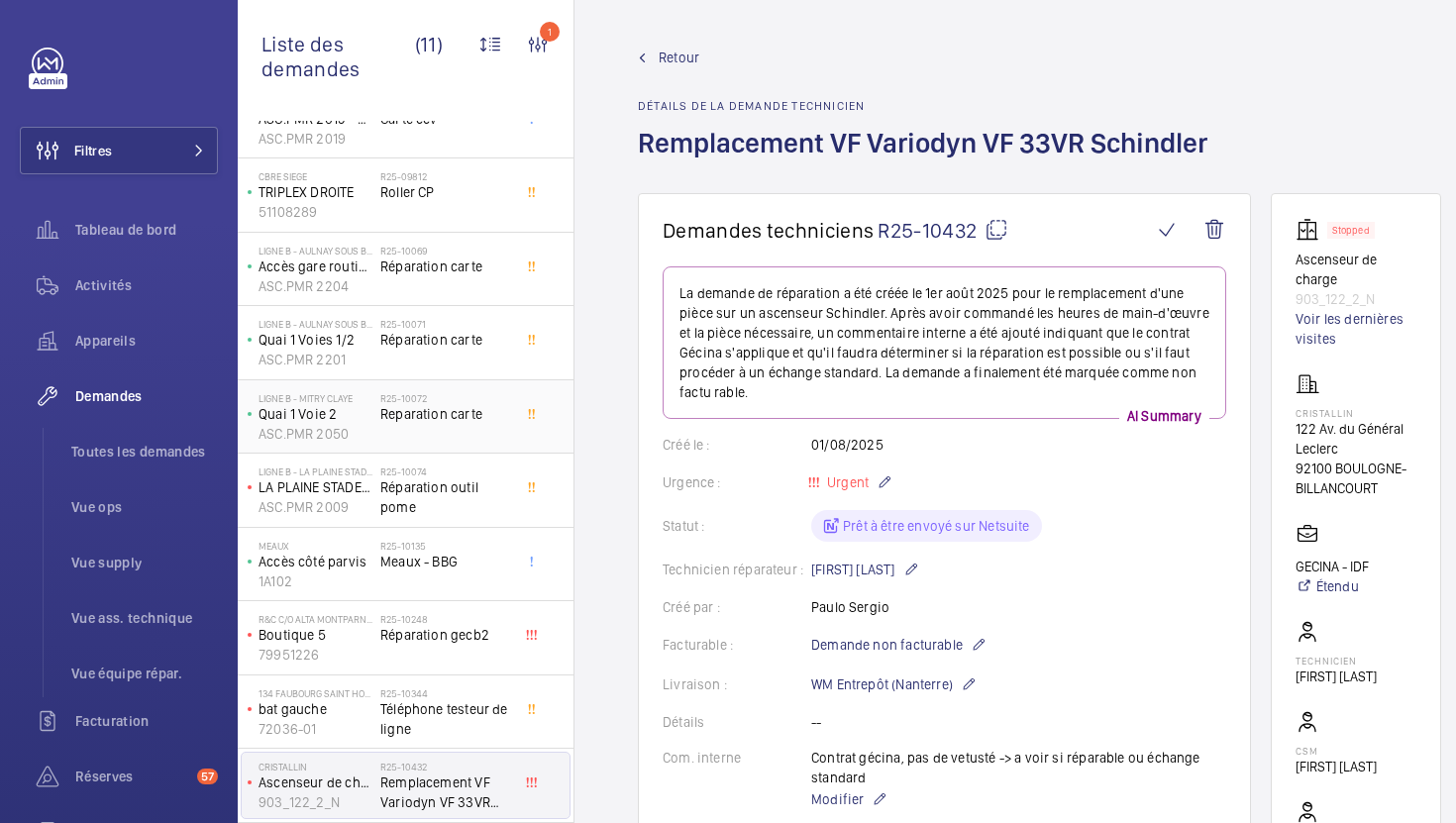 scroll, scrollTop: 0, scrollLeft: 0, axis: both 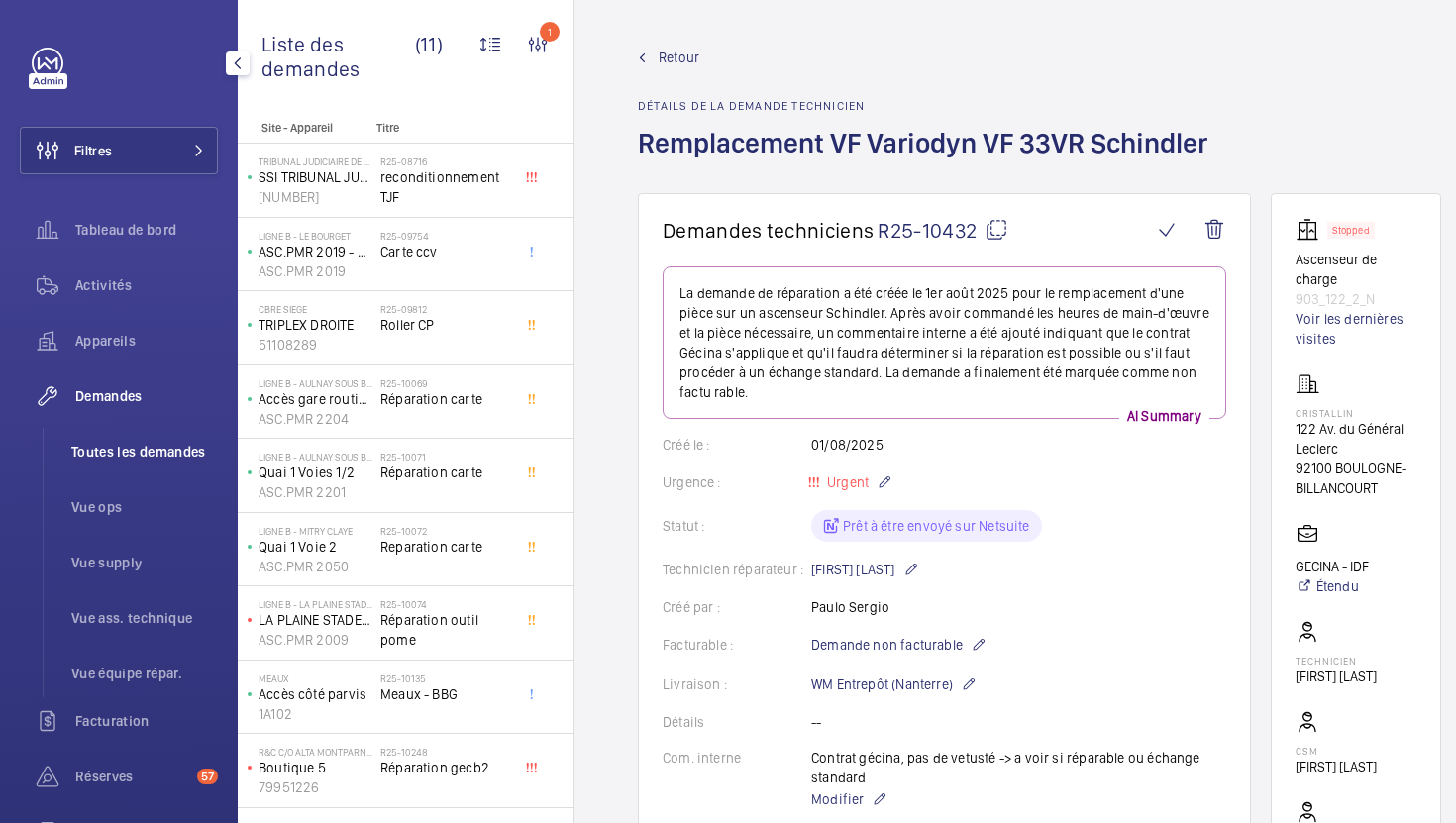 click on "Toutes les demandes" 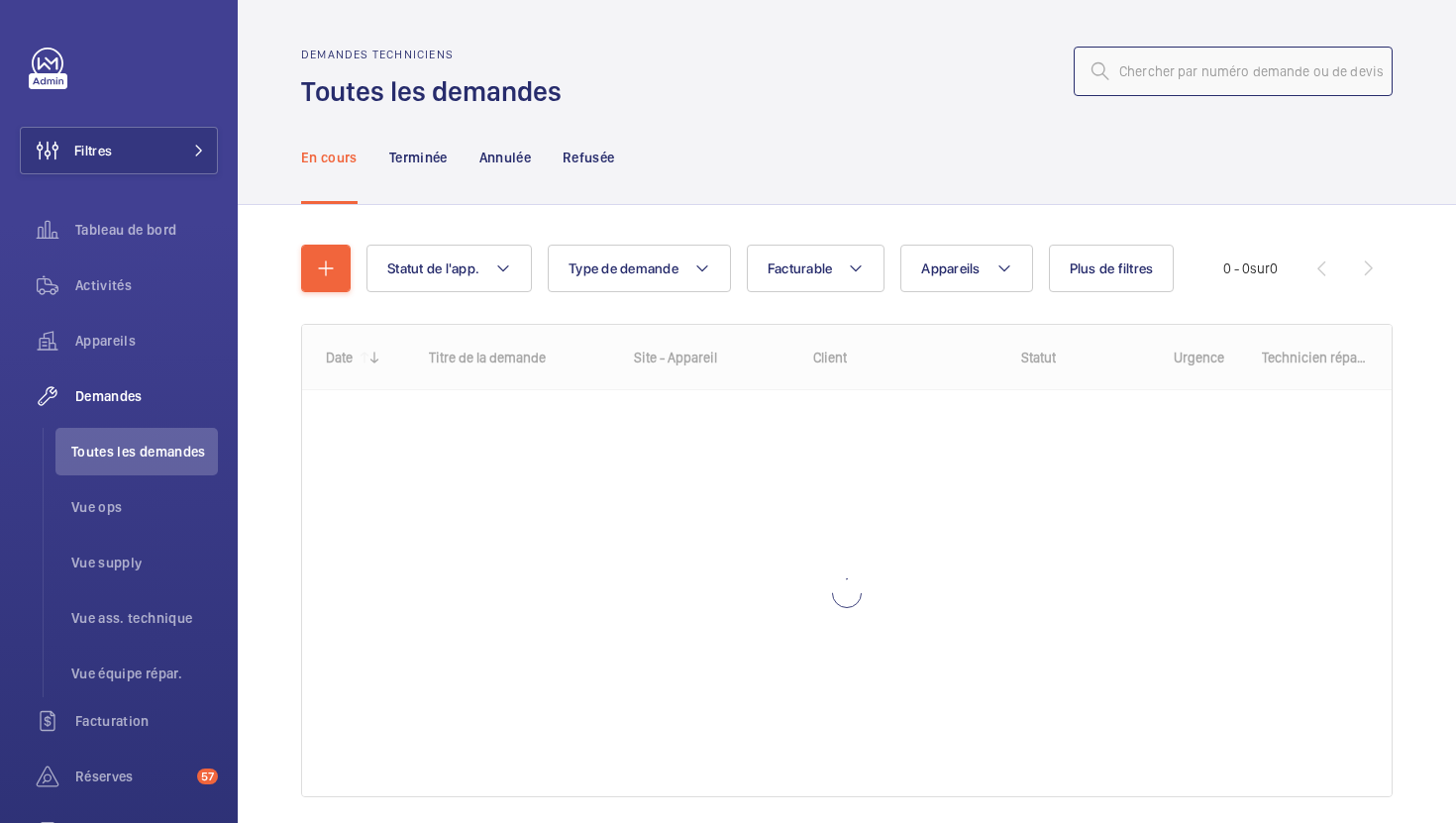 click 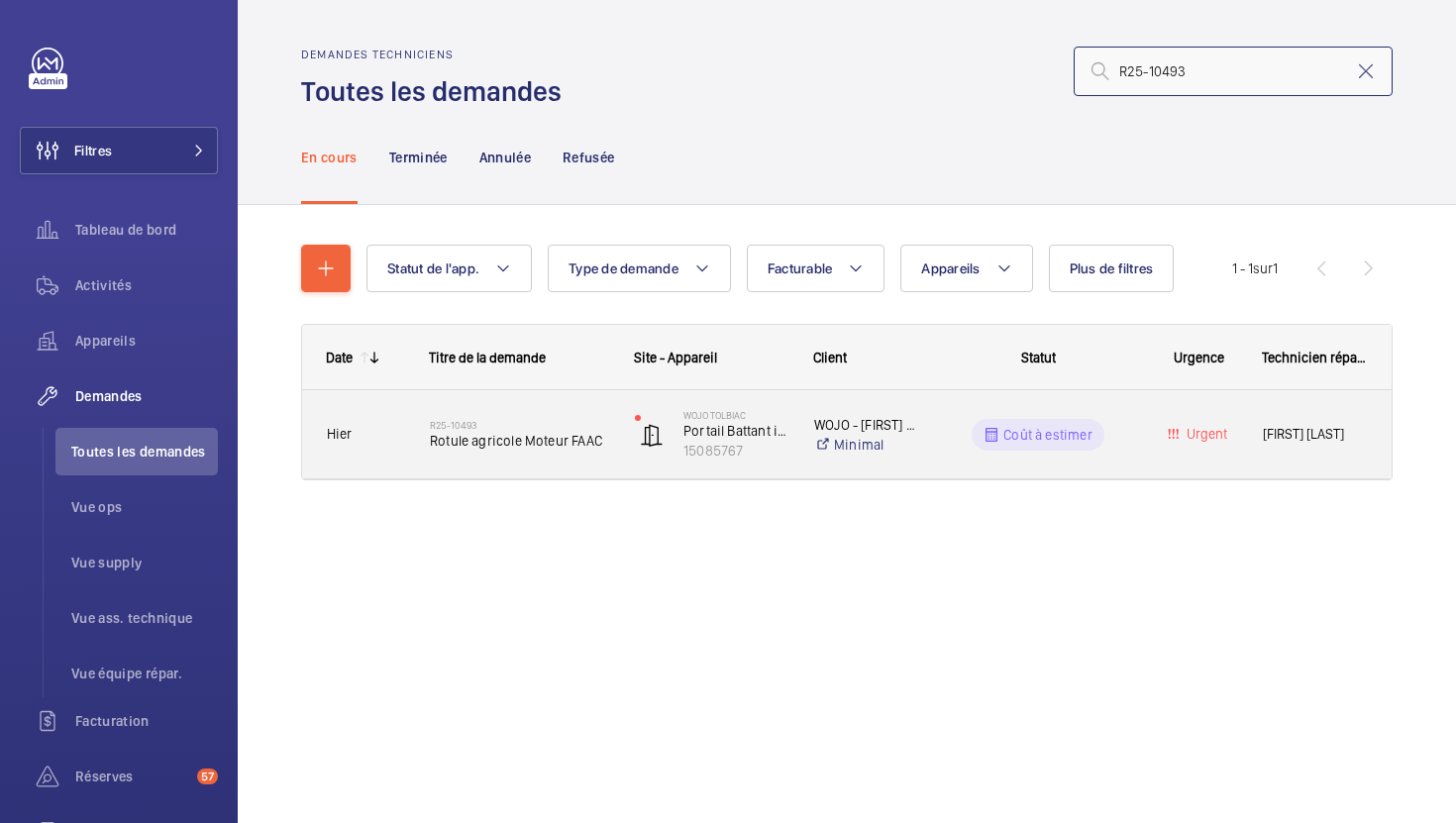 type on "R25-10493" 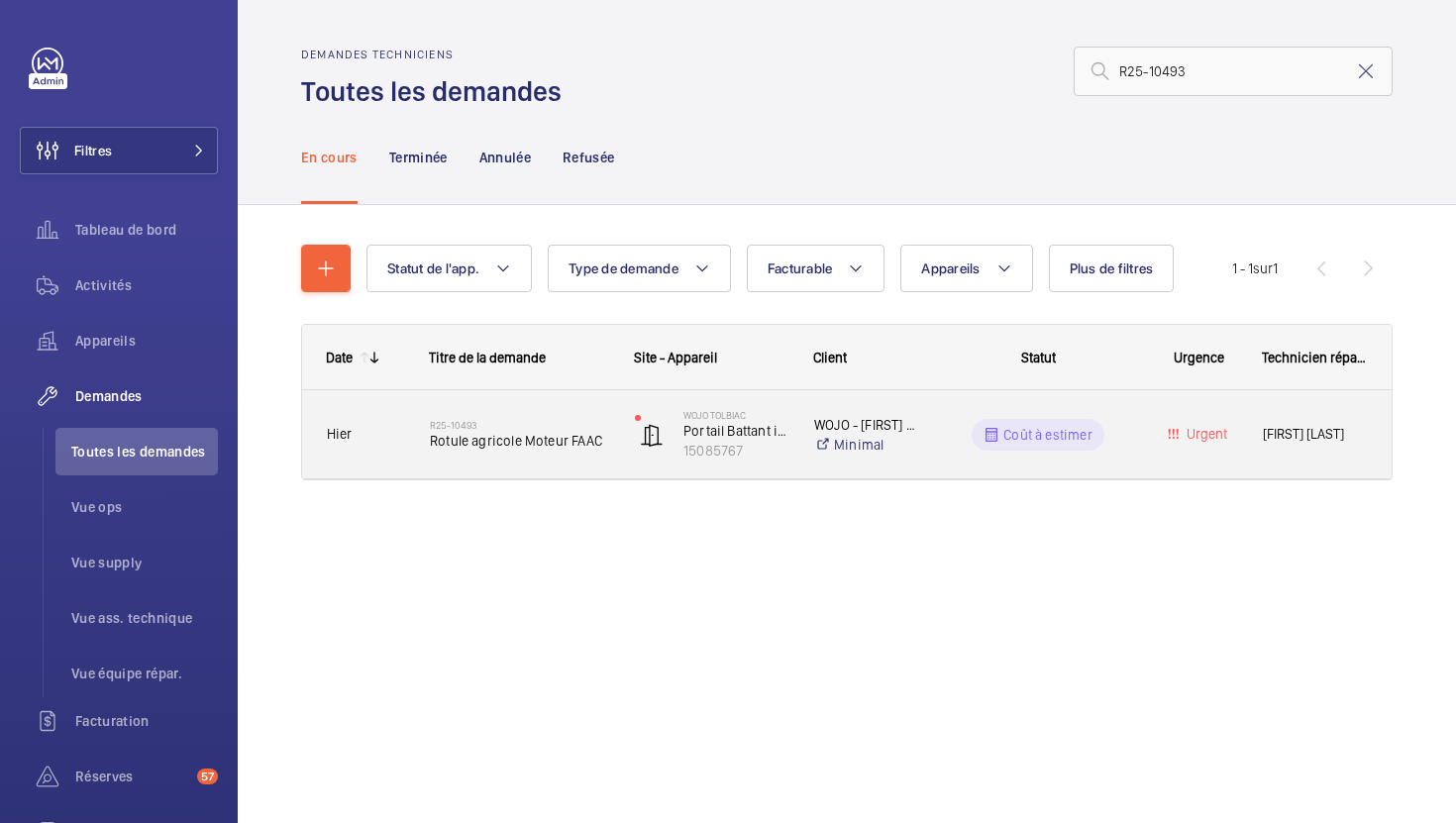 click on "WOJO TOLBIAC   Portail Battant intérieur    15085767" 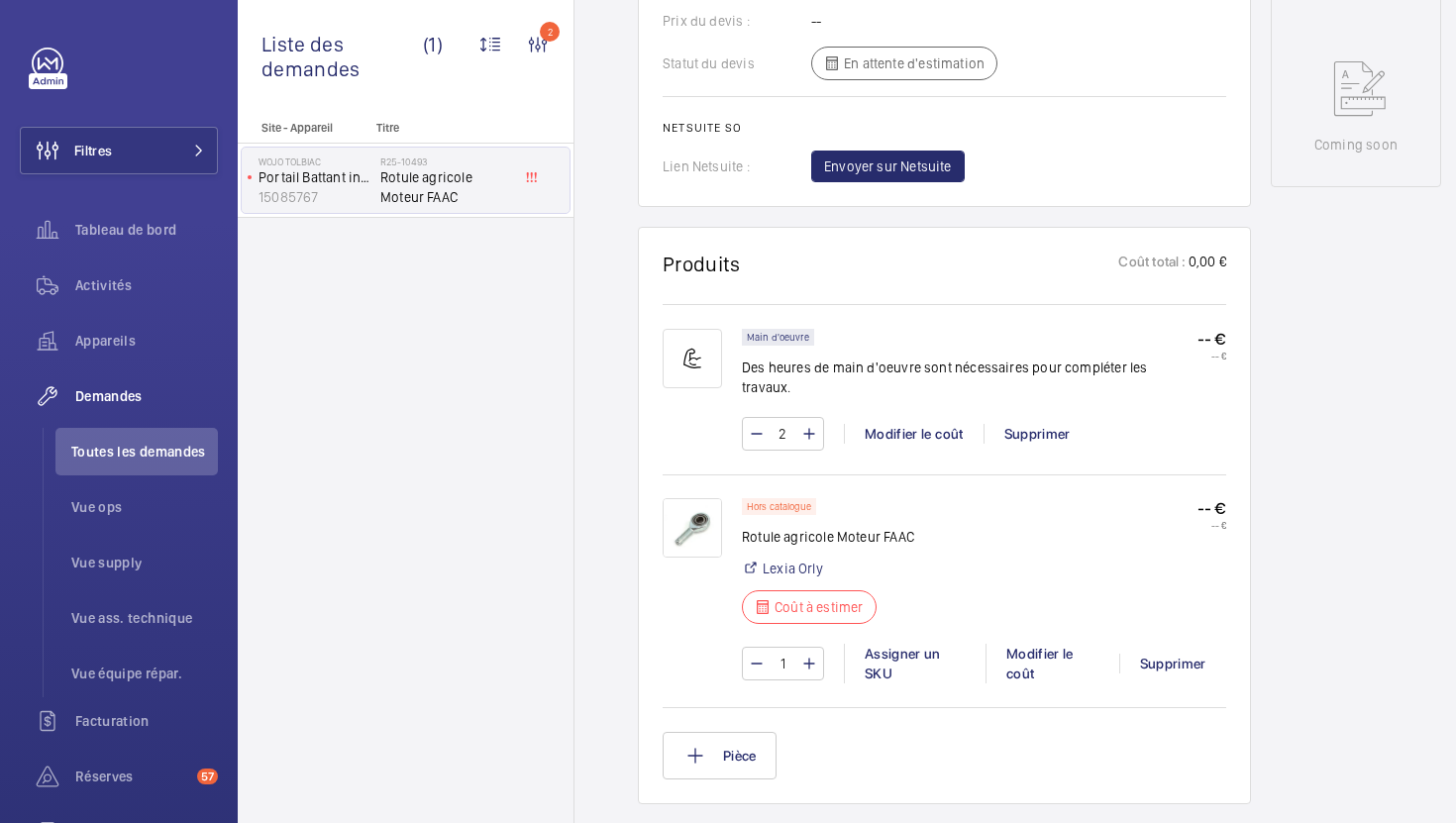 scroll, scrollTop: 987, scrollLeft: 0, axis: vertical 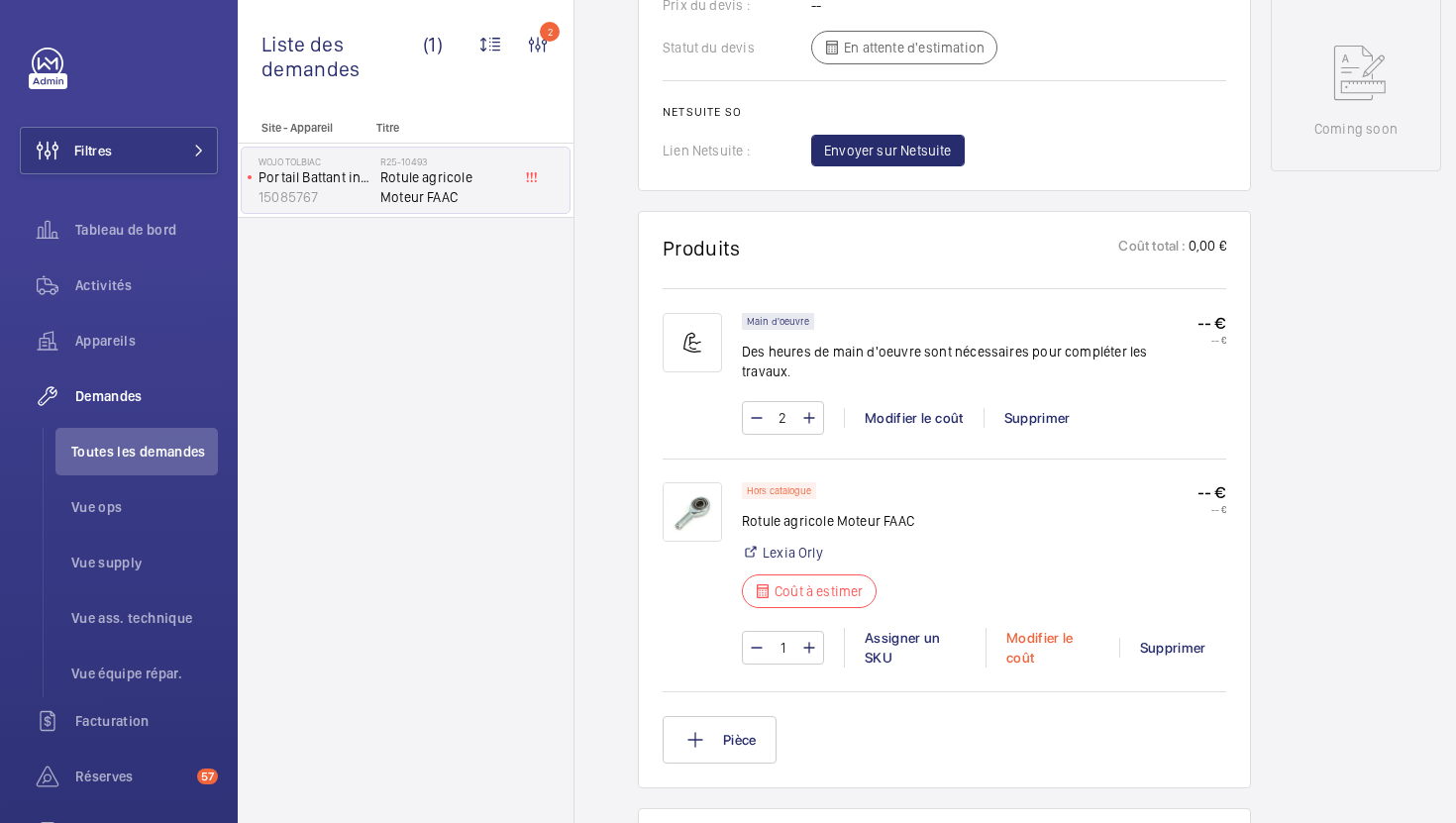 click on "Modifier le coût" 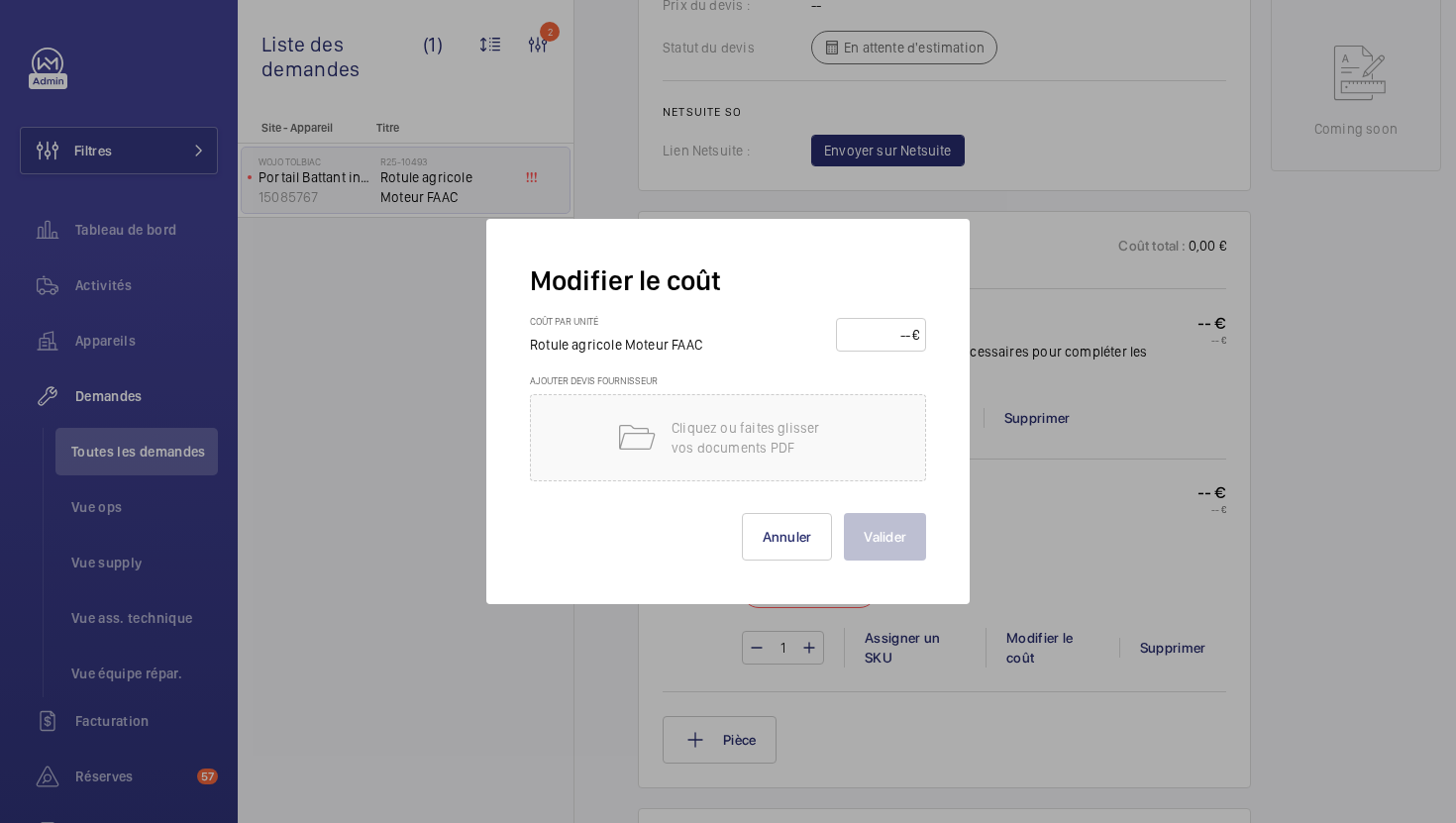 click at bounding box center [878, 335] 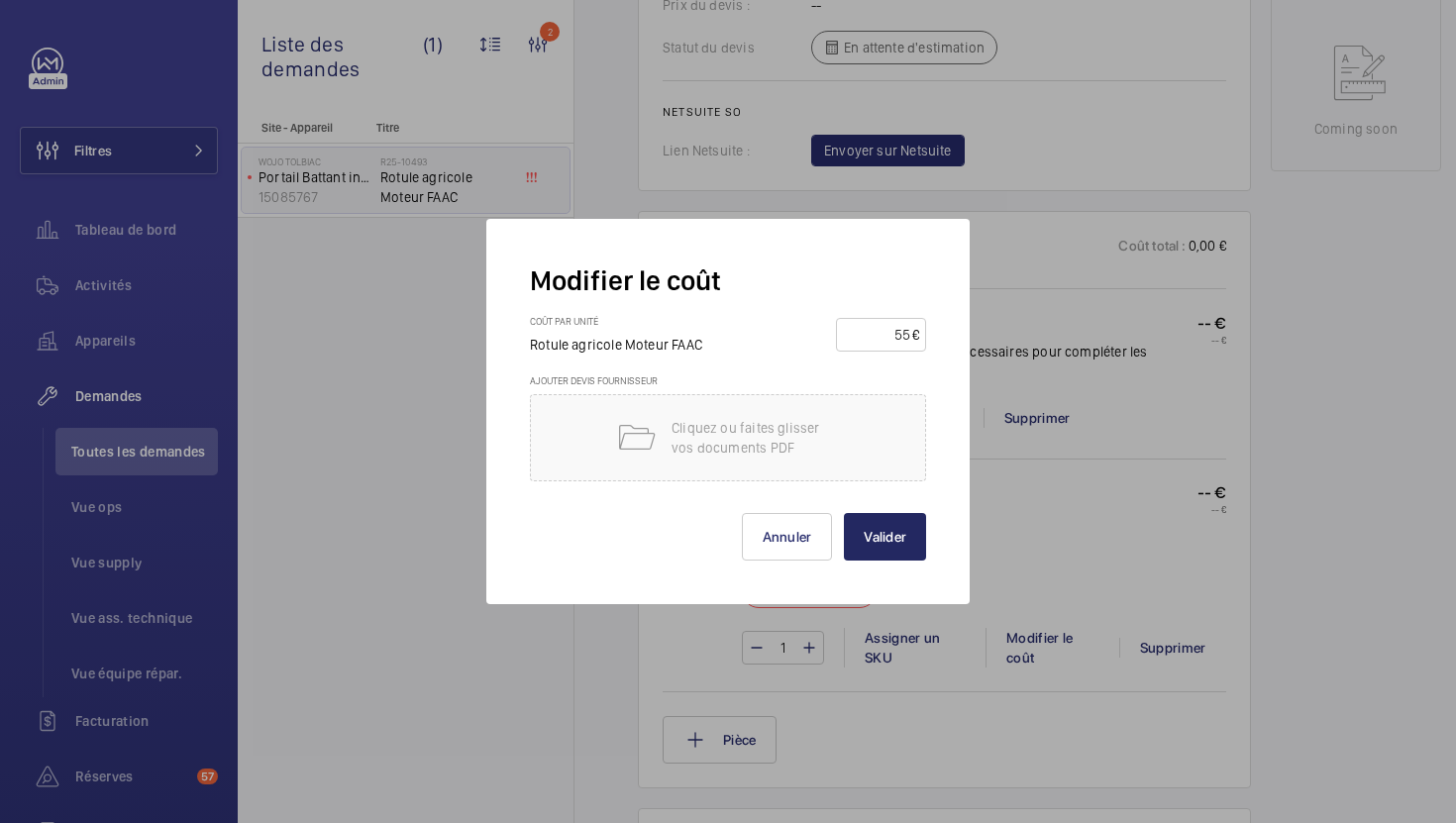 type on "55" 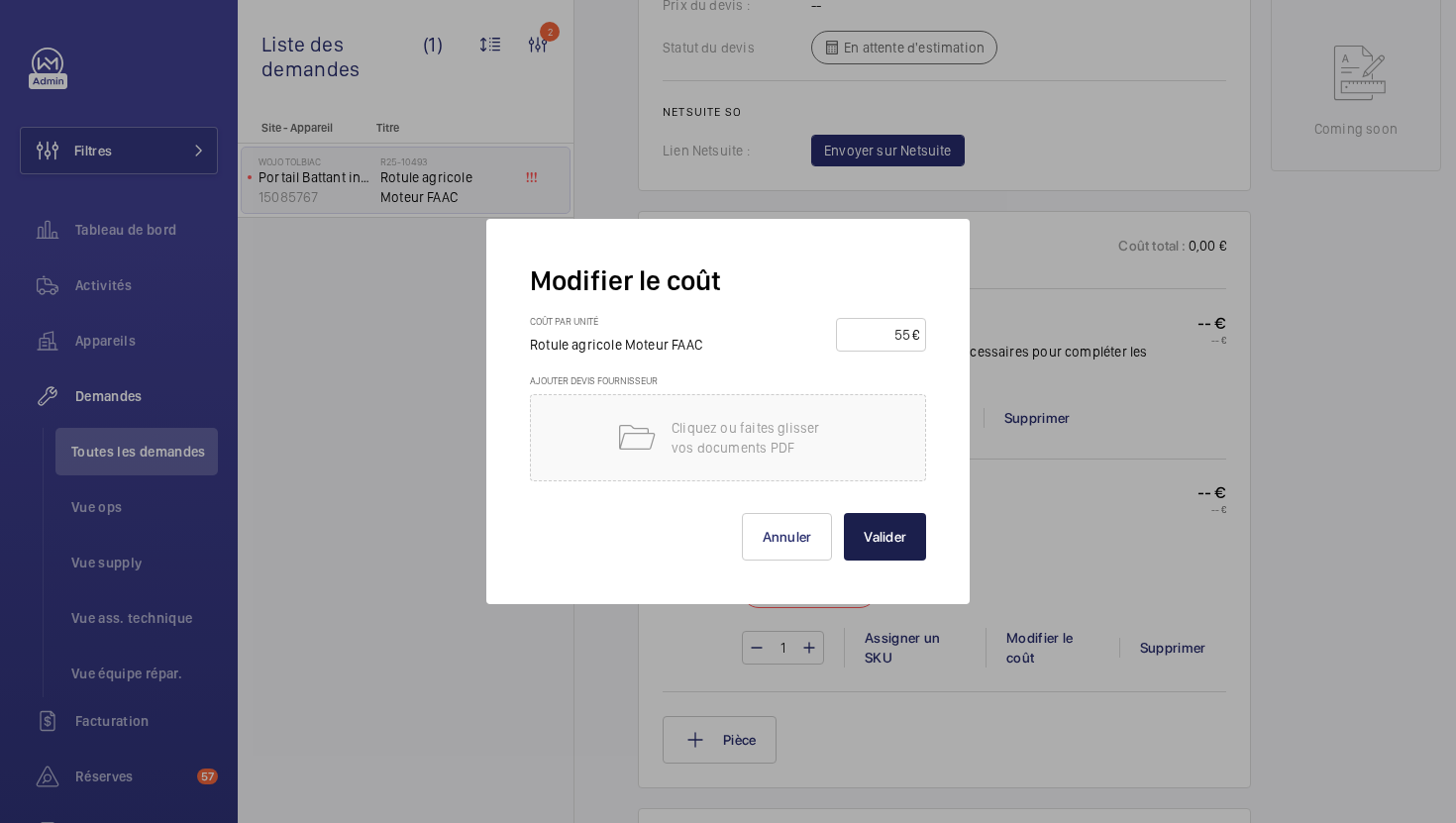click on "Valider" at bounding box center (884, 537) 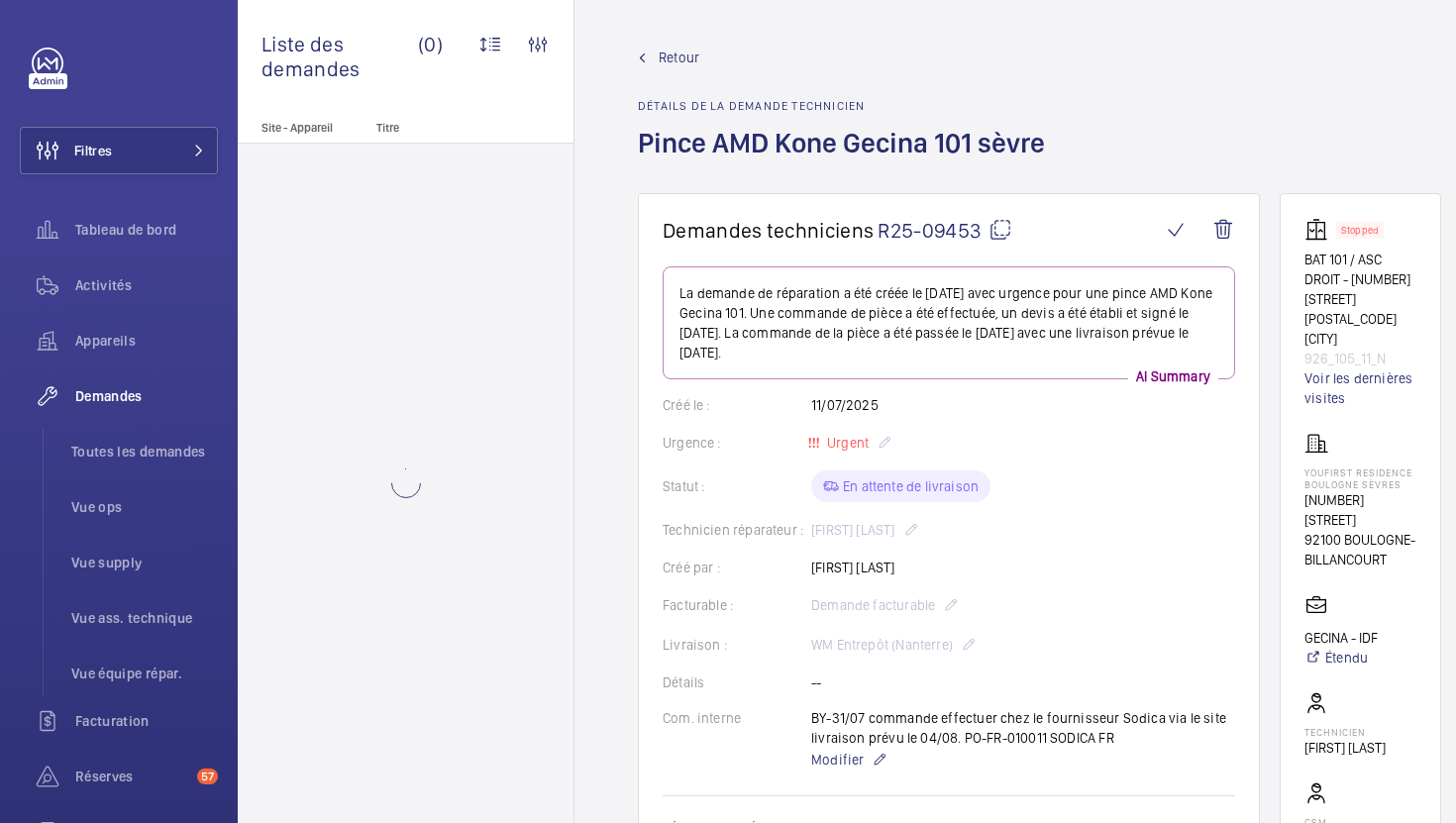 scroll, scrollTop: 0, scrollLeft: 0, axis: both 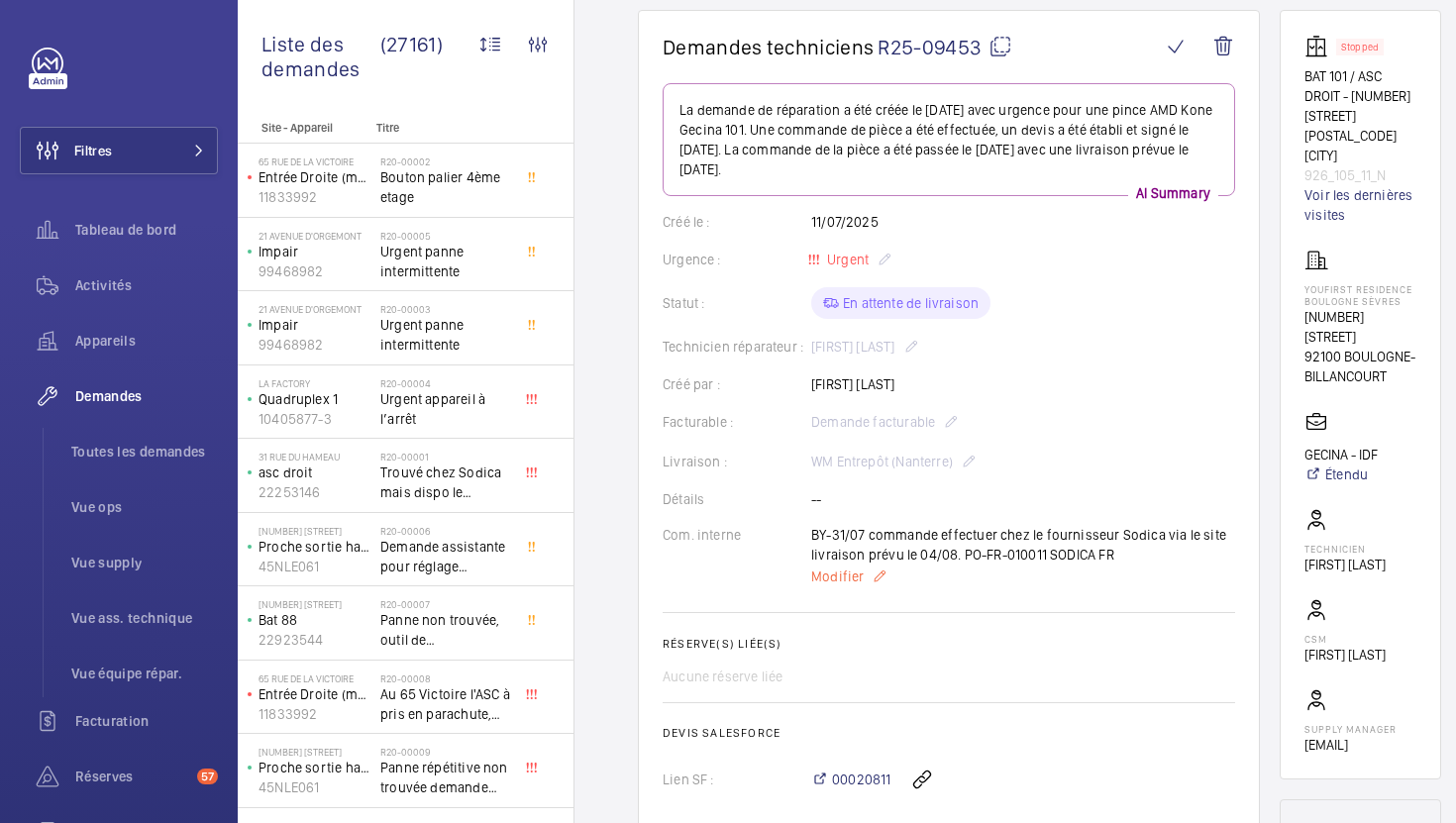 click on "Modifier" 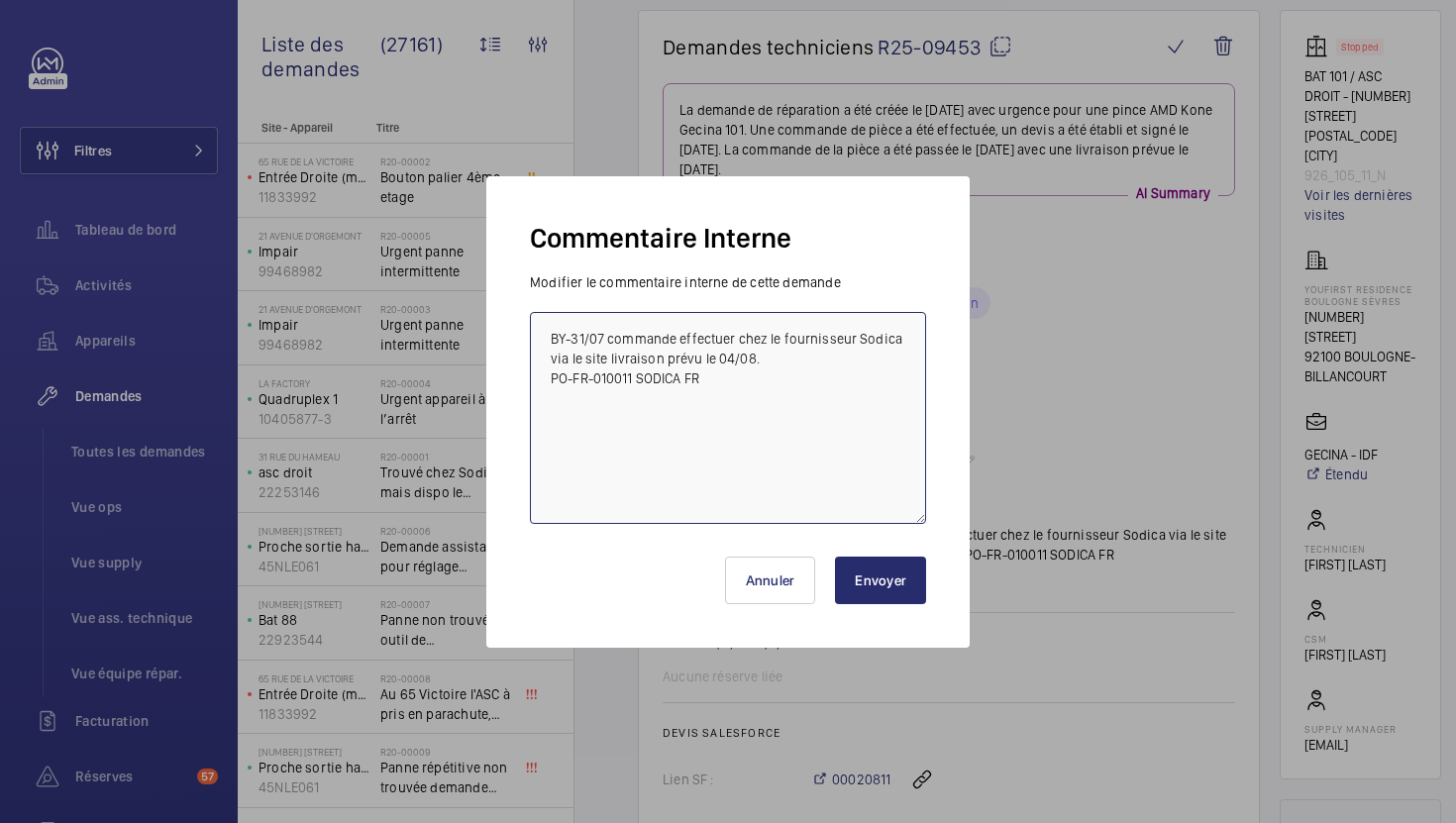 click on "BY-31/07 commande effectuer chez le fournisseur Sodica via le site livraison prévu le 04/08.
PO-FR-010011 SODICA FR" at bounding box center [728, 418] 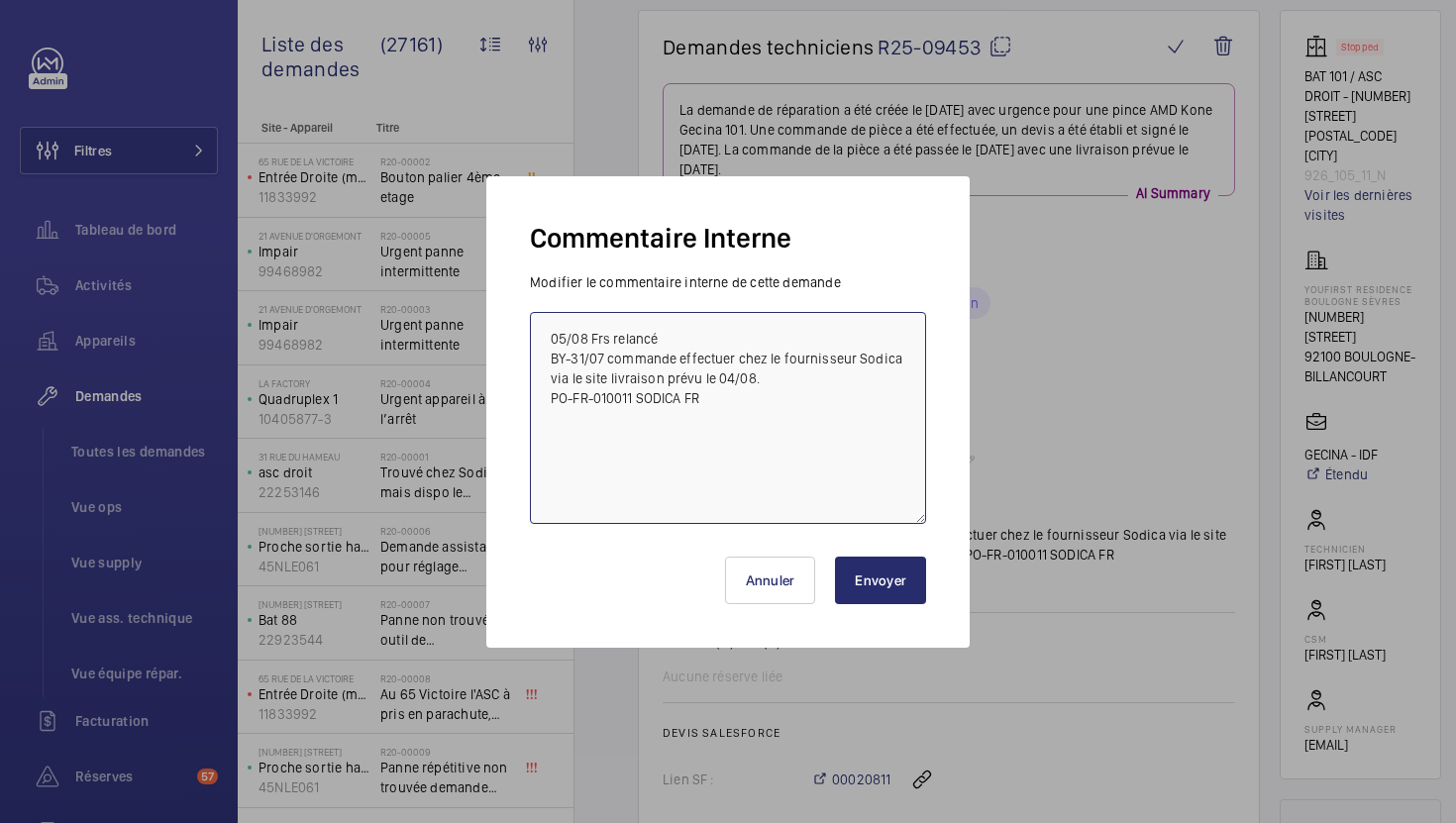drag, startPoint x: 665, startPoint y: 341, endPoint x: 429, endPoint y: 341, distance: 236 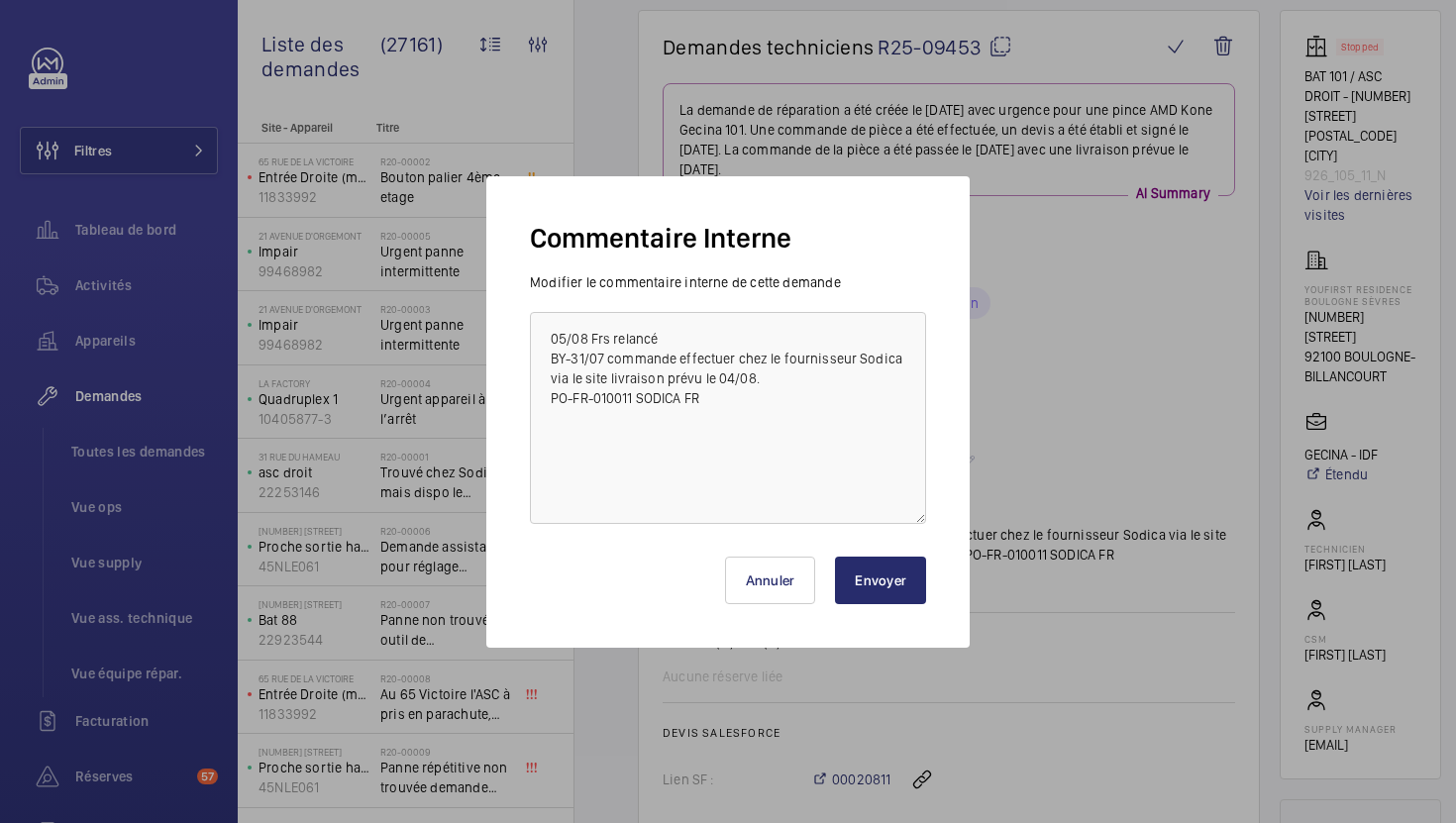 click on "Envoyer" at bounding box center (881, 580) 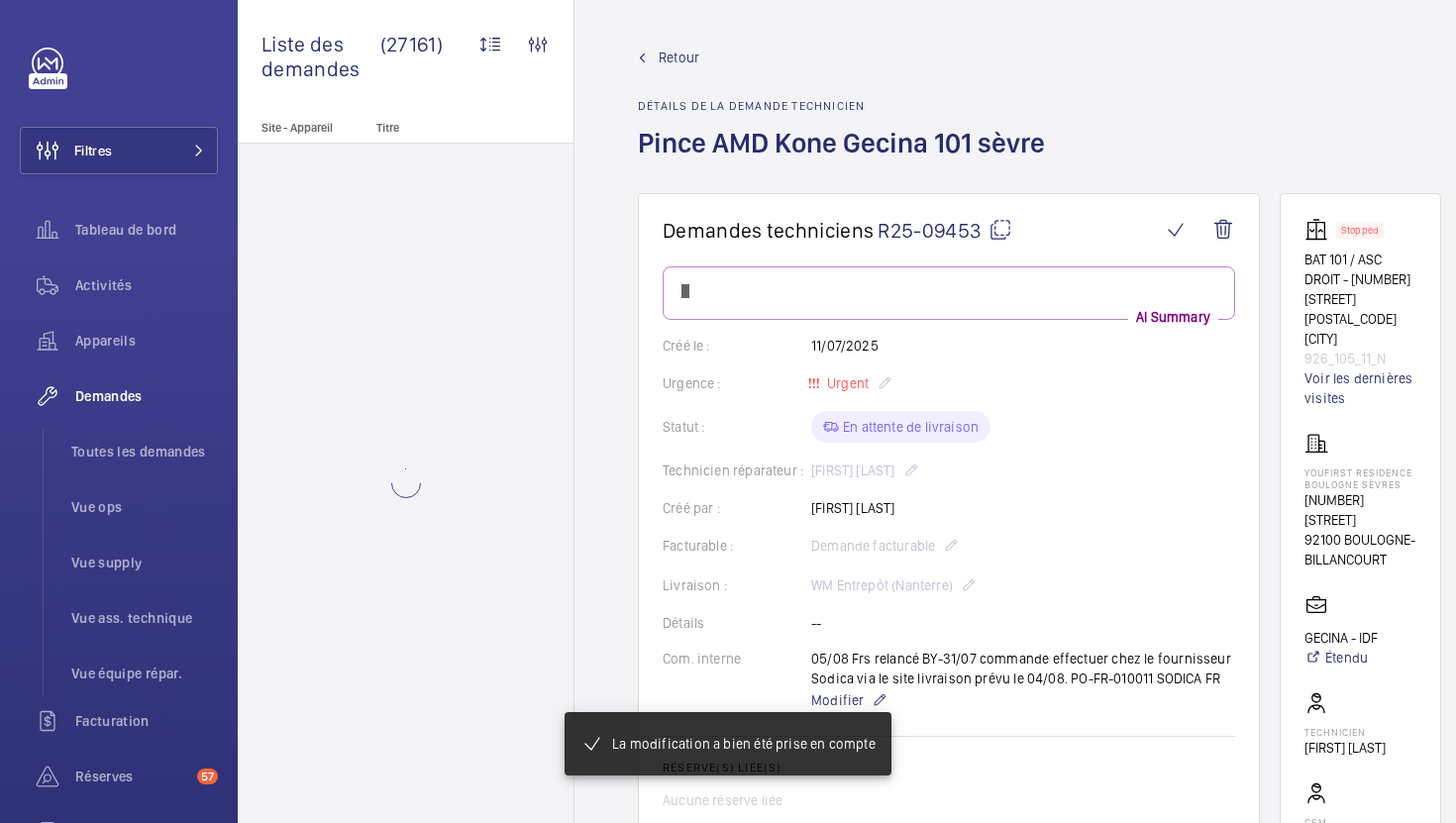 scroll, scrollTop: 183, scrollLeft: 0, axis: vertical 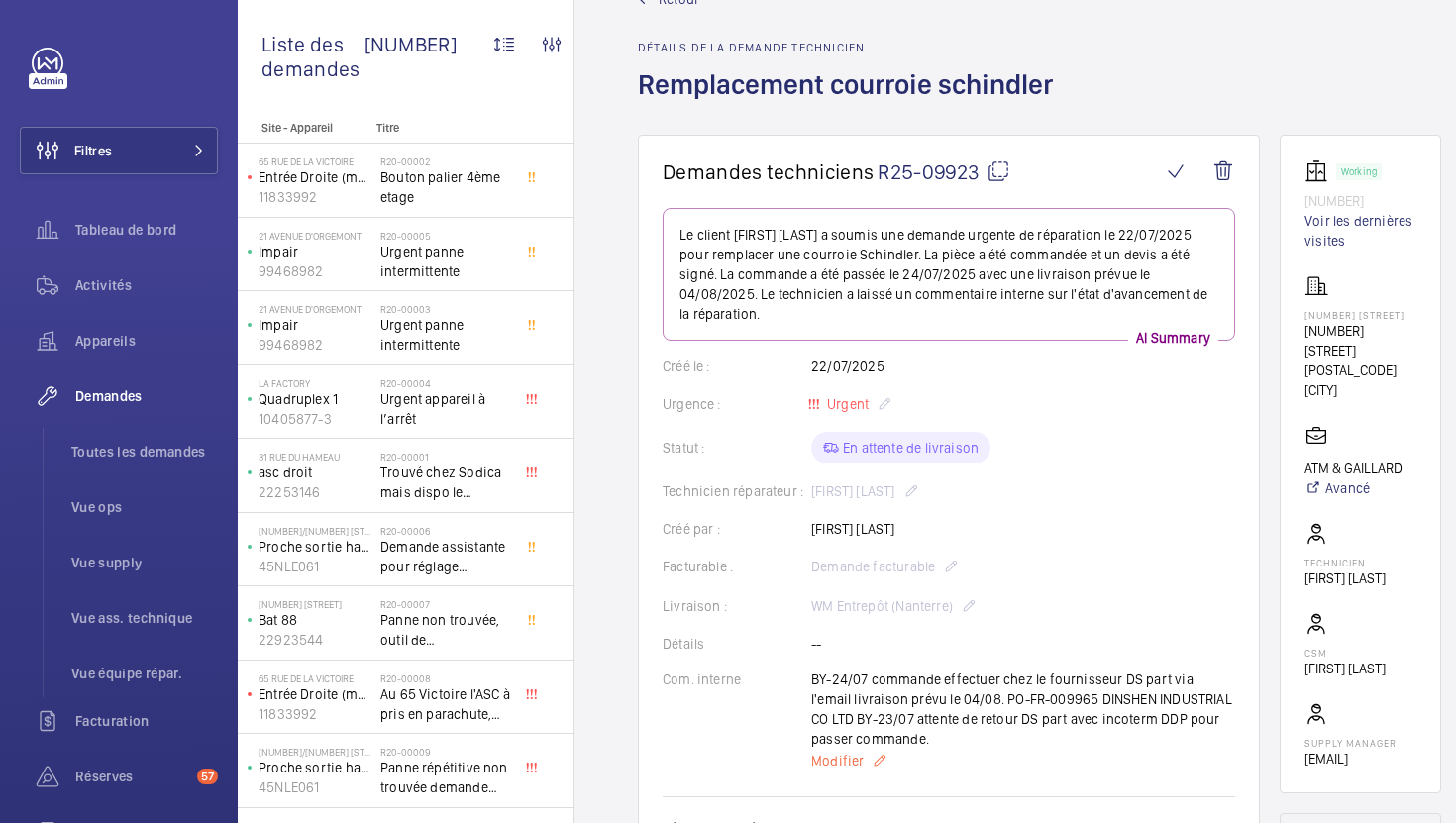 click on "Modifier" 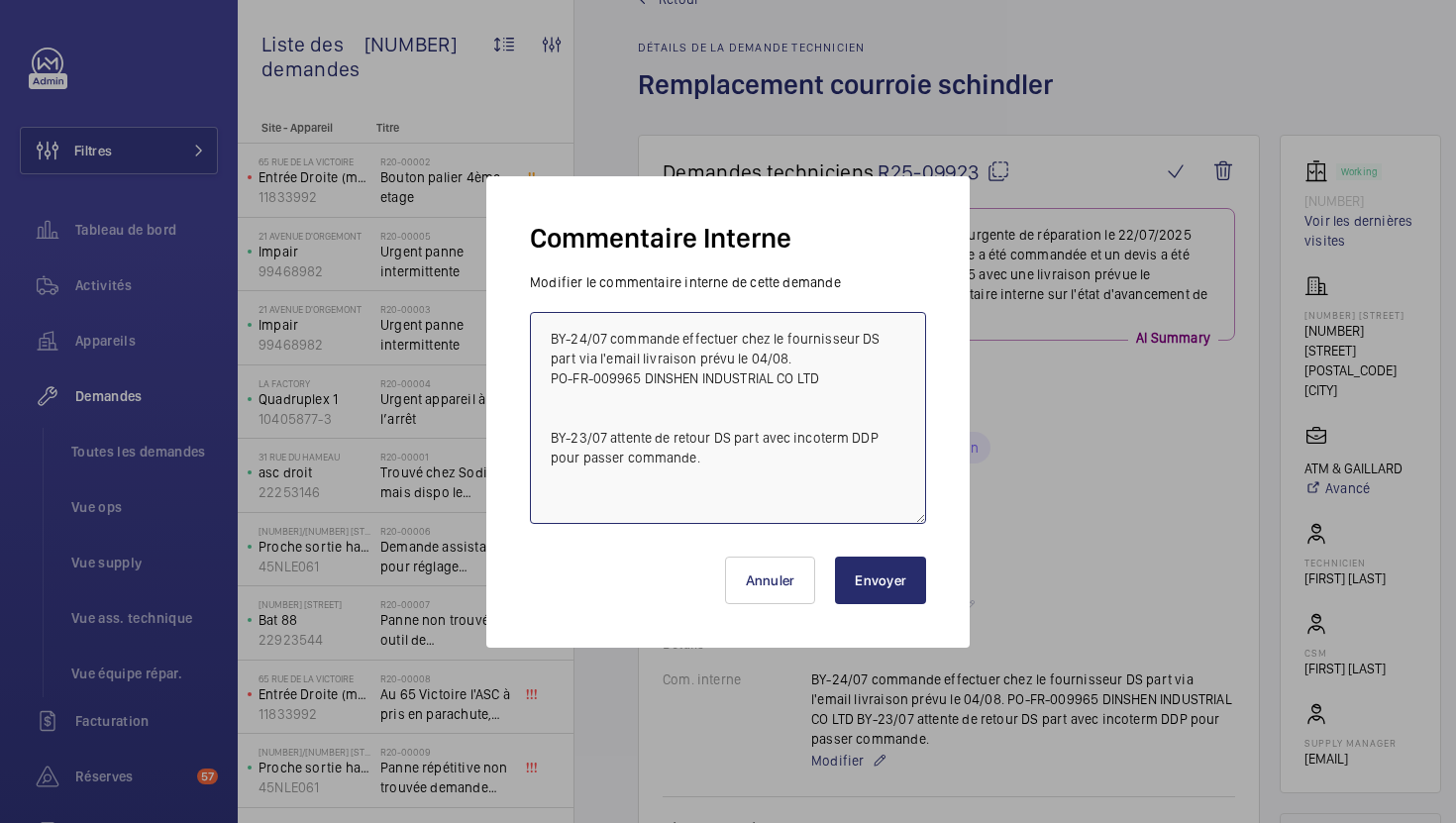 click on "BY-24/07 commande effectuer chez le fournisseur DS part via l'email livraison prévu le 04/08.
PO-FR-009965 DINSHEN INDUSTRIAL CO LTD
BY-23/07 attente de retour DS part avec incoterm DDP pour passer commande." at bounding box center [728, 418] 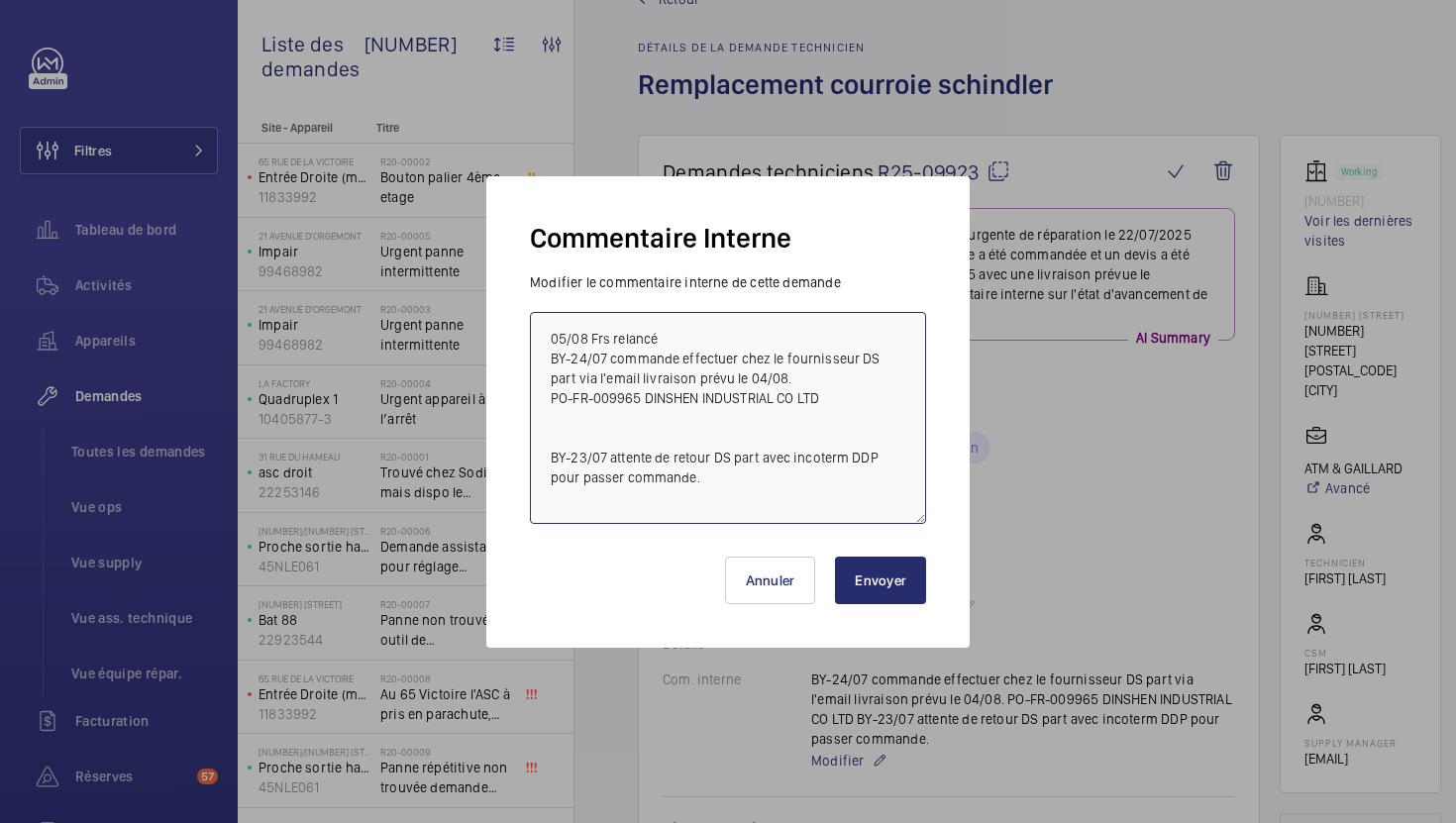 drag, startPoint x: 664, startPoint y: 341, endPoint x: 498, endPoint y: 329, distance: 166.43317 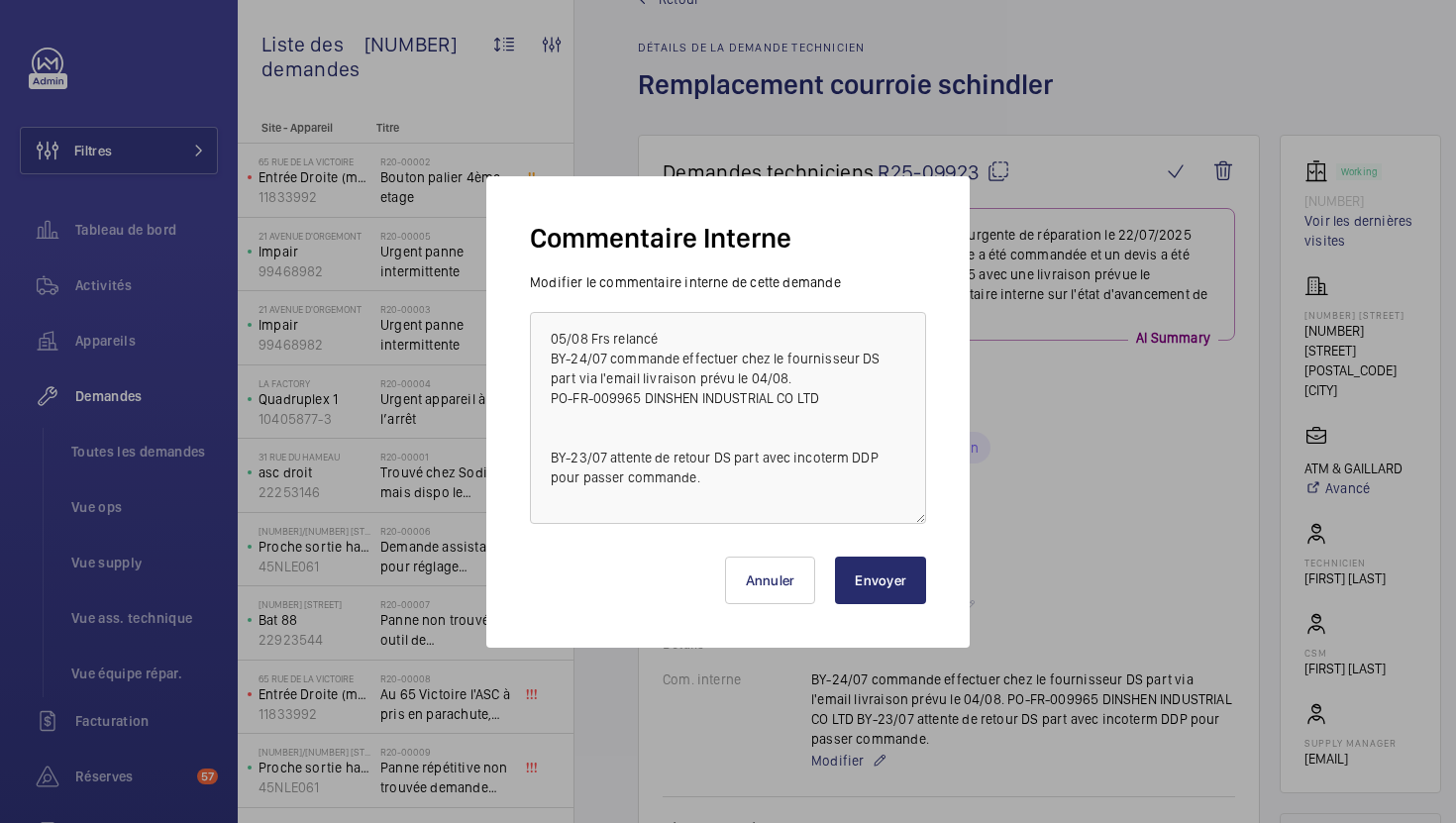 click on "Envoyer" at bounding box center [881, 580] 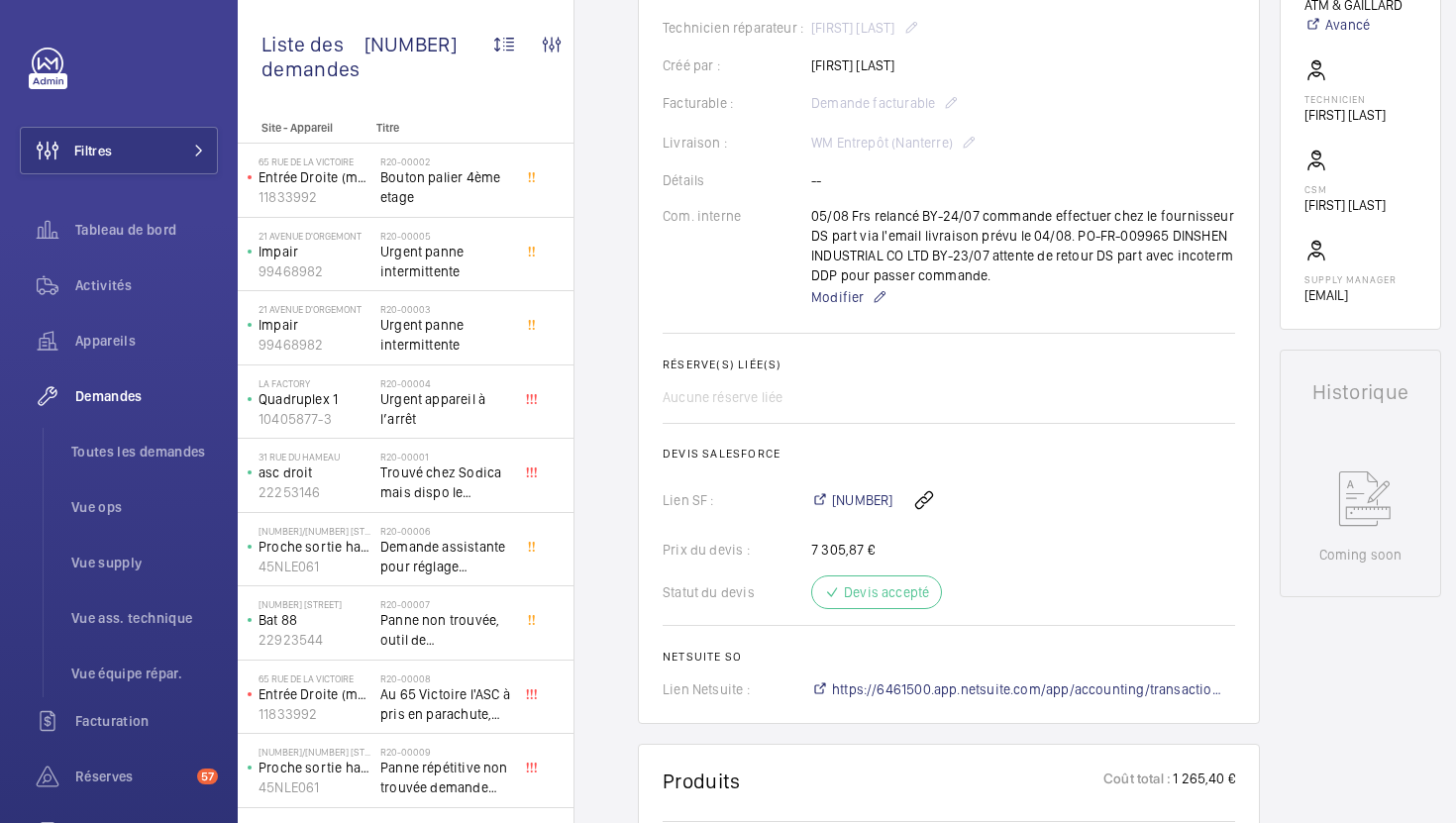 scroll, scrollTop: 454, scrollLeft: 0, axis: vertical 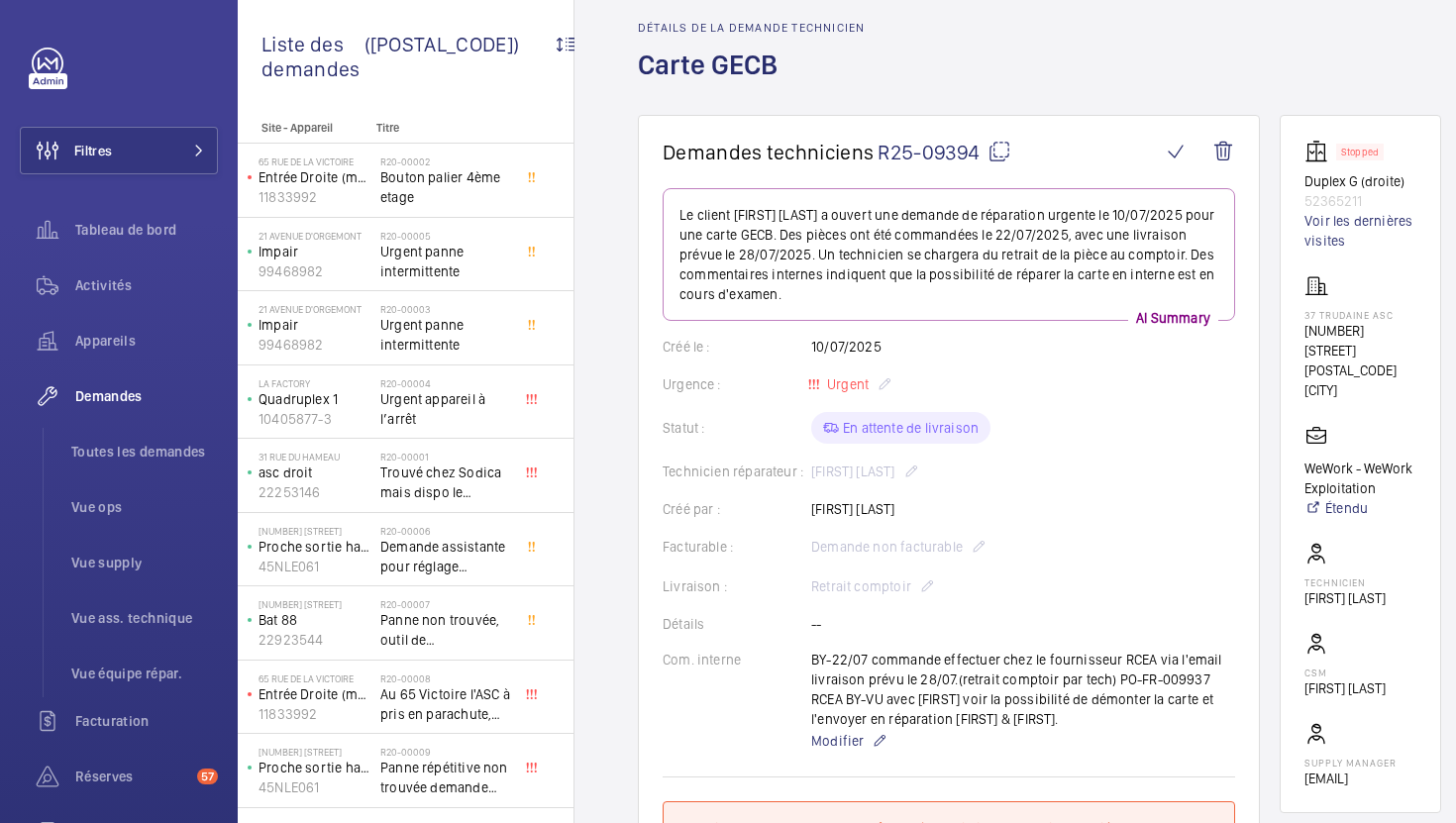 click 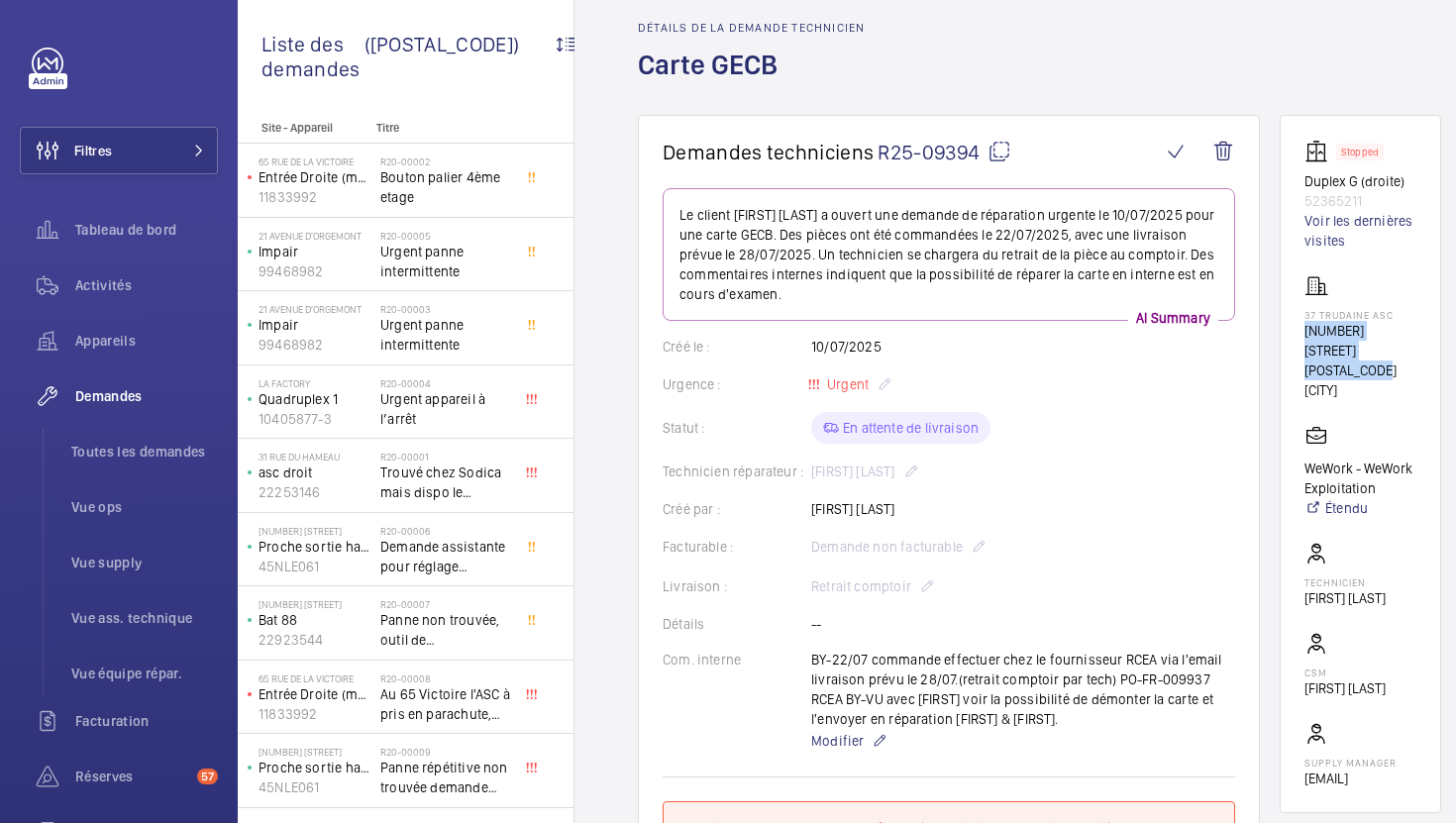 drag, startPoint x: 1390, startPoint y: 354, endPoint x: 1303, endPoint y: 337, distance: 88.64536 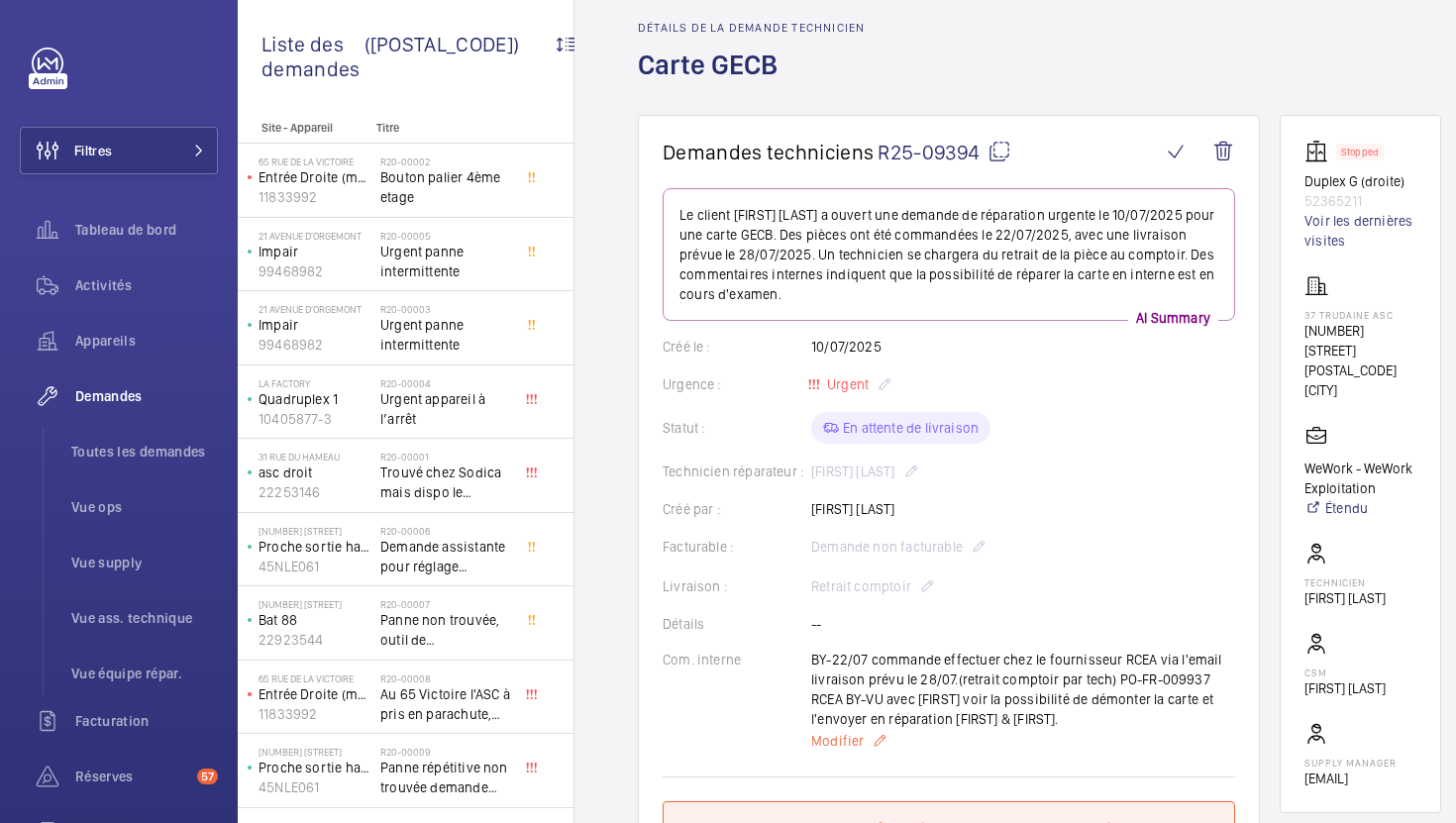click on "Modifier" 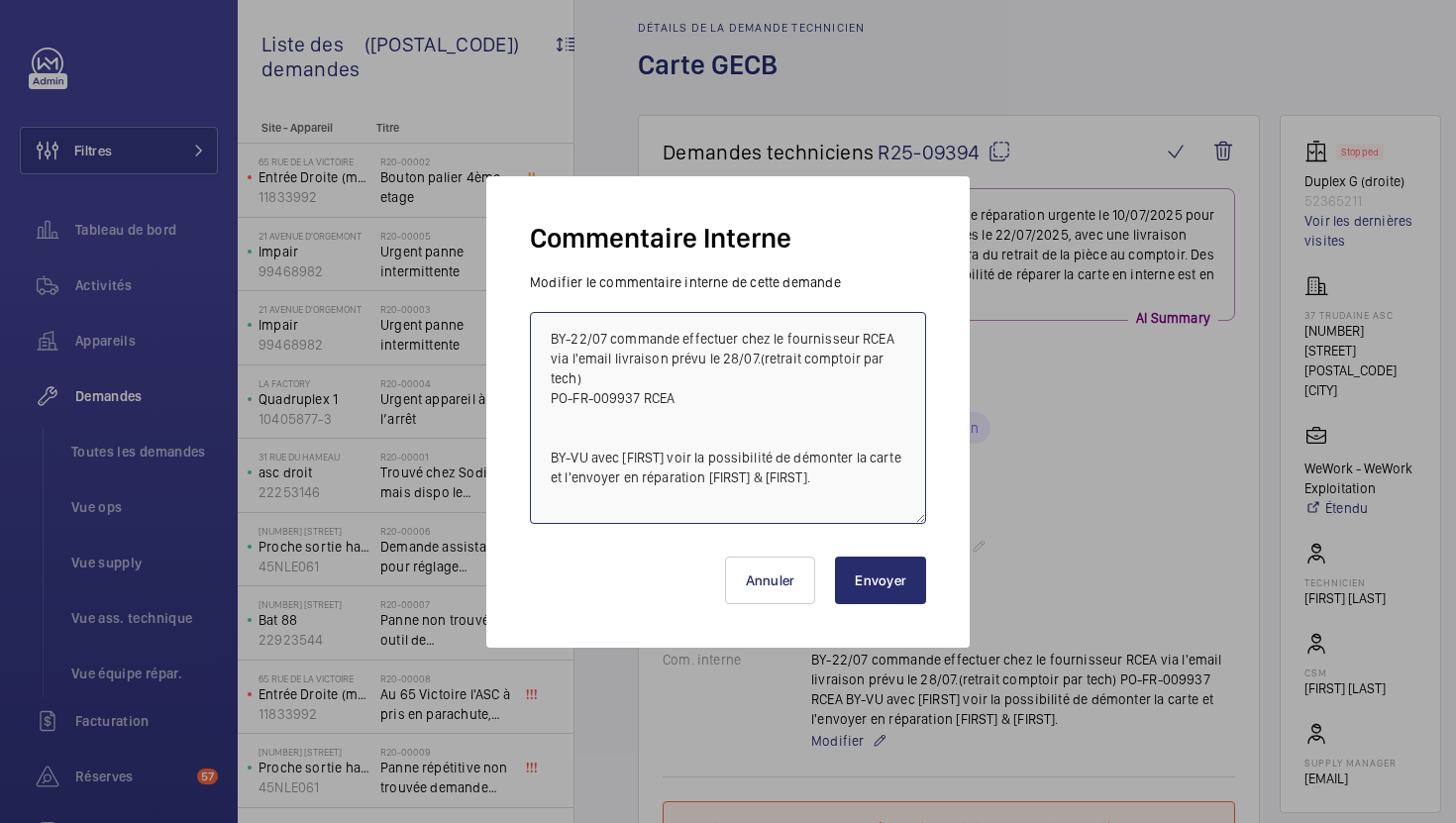 click on "BY-22/07 commande effectuer chez le fournisseur RCEA via l'email livraison prévu le 28/07.(retrait comptoir par tech)
PO-FR-009937 RCEA
BY-VU avec Mickael voir la possibilité de démonter la carte et l'envoyer en réparation Karim & Hicham." at bounding box center (728, 418) 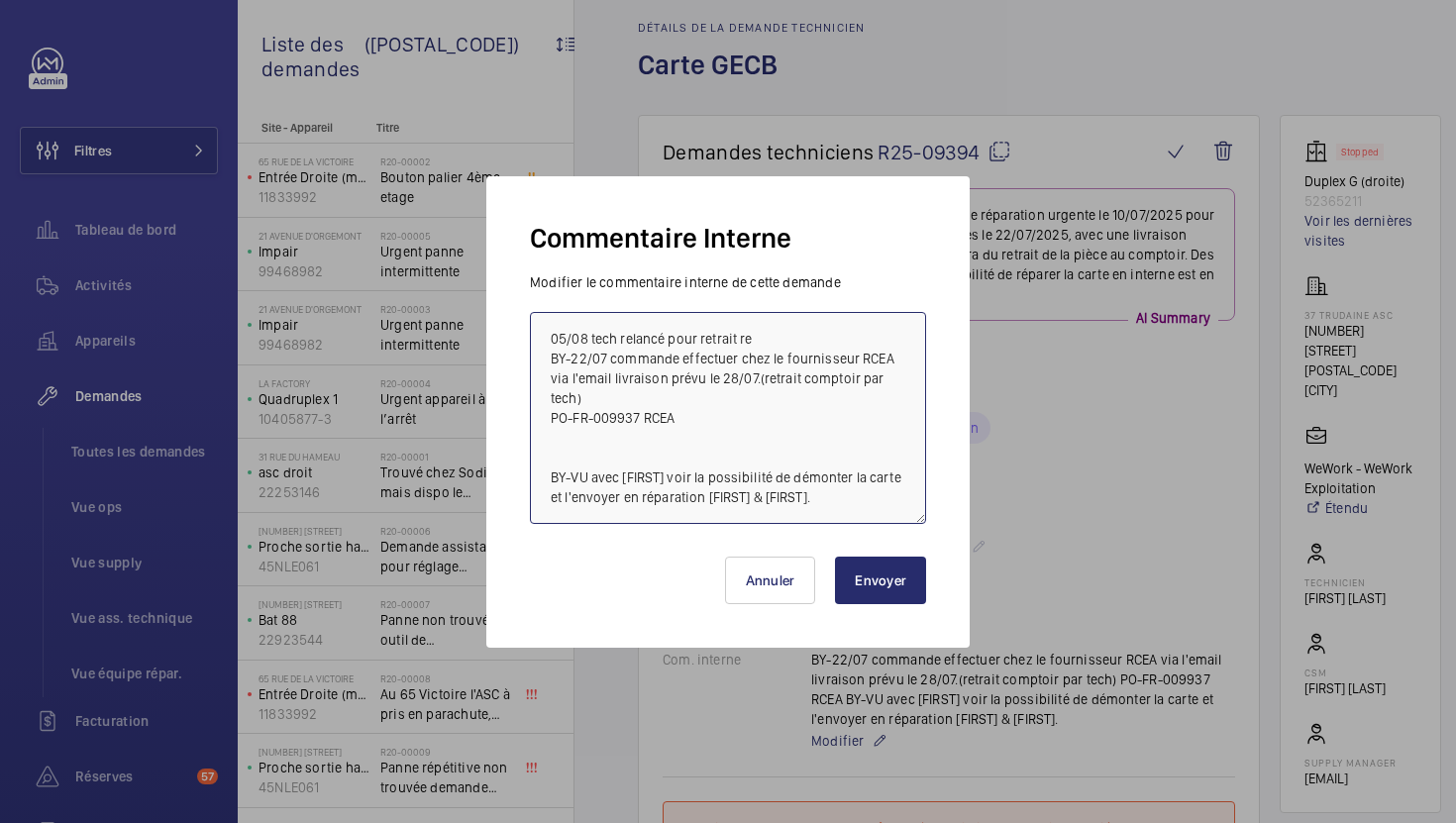 drag, startPoint x: 744, startPoint y: 342, endPoint x: 543, endPoint y: 339, distance: 201.02239 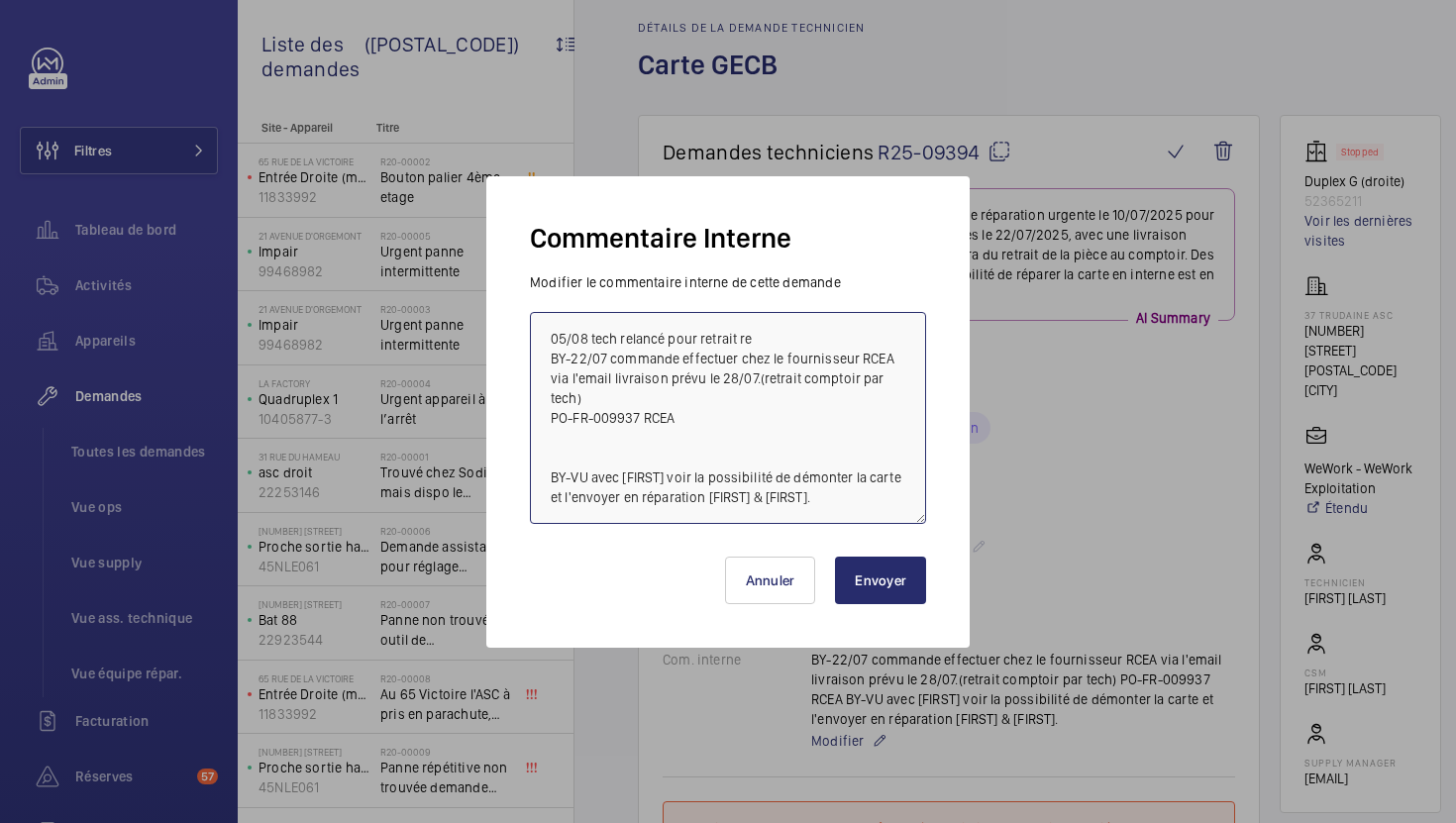 type on "05/08 tech relancé pour retrait
BY-22/07 commande effectuer chez le fournisseur RCEA via l'email livraison prévu le 28/07.(retrait comptoir par tech)
PO-FR-009937 RCEA
BY-VU avec Mickael voir la possibilité de démonter la carte et l'envoyer en réparation Karim & Hicham." 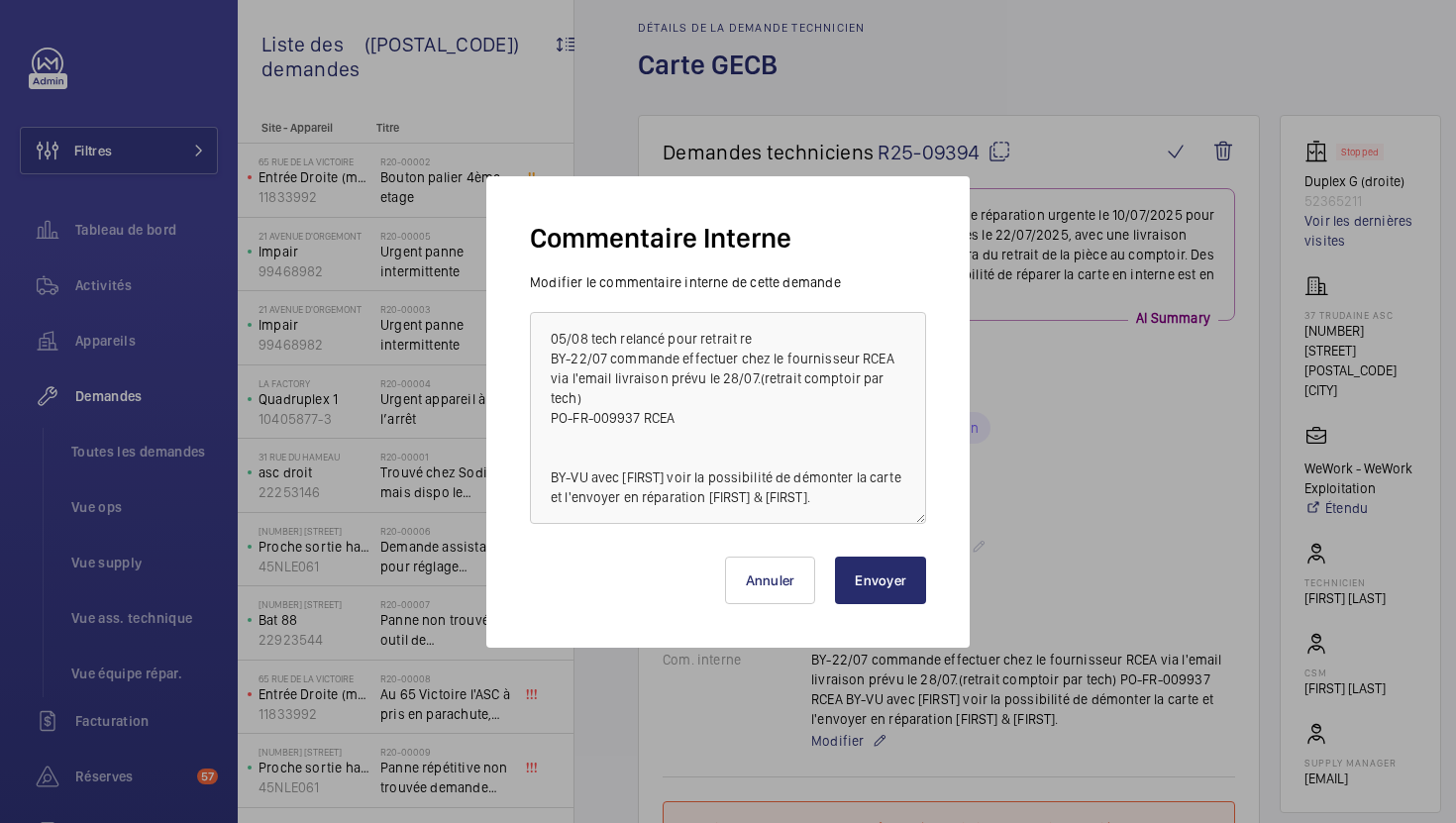 click on "Envoyer" at bounding box center (881, 580) 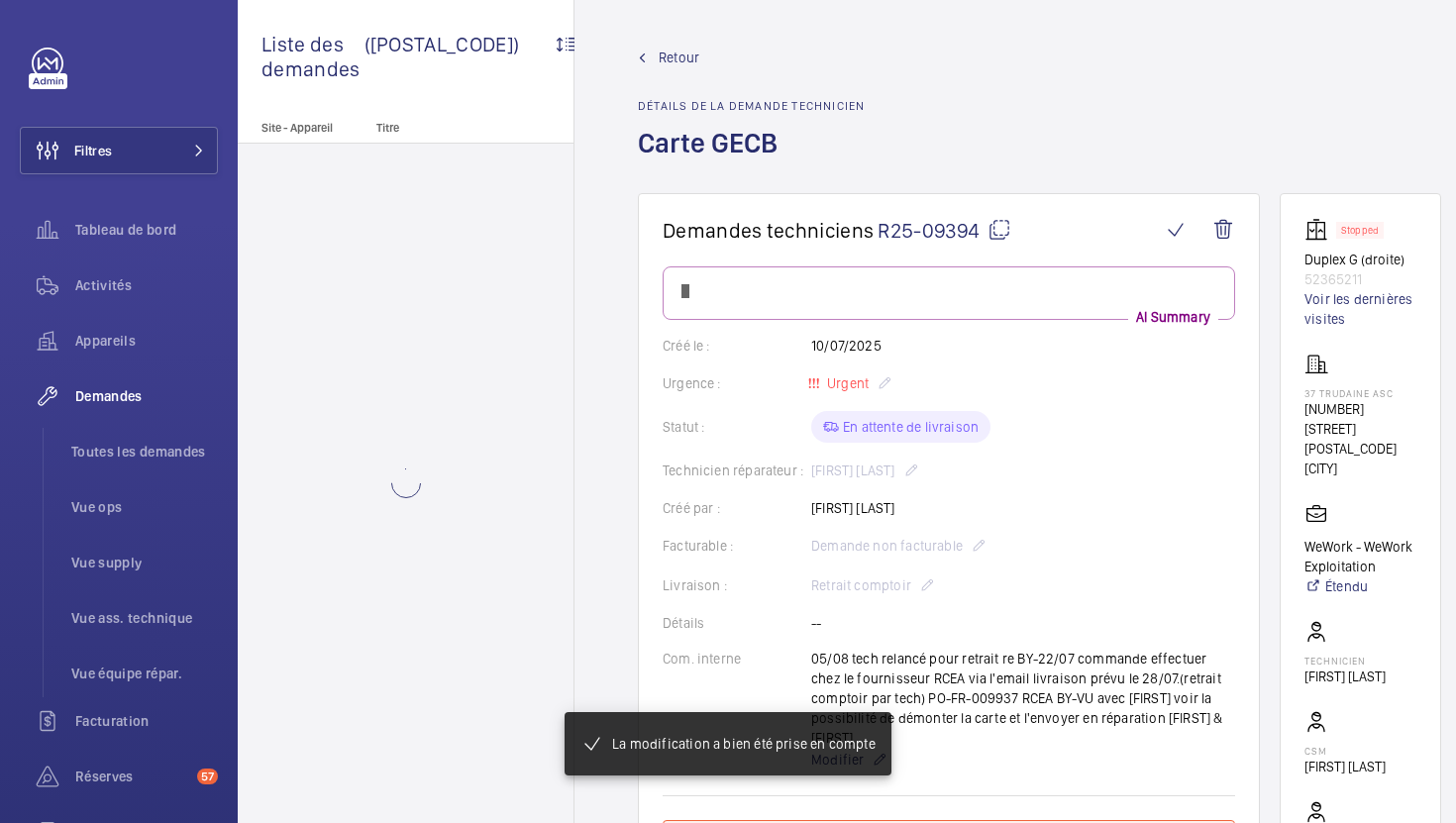 scroll, scrollTop: 78, scrollLeft: 0, axis: vertical 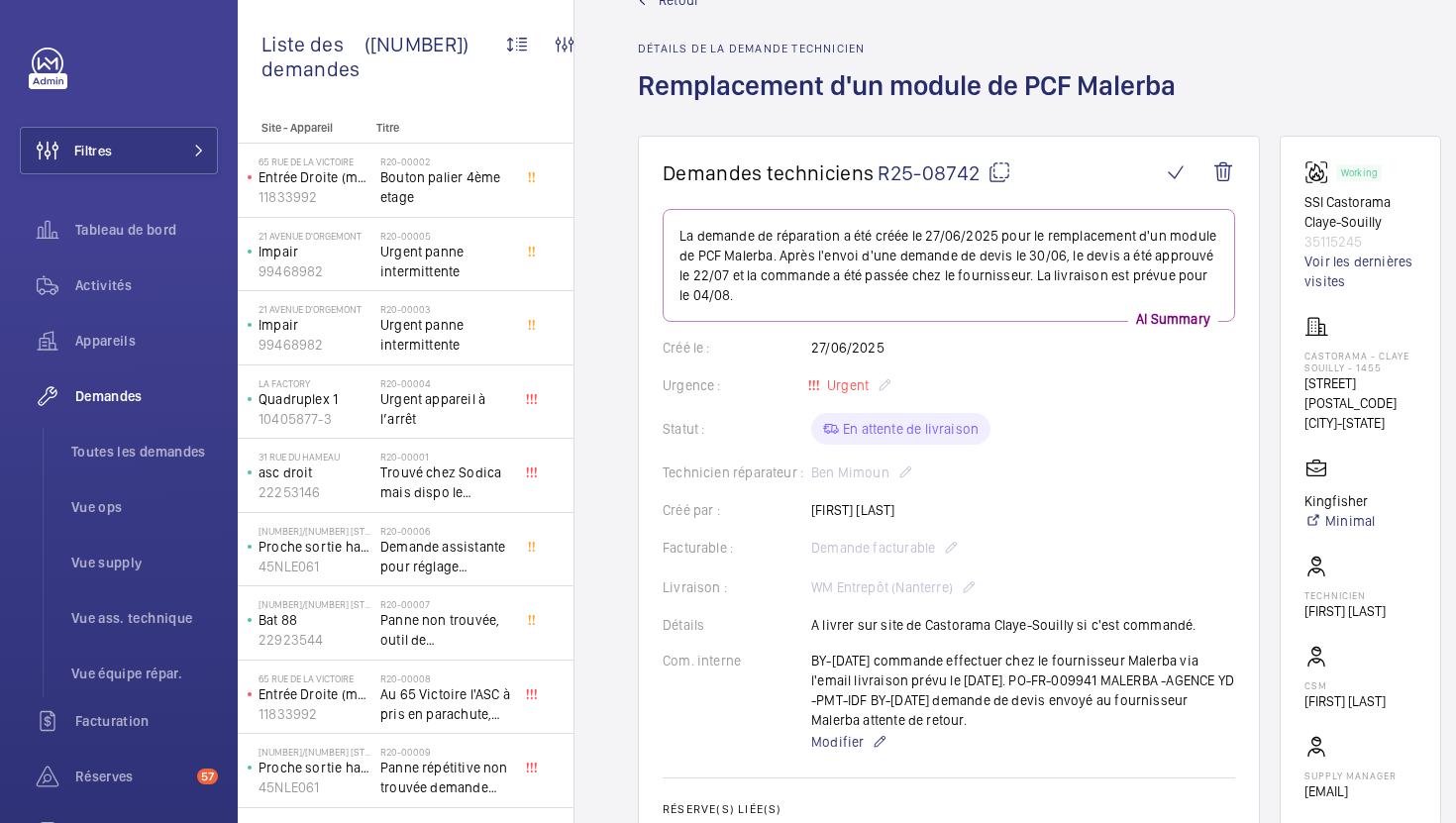 click 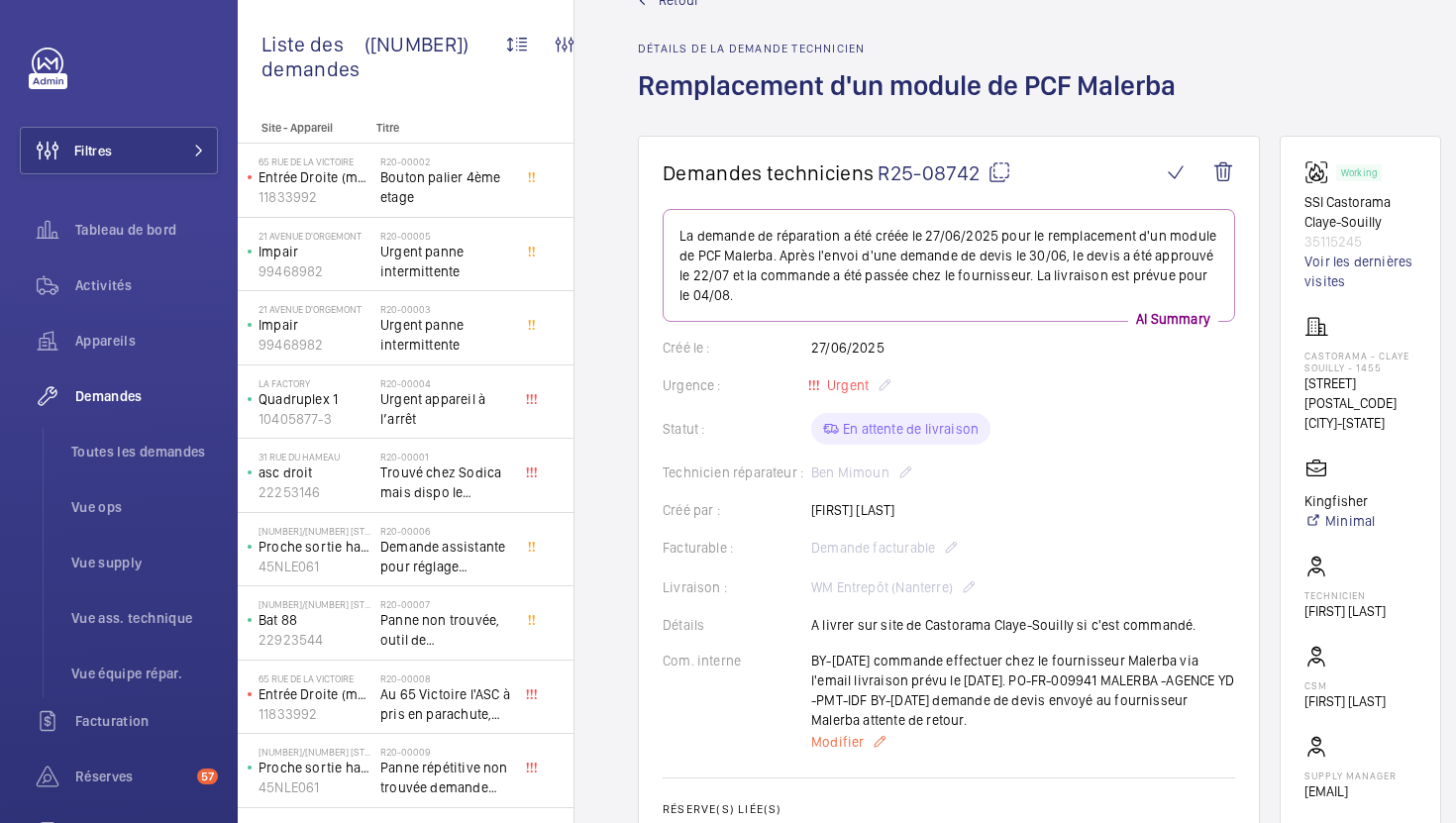 click on "Modifier" 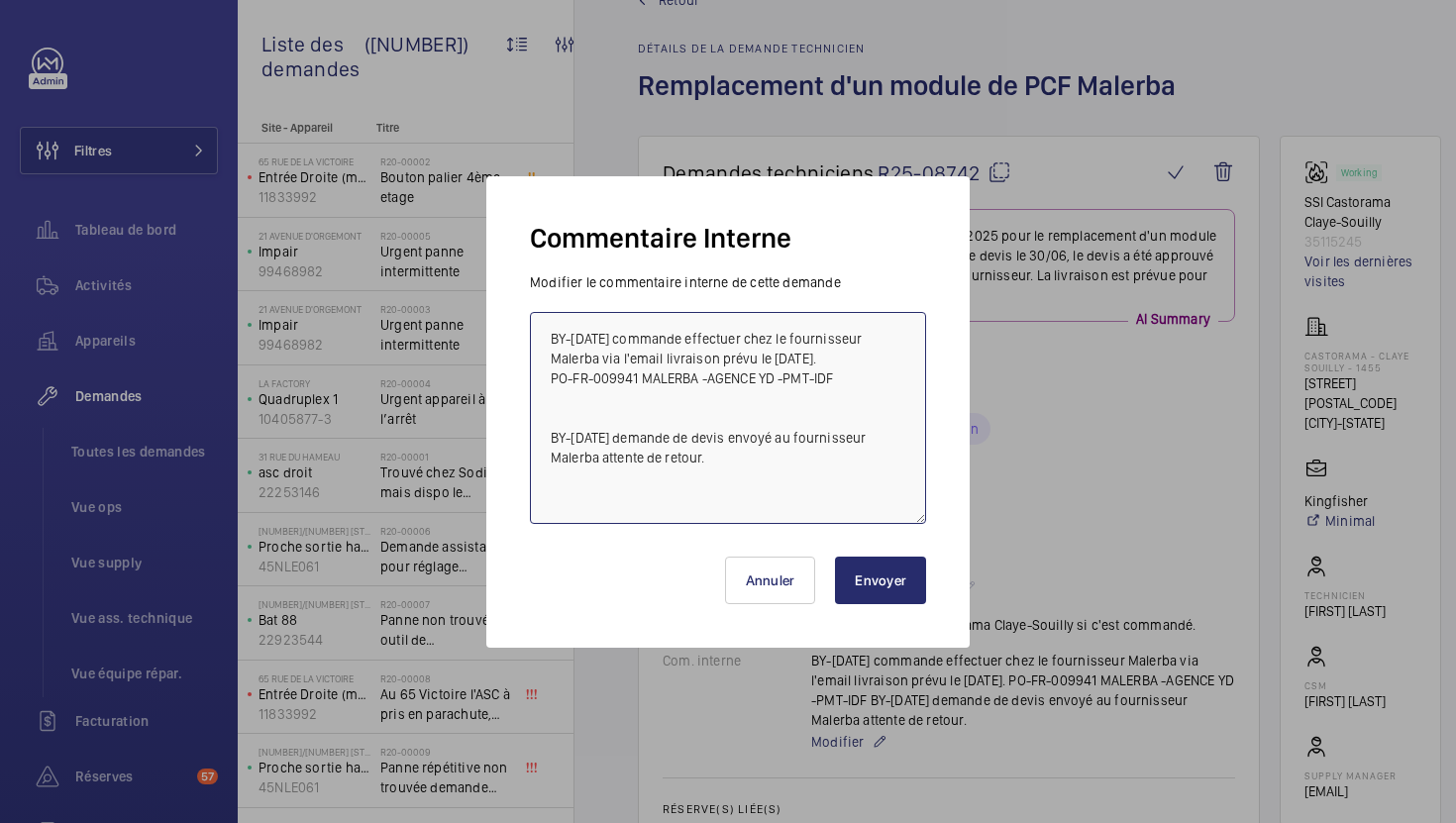 click on "BY-[DATE] commande effectuer chez le fournisseur Malerba via l'email livraison prévu le [DATE].
PO-FR-009941 MALERBA -AGENCE YD -PMT-IDF
BY-[DATE] demande de devis envoyé au fournisseur Malerba attente de retour." at bounding box center [728, 418] 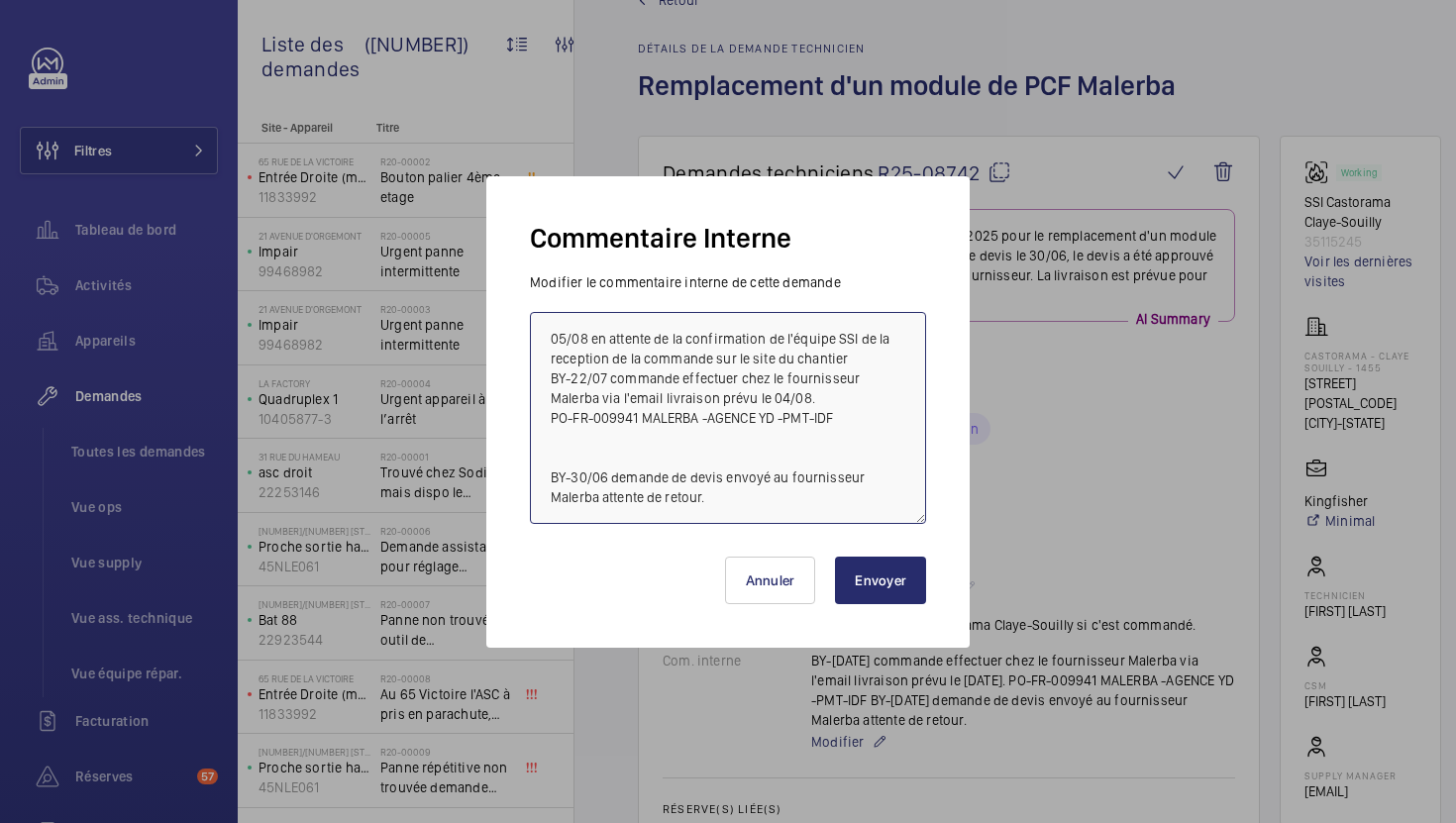 drag, startPoint x: 845, startPoint y: 360, endPoint x: 505, endPoint y: 326, distance: 341.6958 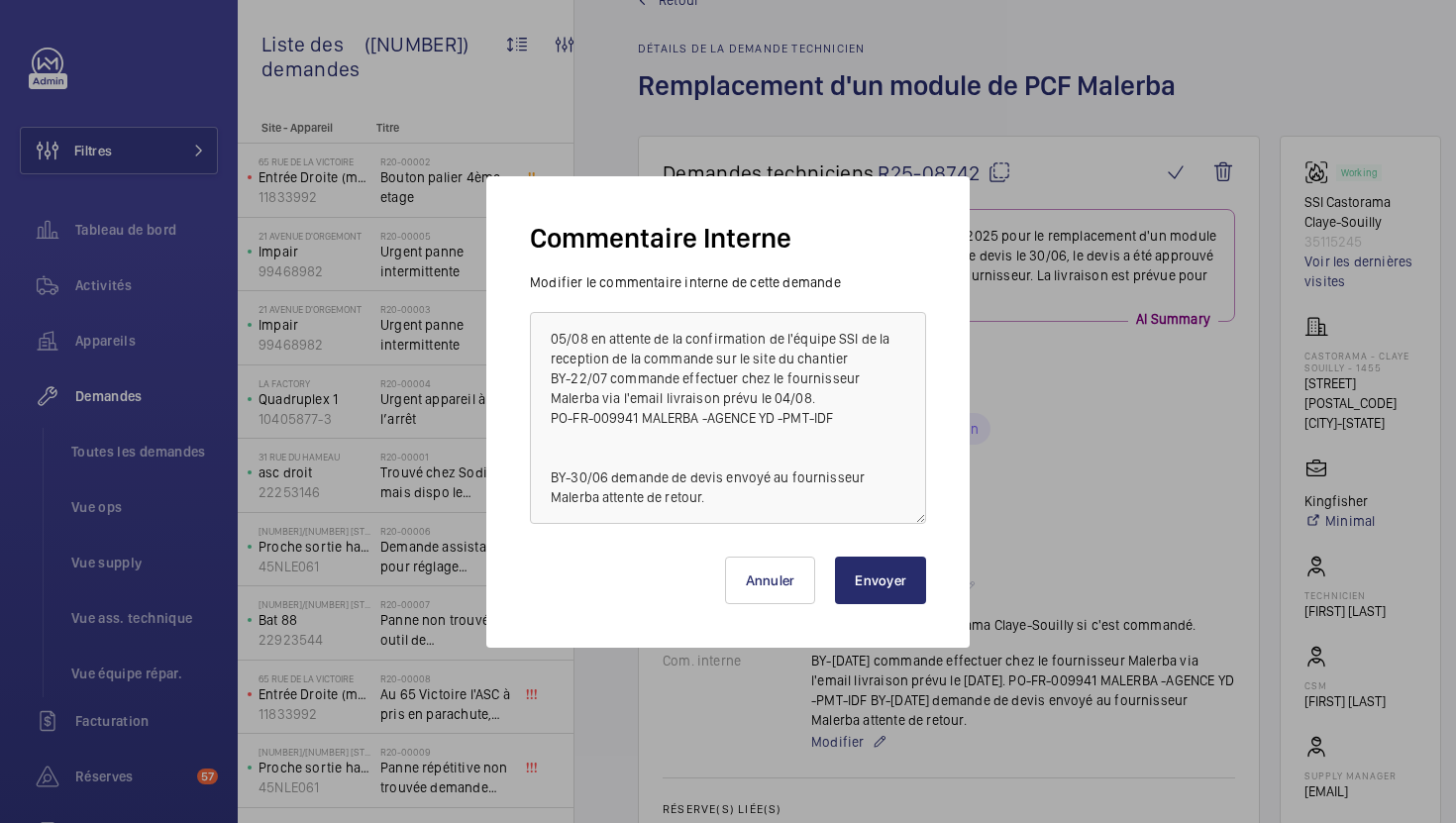 click on "Envoyer" at bounding box center [881, 580] 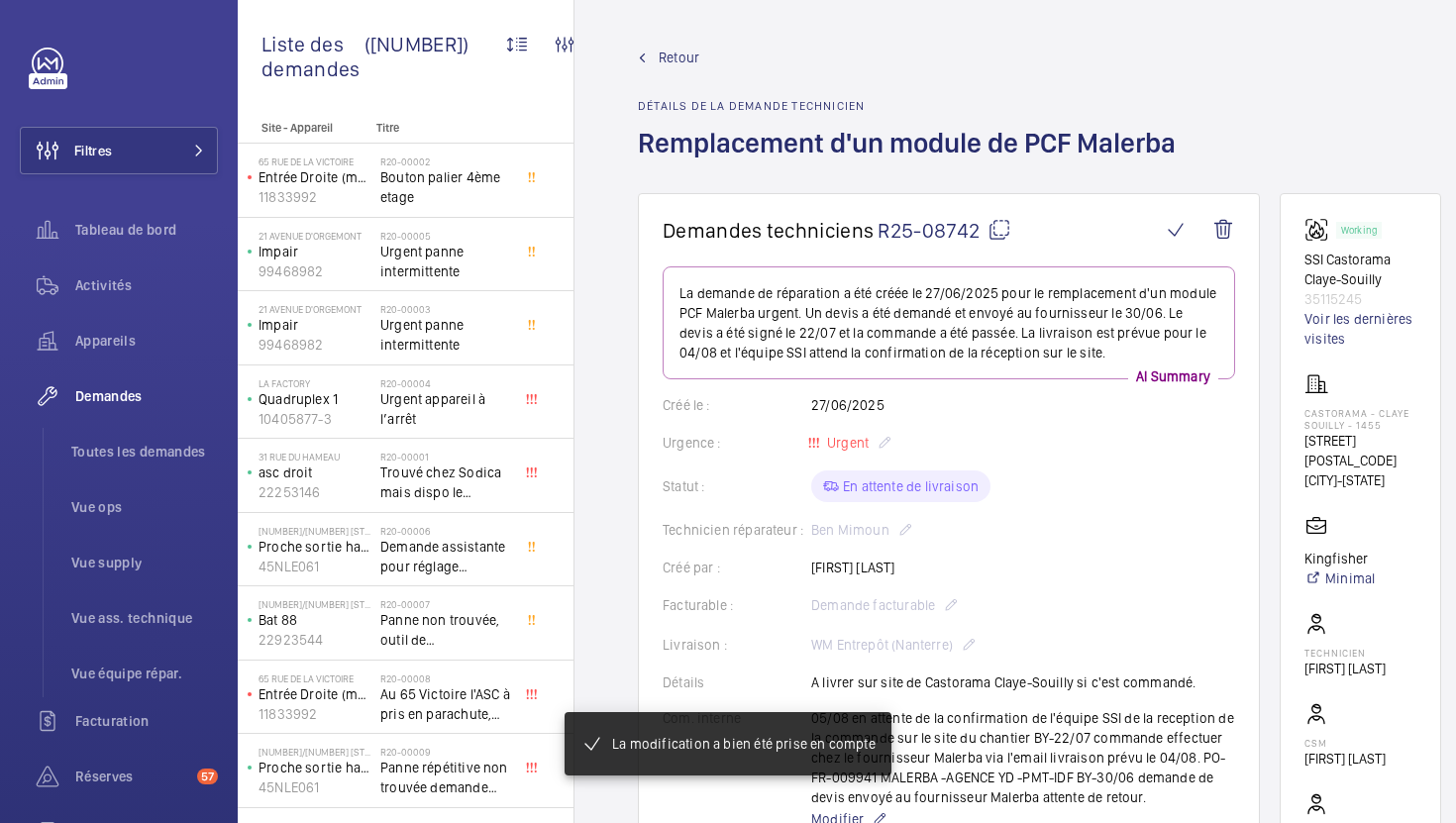 scroll, scrollTop: 57, scrollLeft: 0, axis: vertical 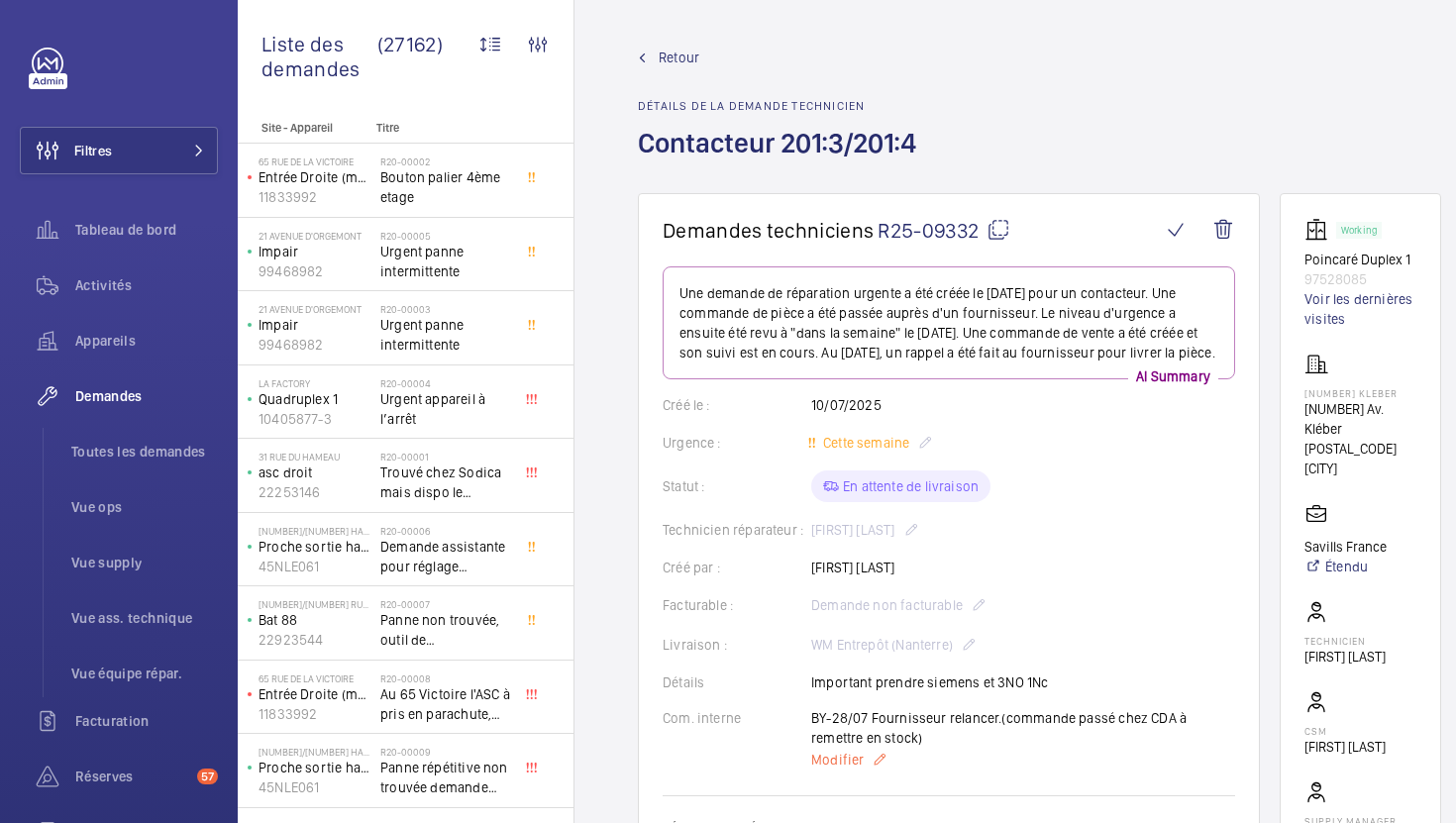click on "Modifier" 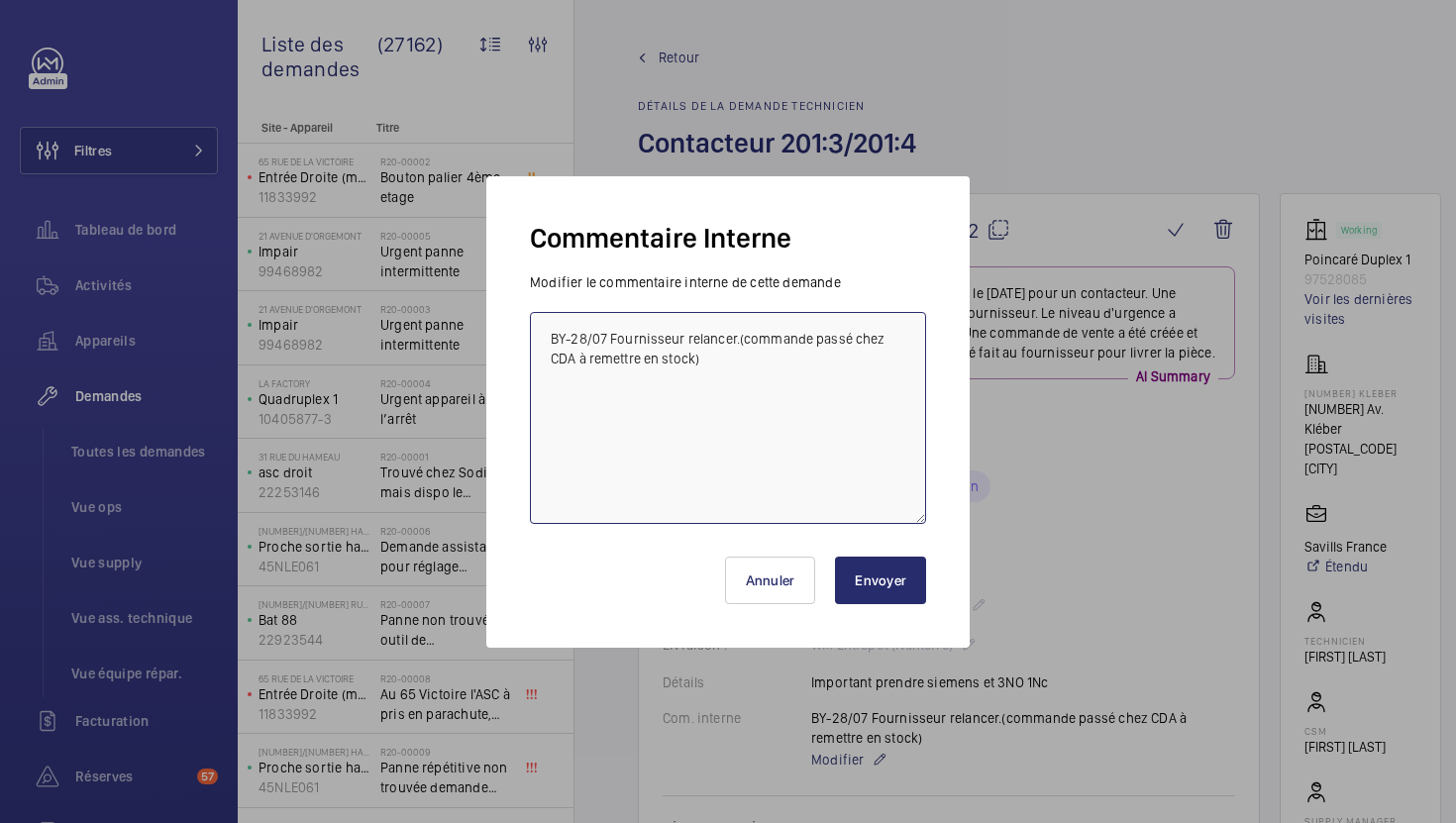 click on "BY-28/07 Fournisseur relancer.(commande passé chez CDA à remettre en stock)" at bounding box center (728, 418) 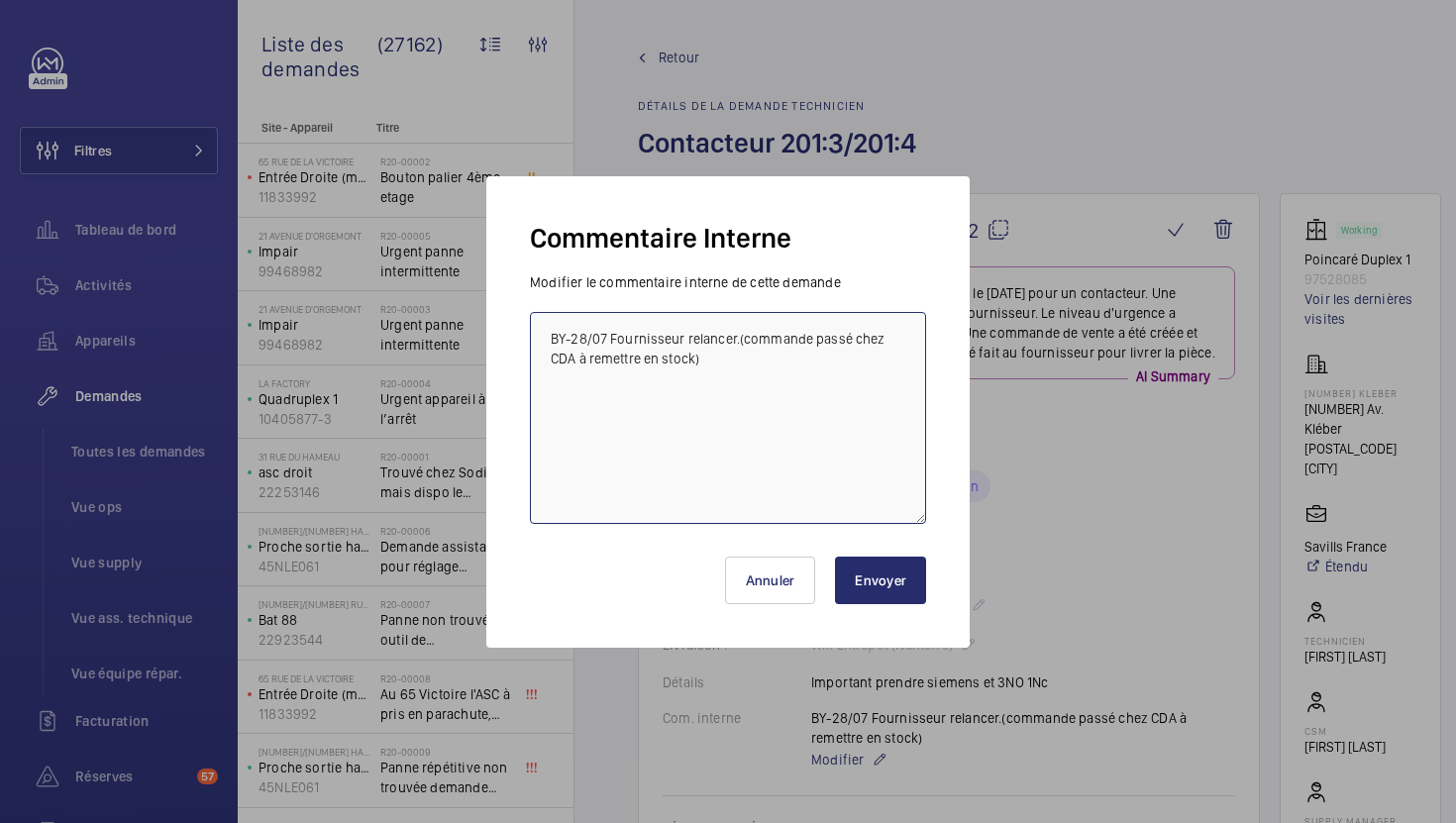 paste on "service.commercial@rs.rsgroup.com" 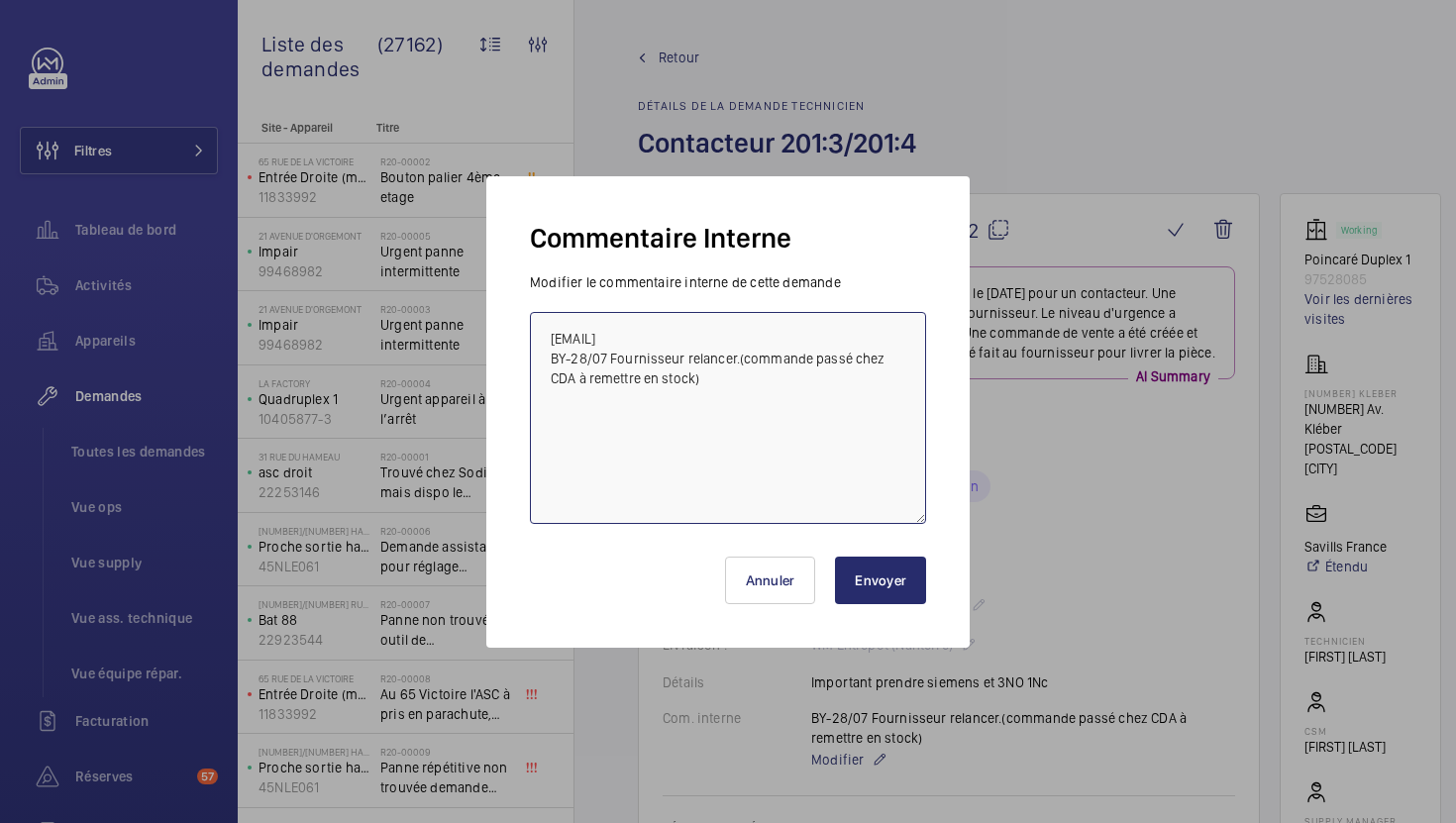 drag, startPoint x: 784, startPoint y: 338, endPoint x: 435, endPoint y: 330, distance: 349.09168 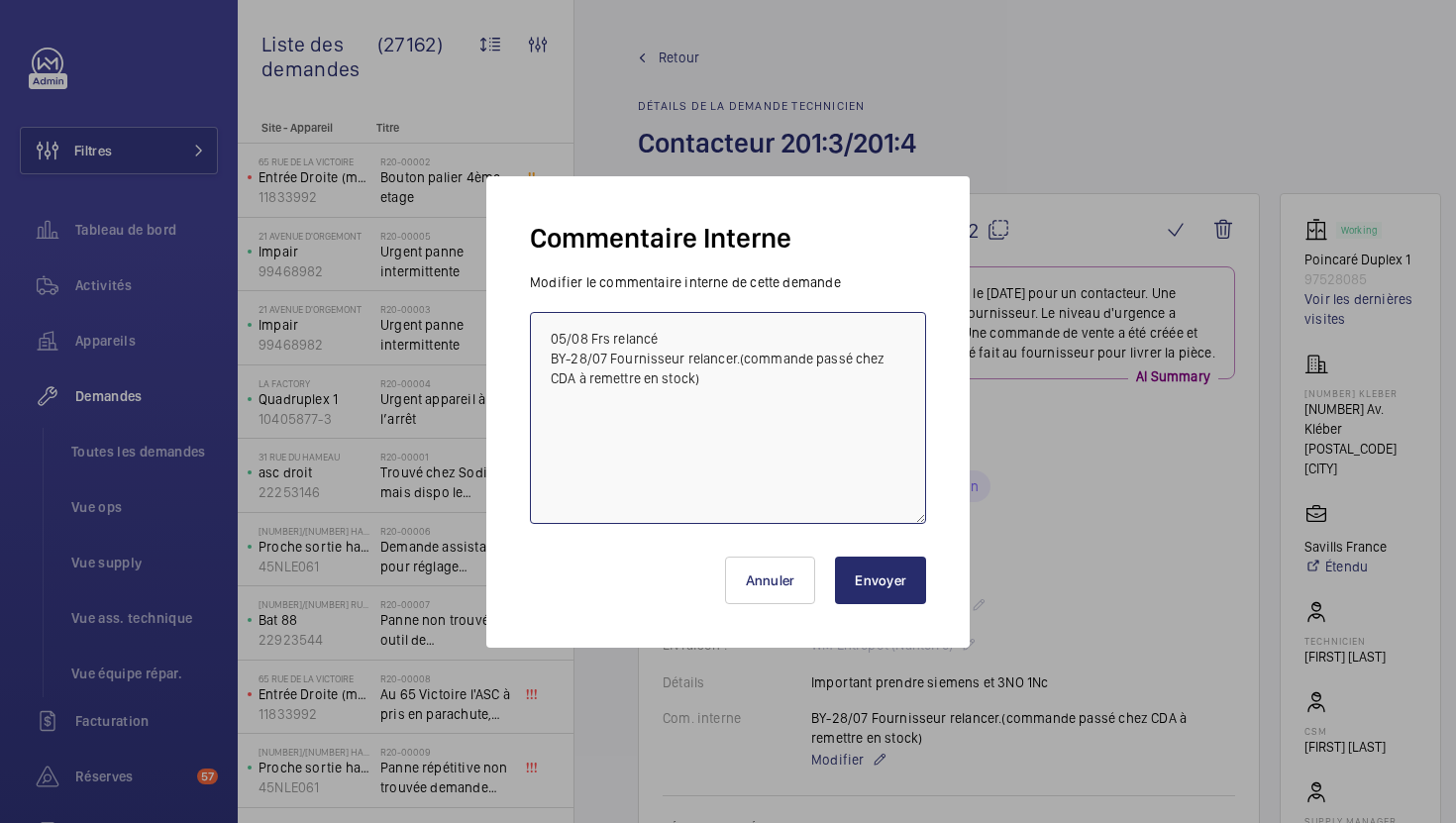 drag, startPoint x: 665, startPoint y: 339, endPoint x: 535, endPoint y: 341, distance: 130.01538 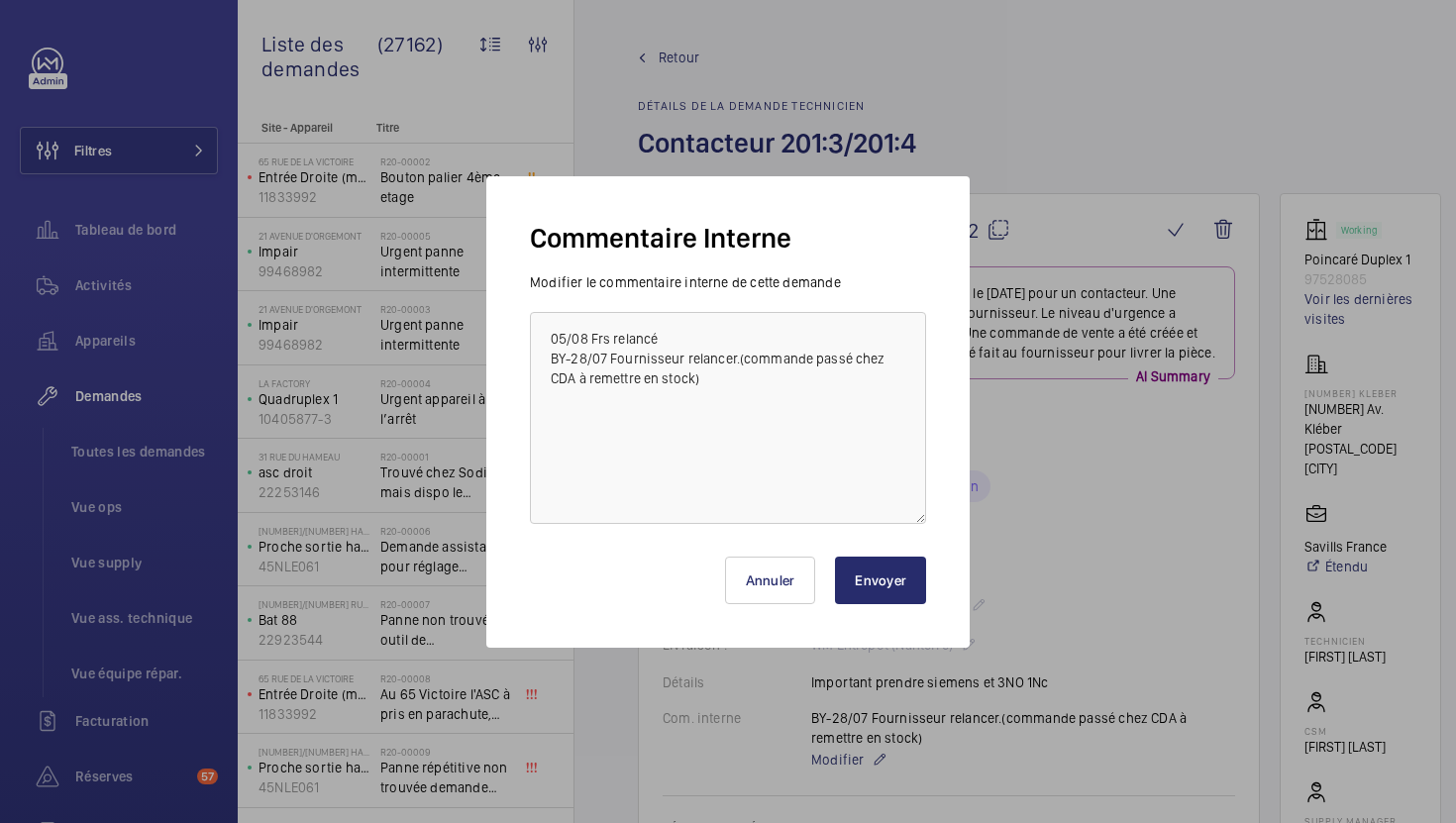 click on "Envoyer" at bounding box center (881, 580) 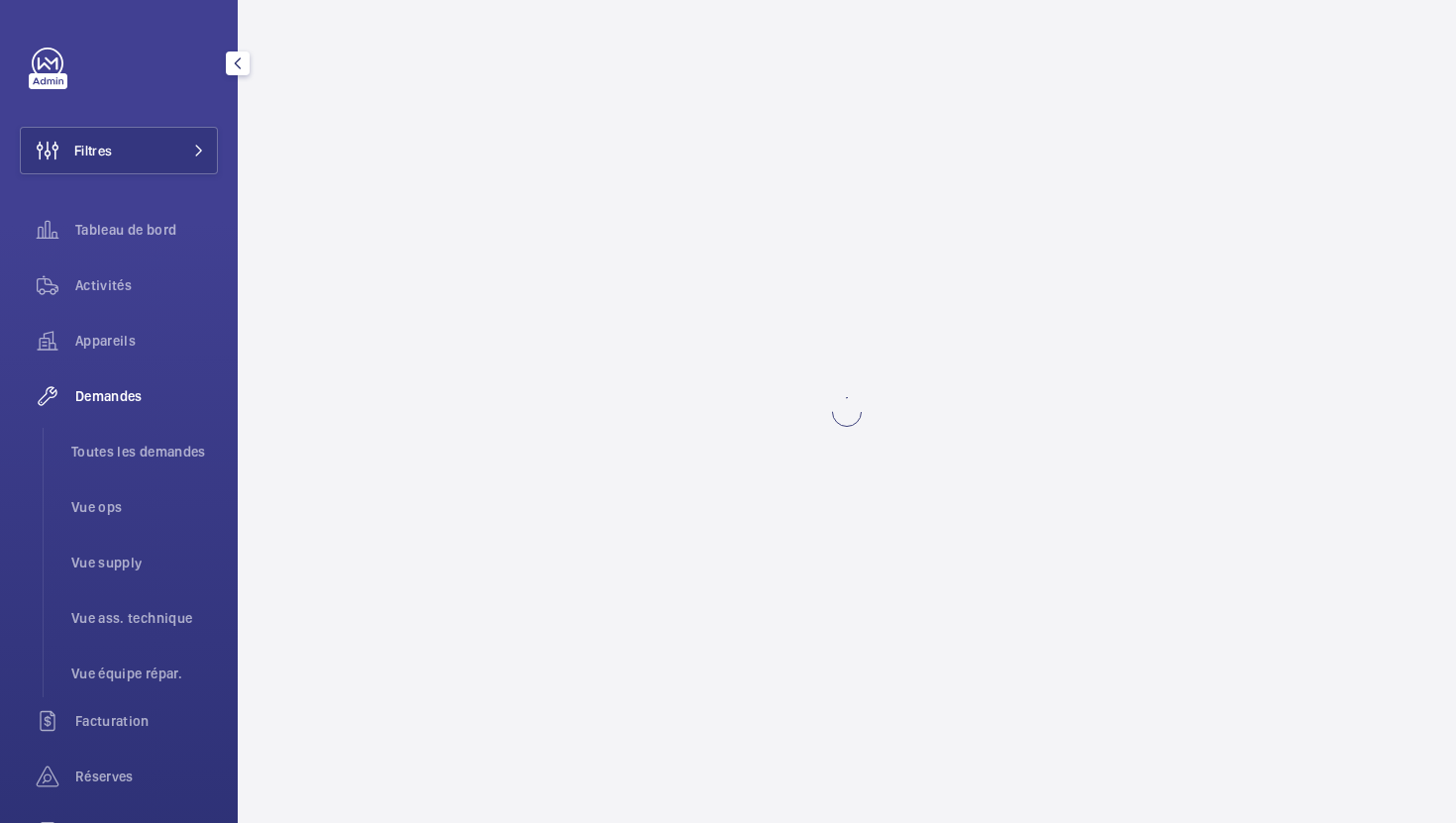 scroll, scrollTop: 0, scrollLeft: 0, axis: both 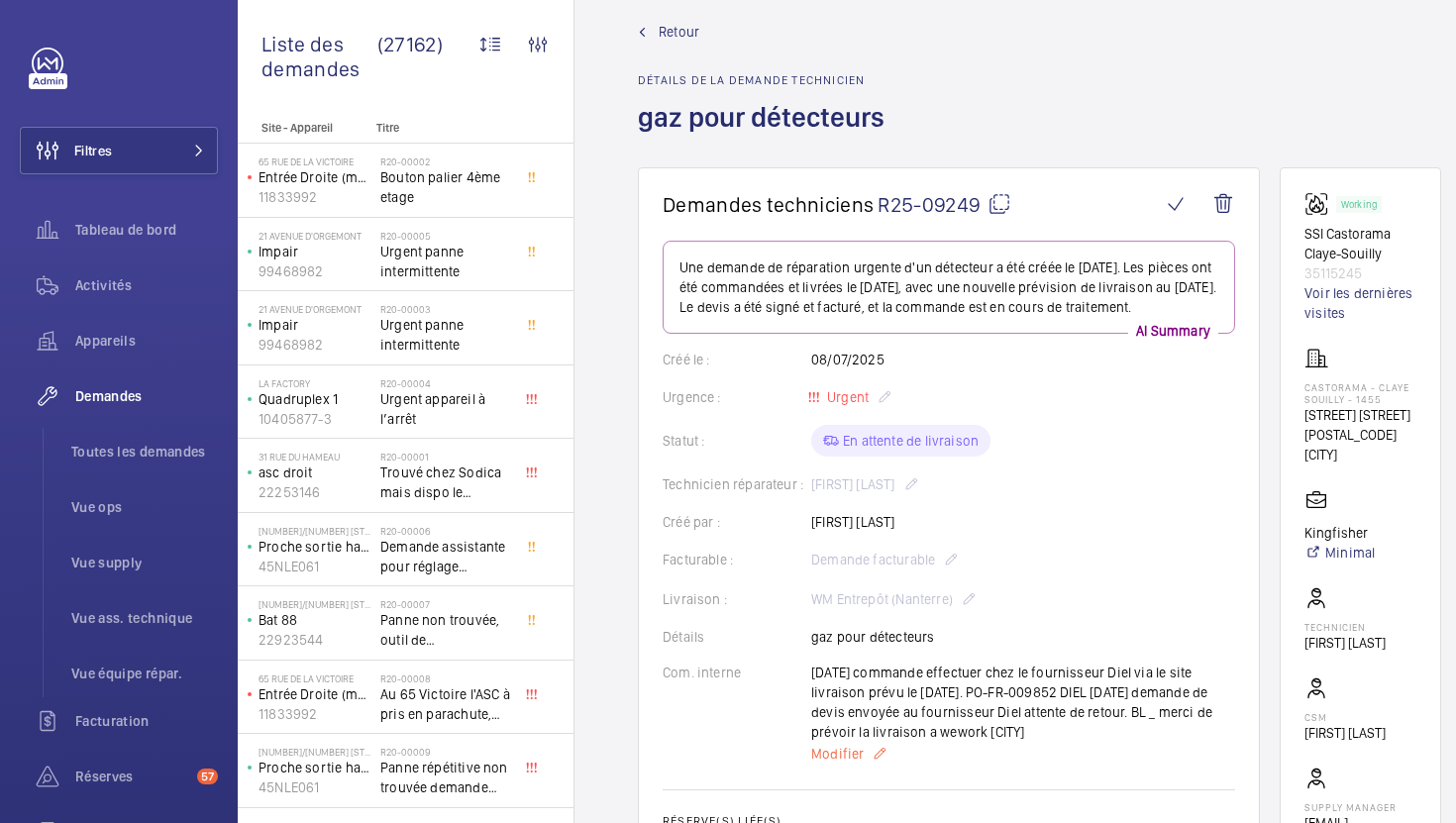 click on "Modifier" 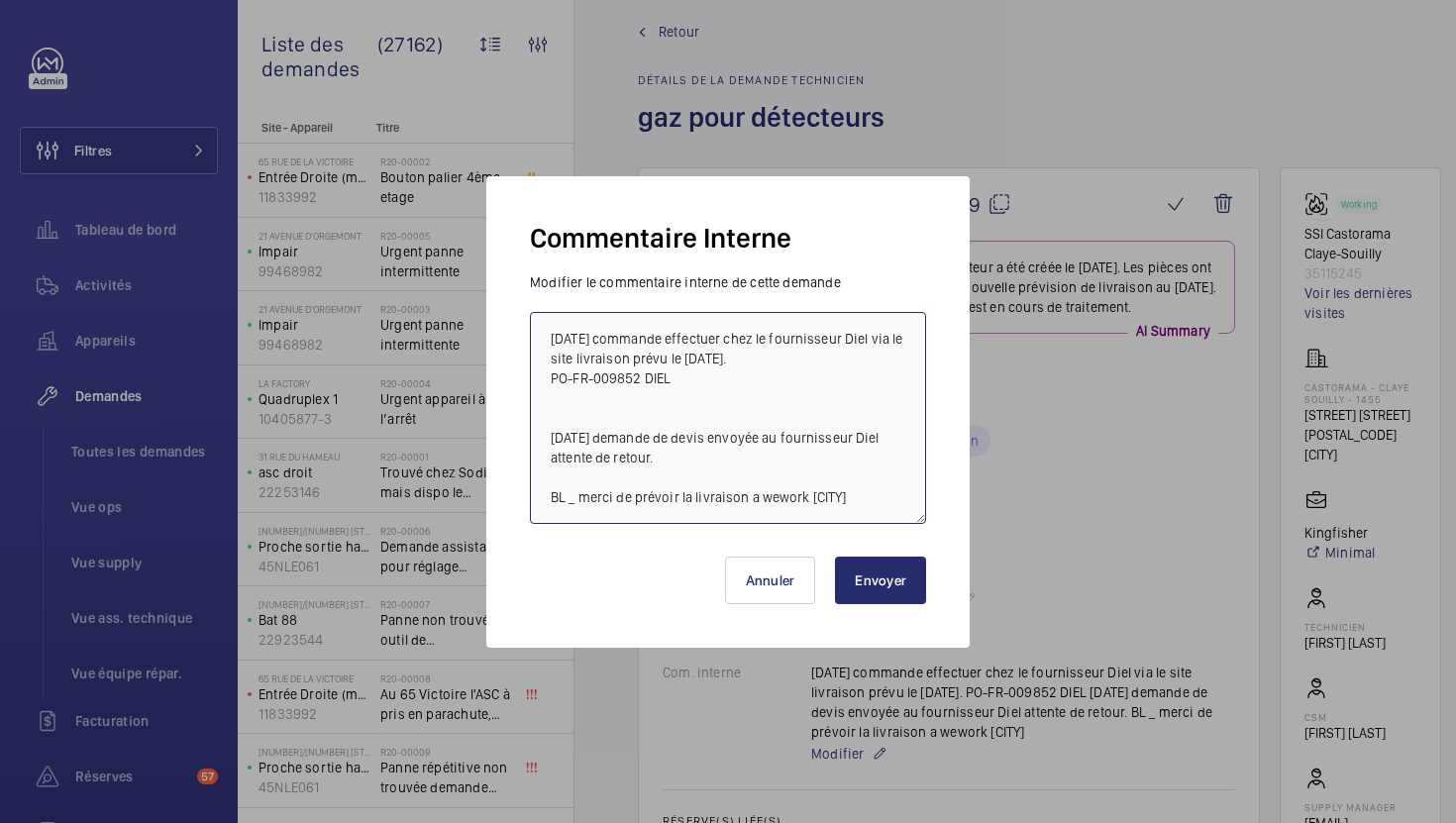 click on "BY-10/07 commande effectuer chez le fournisseur Diel via le site livraison prévu le 04/08.
PO-FR-009852 DIEL
BY-08/07 demande de devis envoyée au fournisseur Diel attente de retour.
BL _ merci de prévoir la livraison a wework bercy" at bounding box center (728, 418) 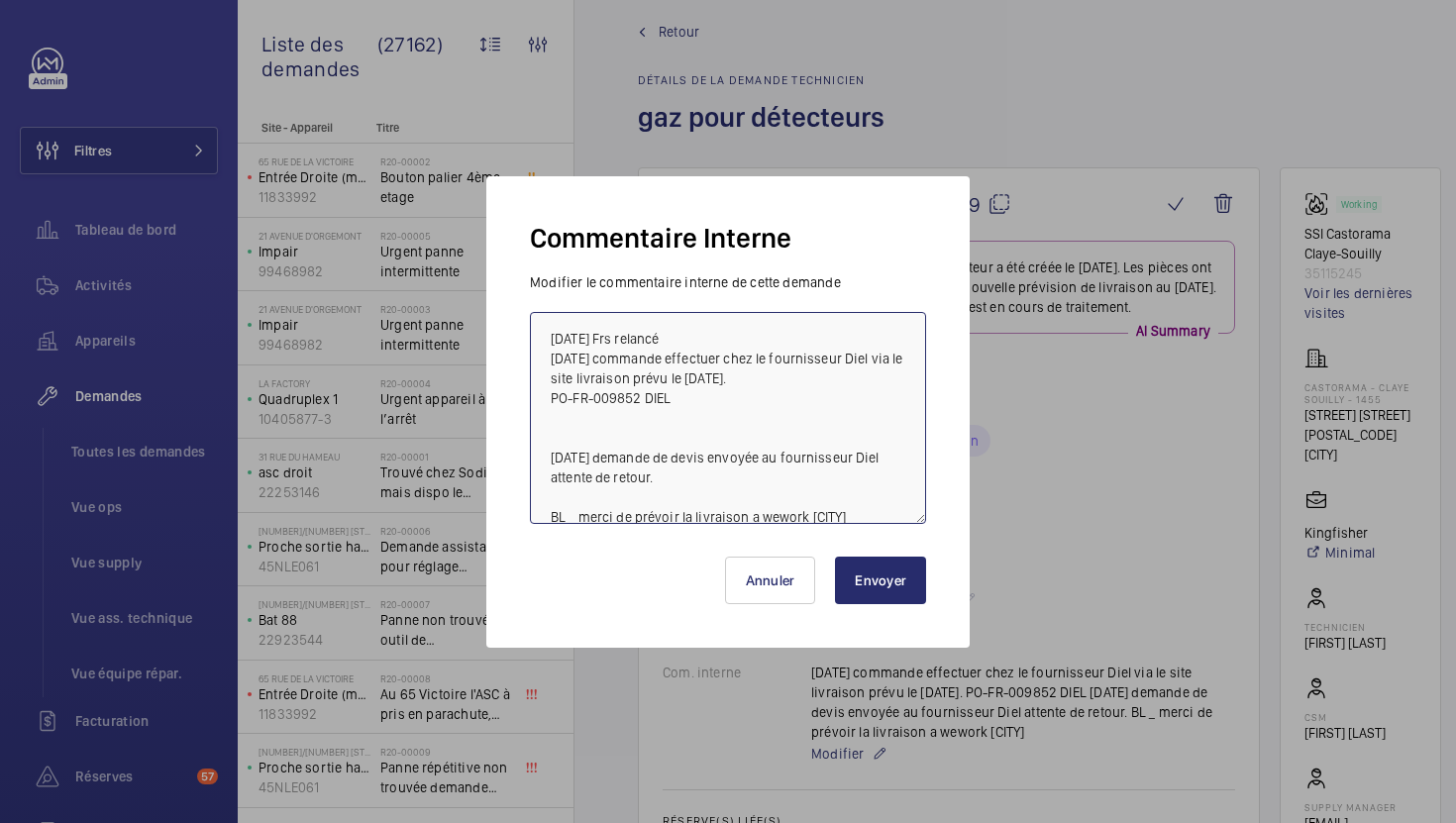 type on "05/08 Frs relancé
BY-10/07 commande effectuer chez le fournisseur Diel via le site livraison prévu le 04/08.
PO-FR-009852 DIEL
BY-08/07 demande de devis envoyée au fournisseur Diel attente de retour.
BL _ merci de prévoir la livraison a wework bercy" 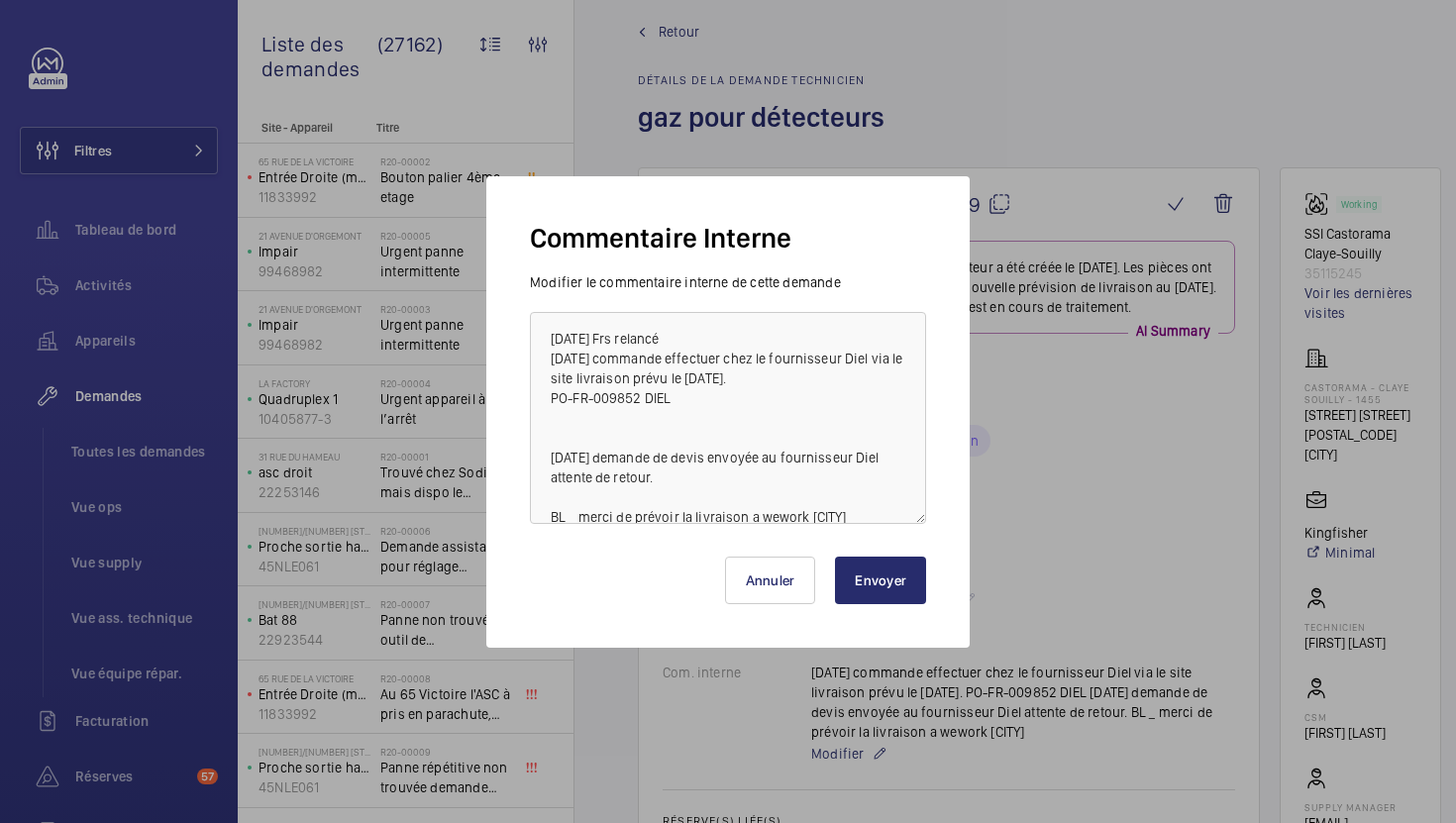 click on "Envoyer" at bounding box center (881, 580) 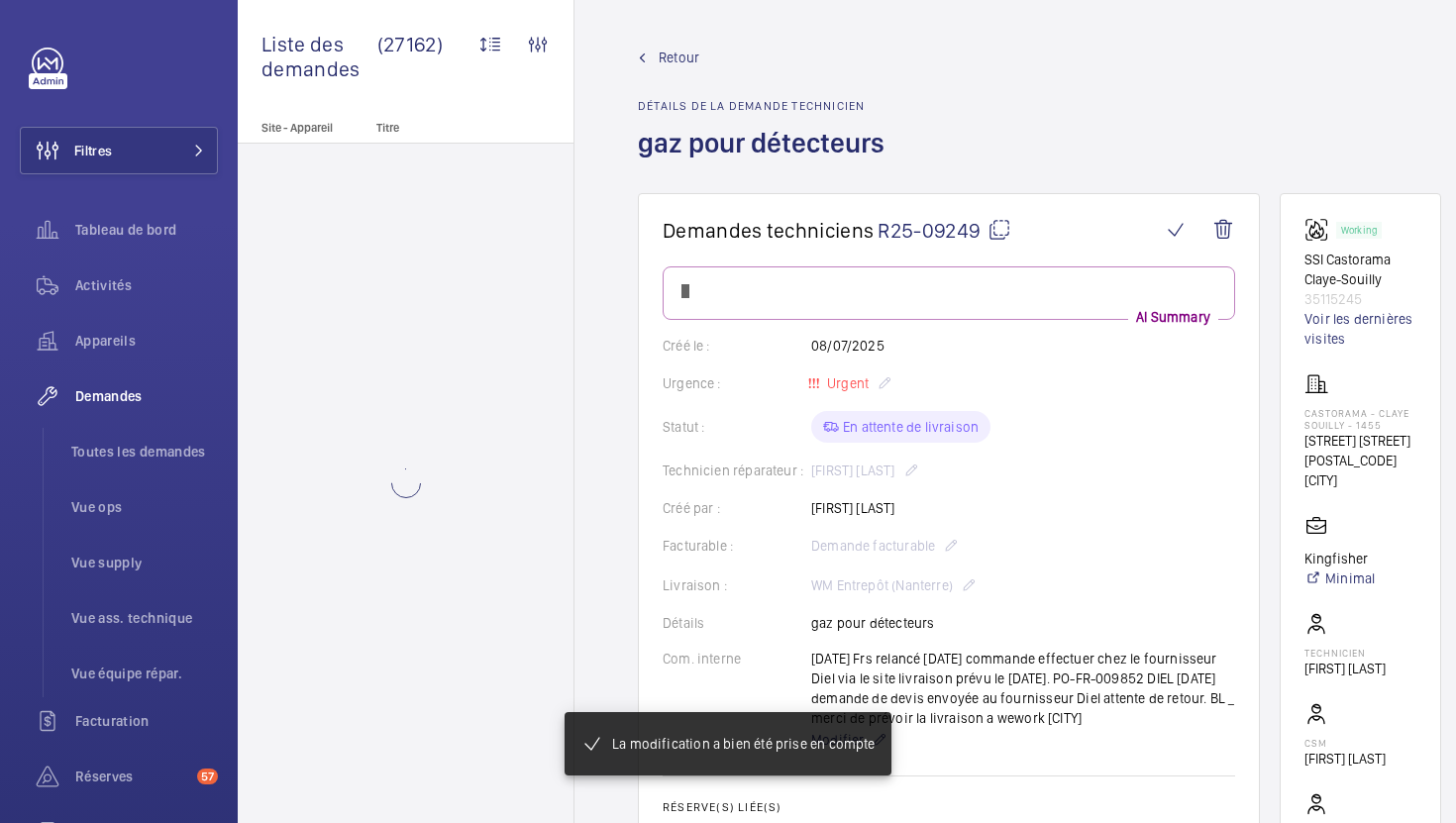 scroll, scrollTop: 26, scrollLeft: 0, axis: vertical 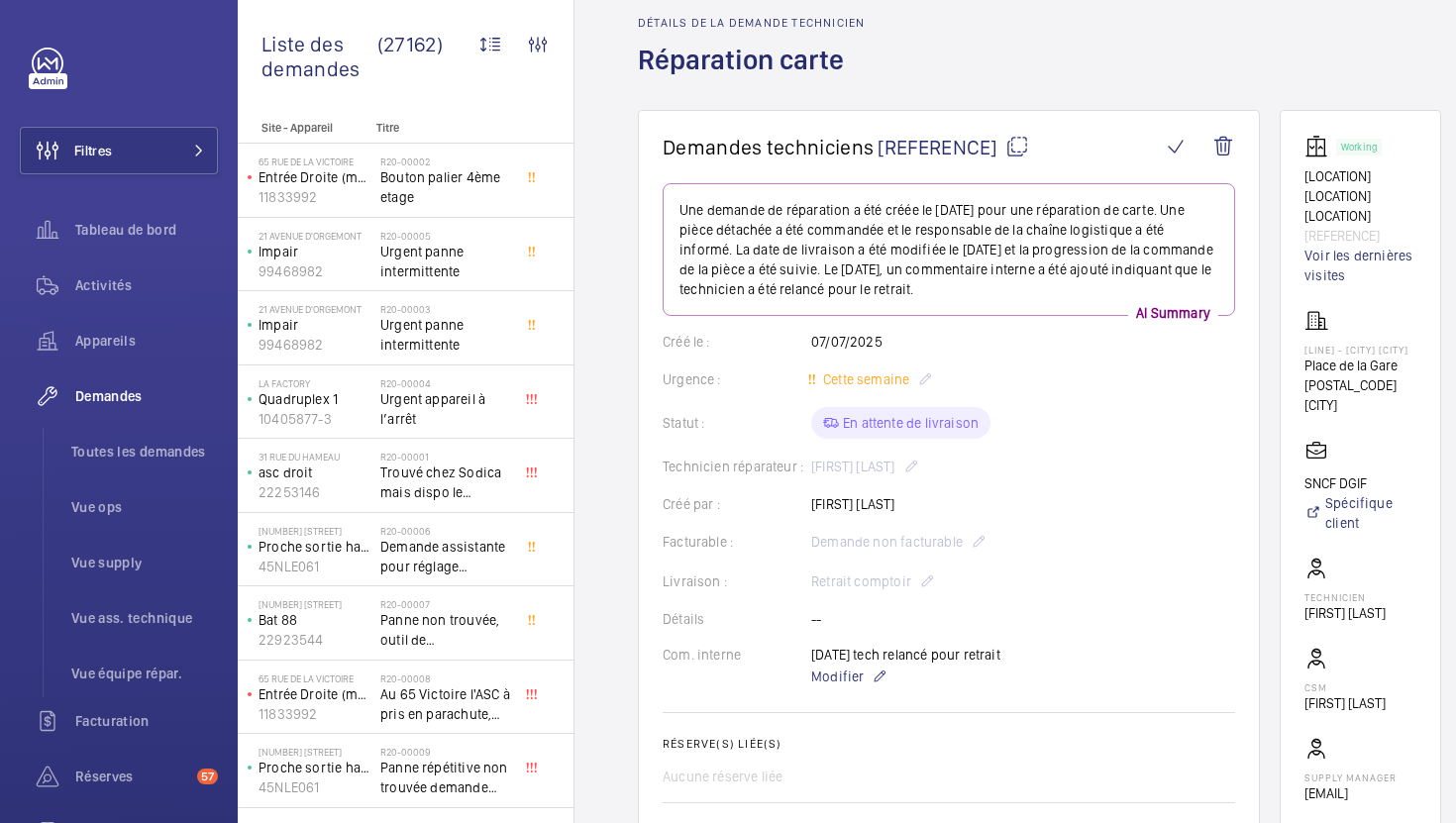 click 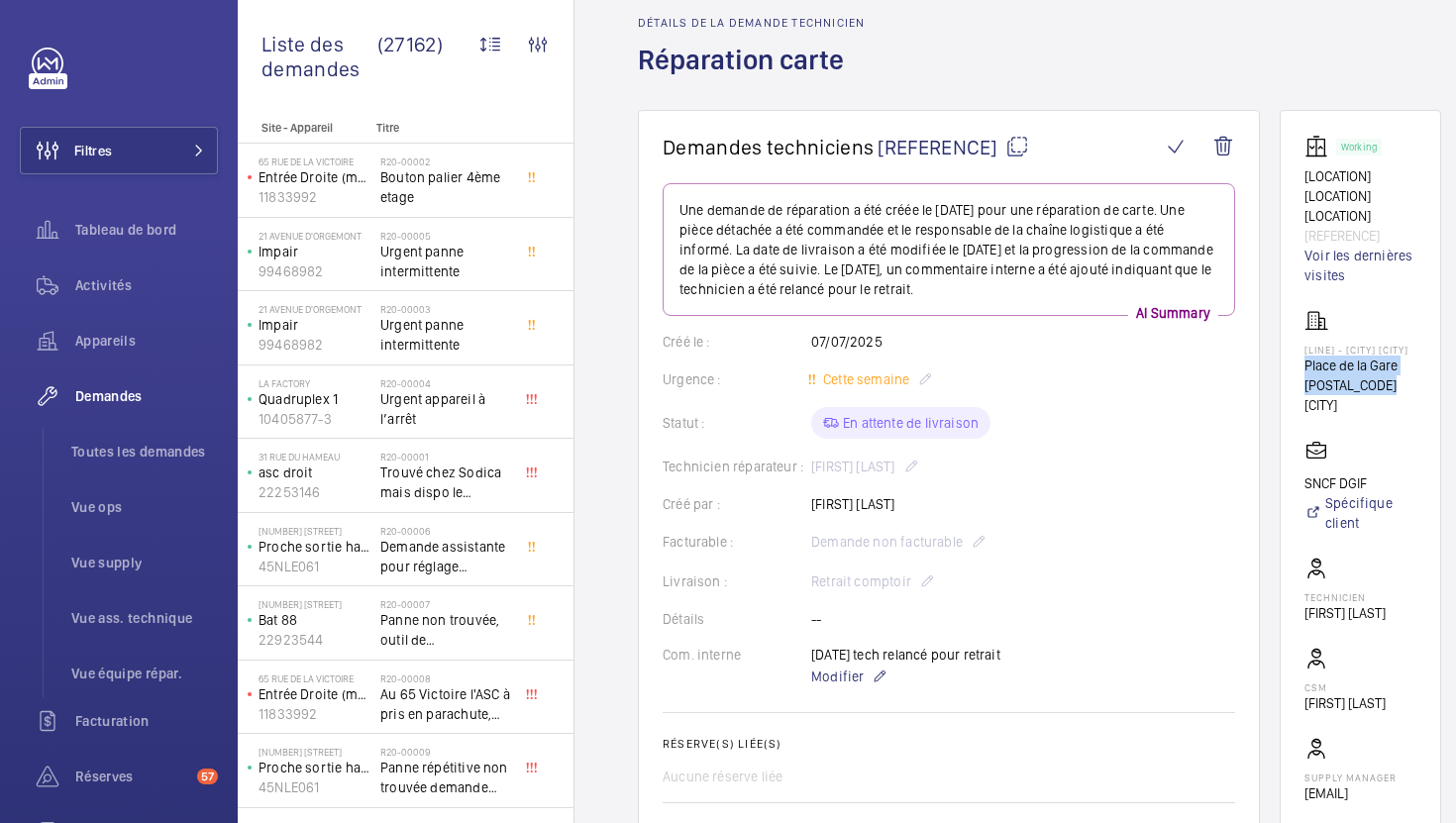 drag, startPoint x: 1394, startPoint y: 378, endPoint x: 1302, endPoint y: 353, distance: 95.33625 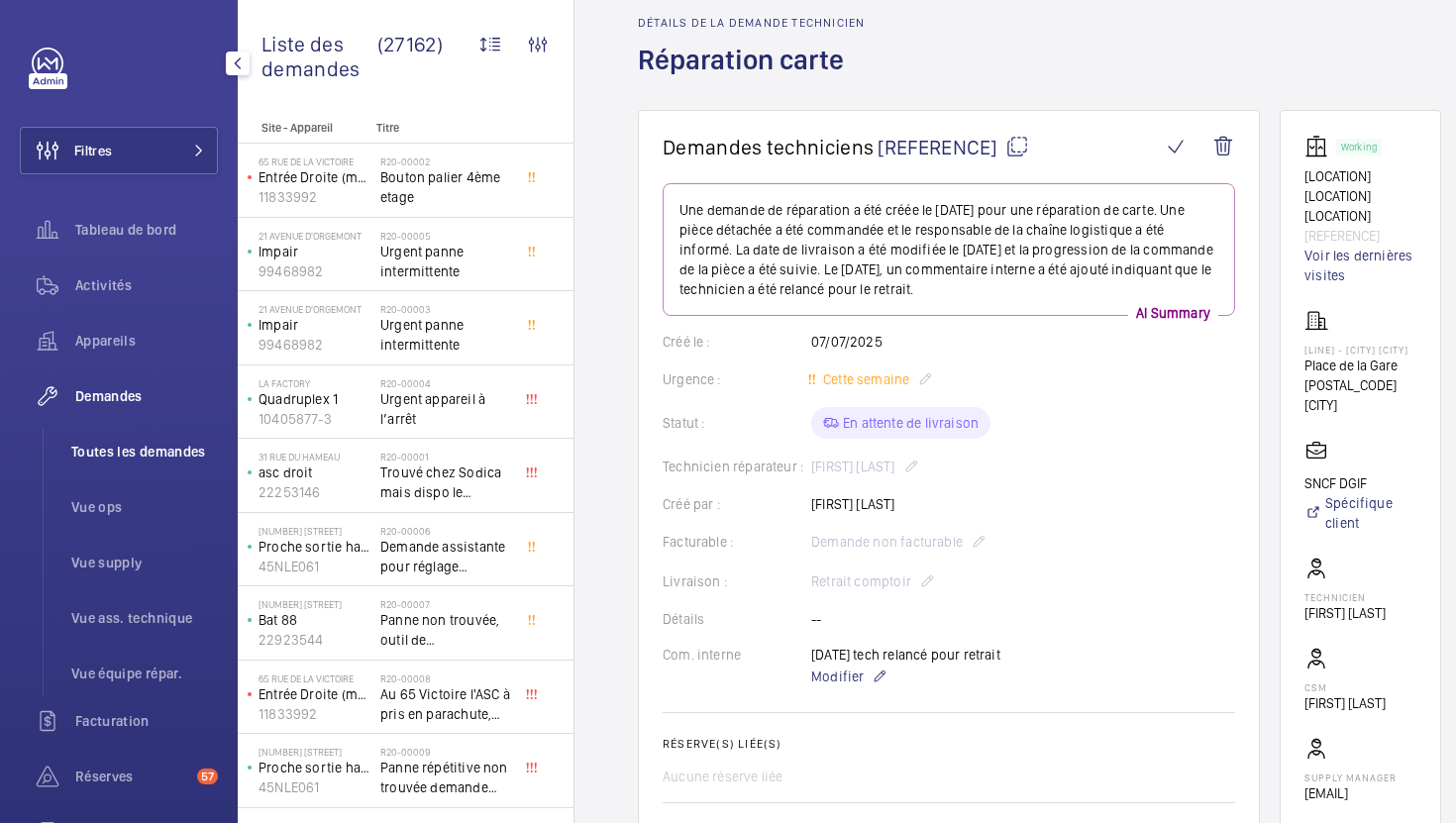 click on "Toutes les demandes" 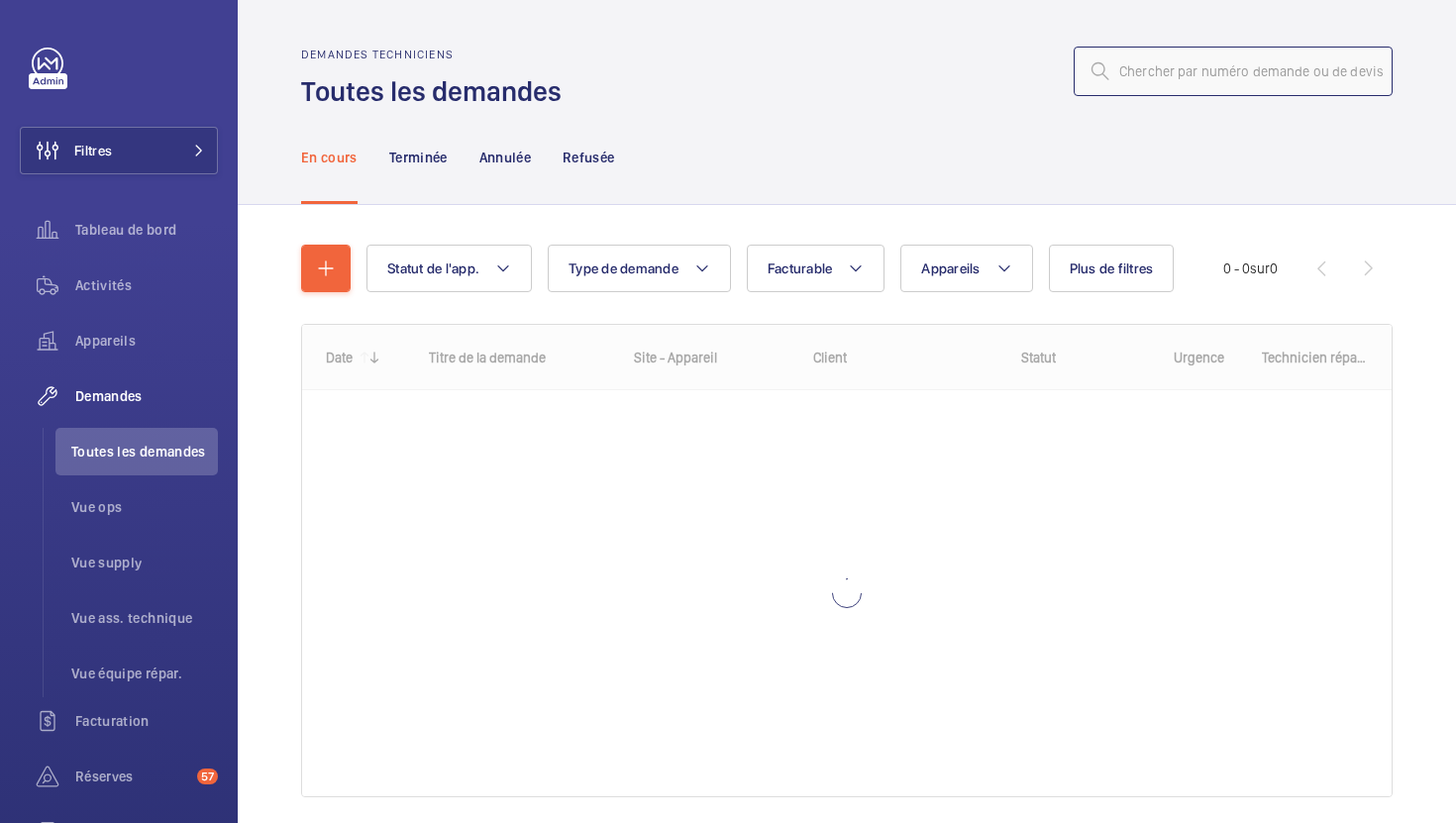 click 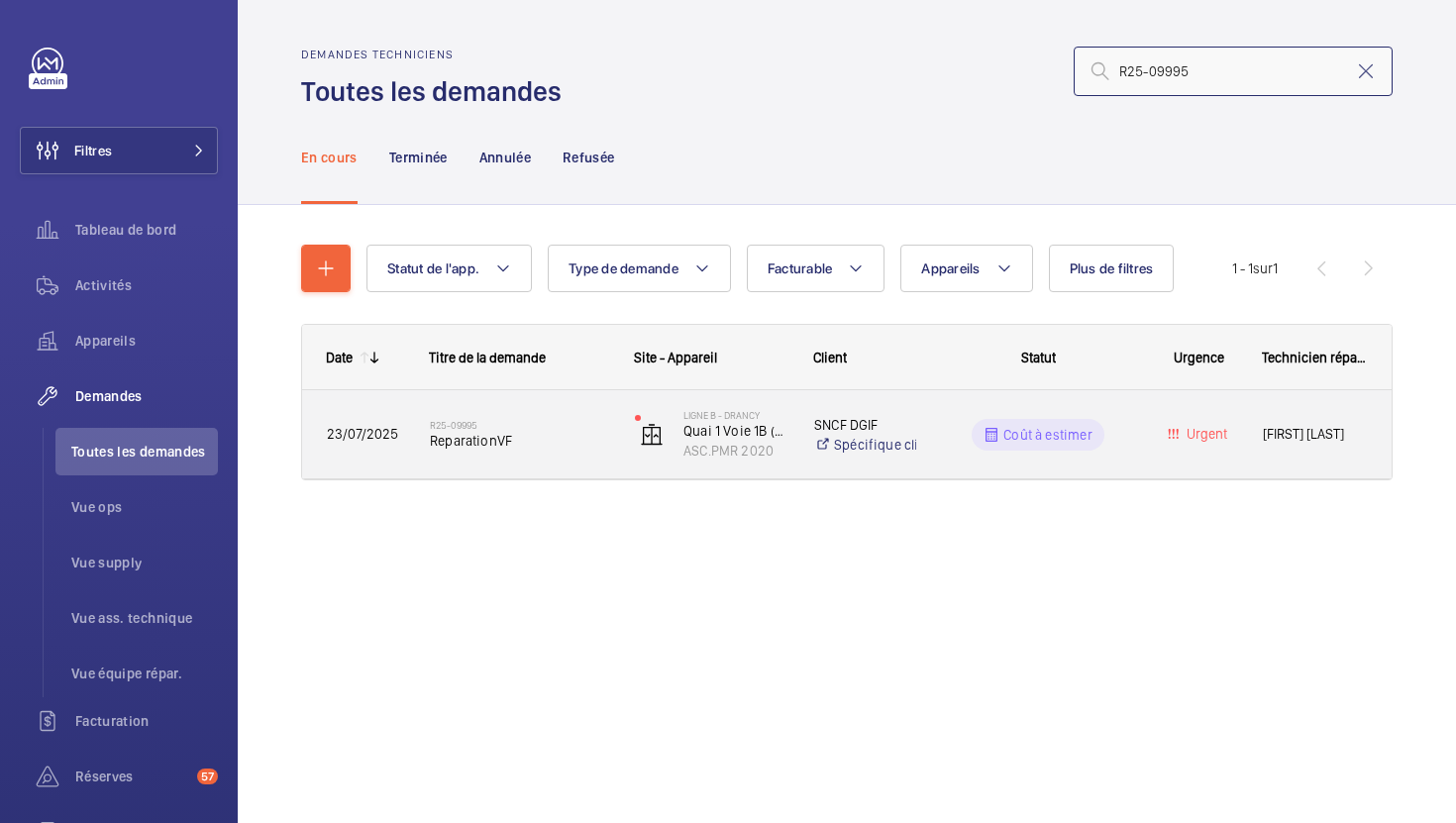 type on "R25-09995" 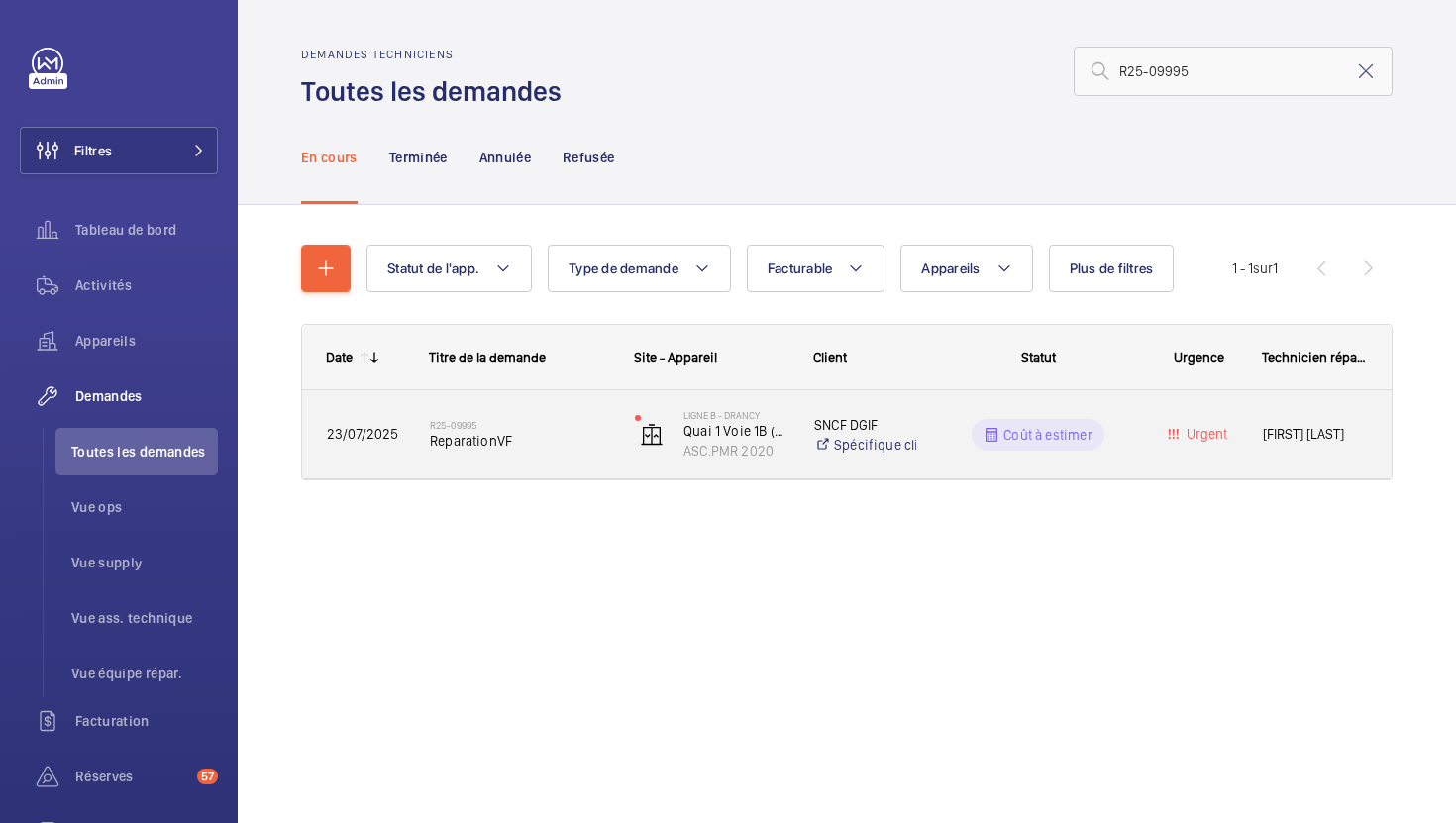 click on "[REFERENCE] ReparationVF" 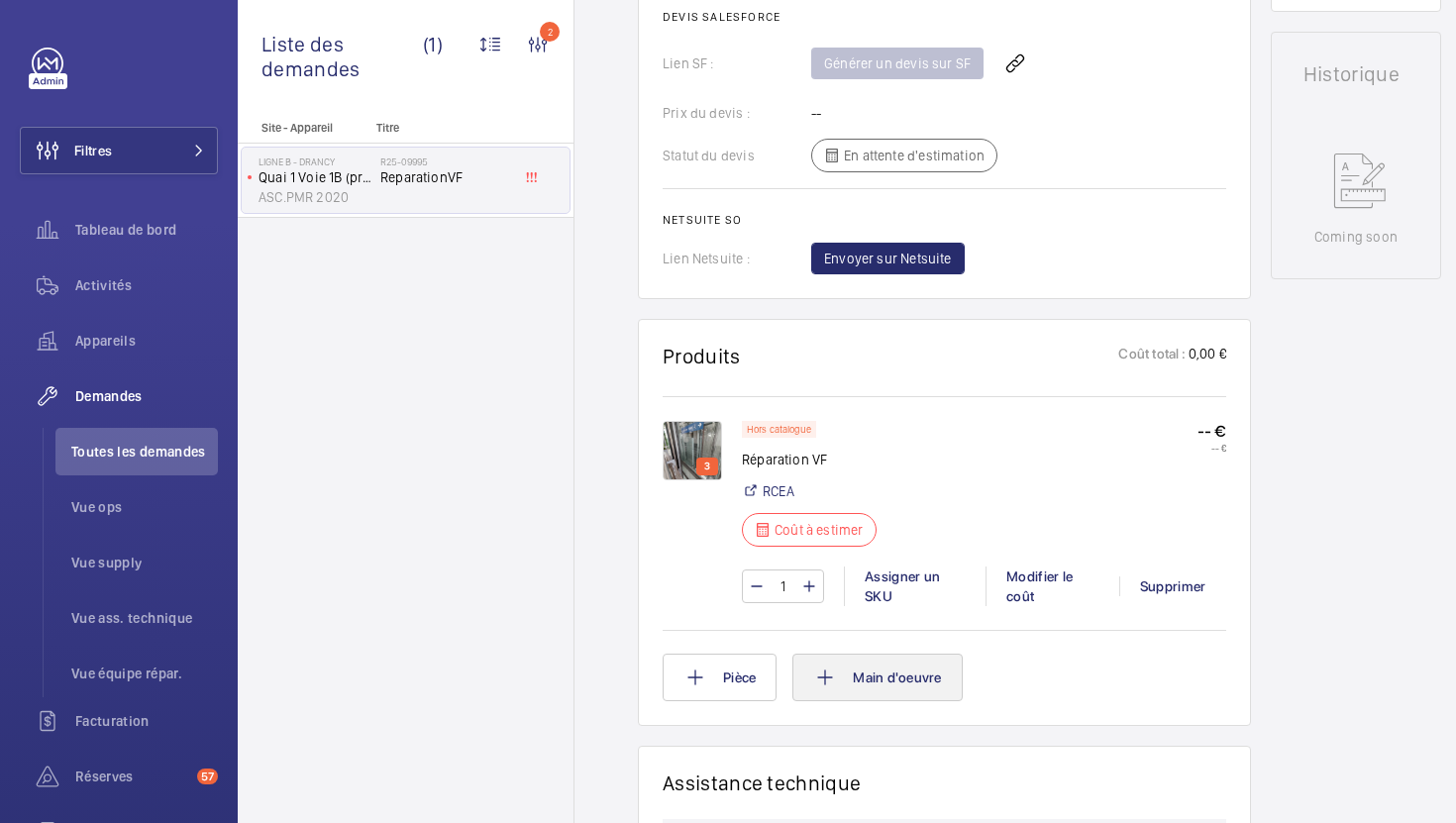 scroll, scrollTop: 909, scrollLeft: 0, axis: vertical 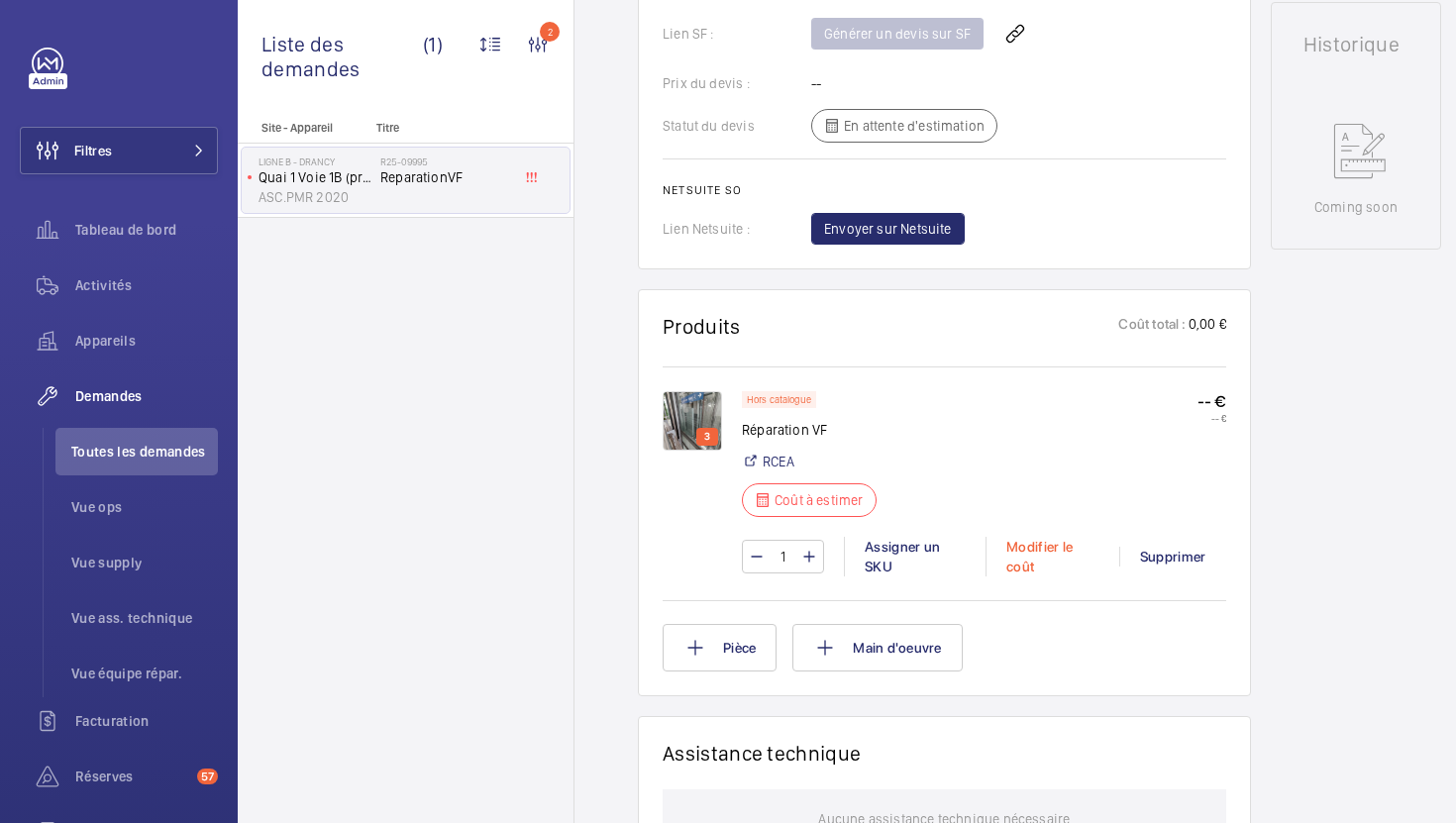 click on "Modifier le coût" 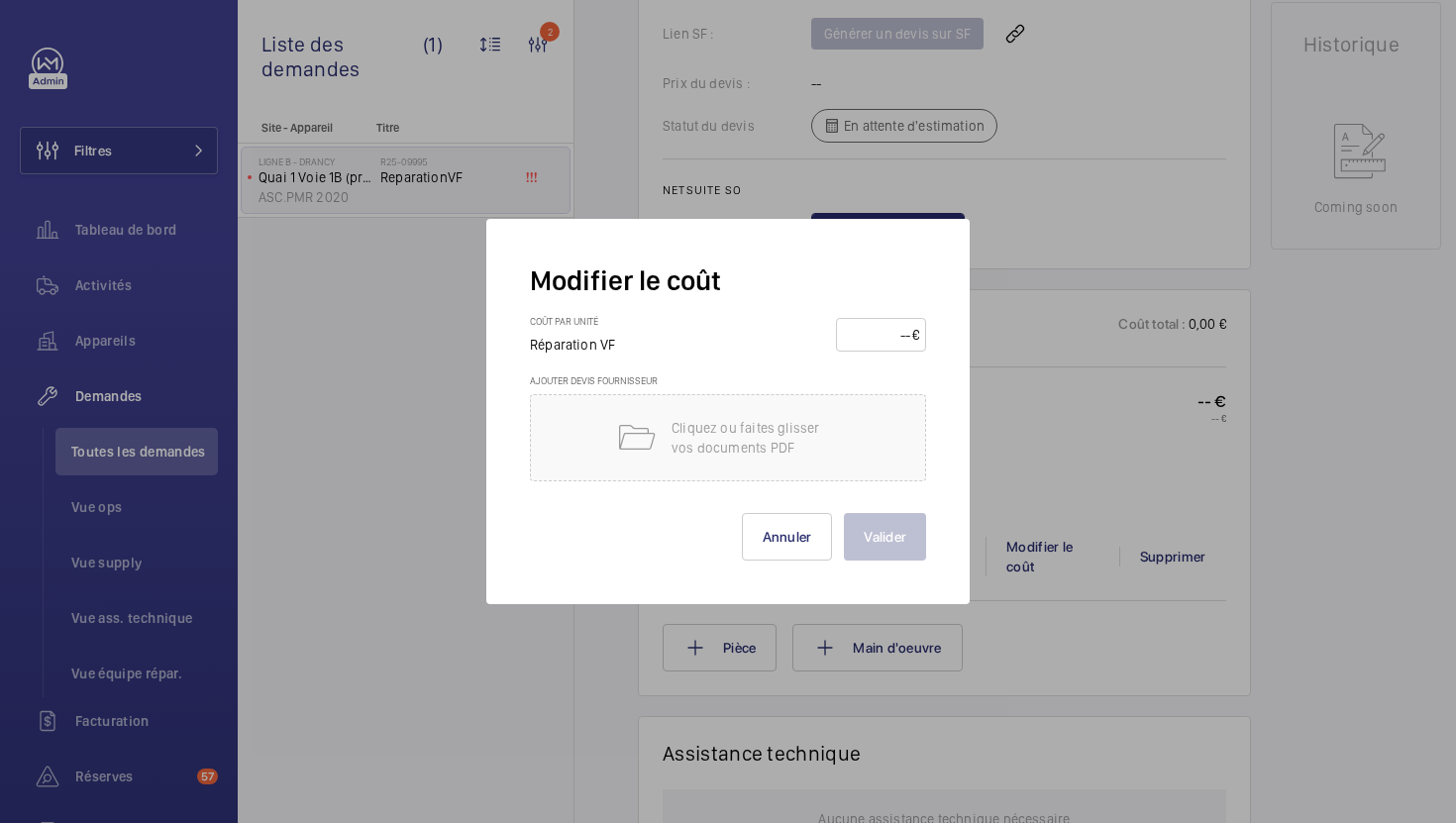 click at bounding box center [878, 335] 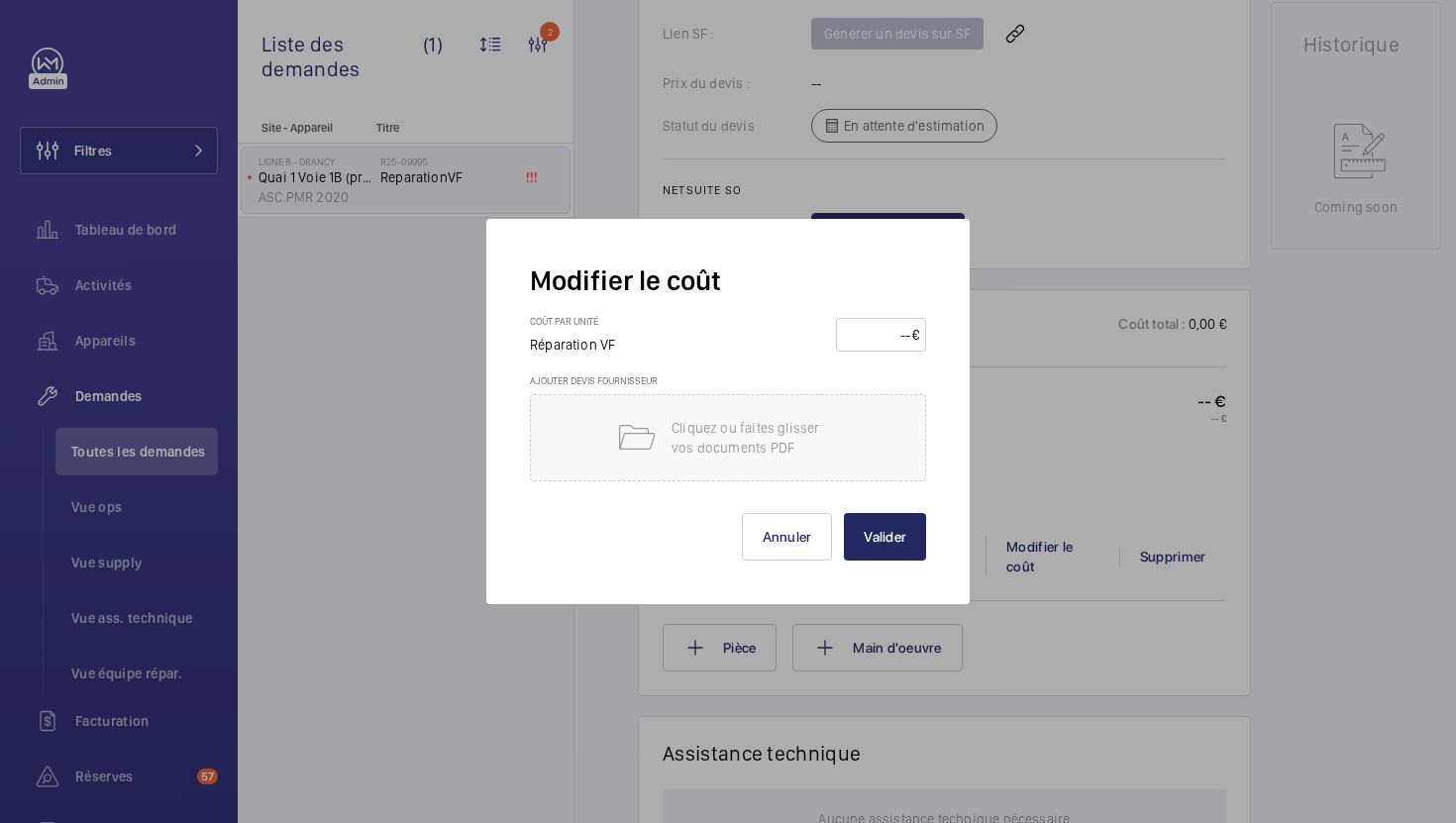 type on "[PRICE]" 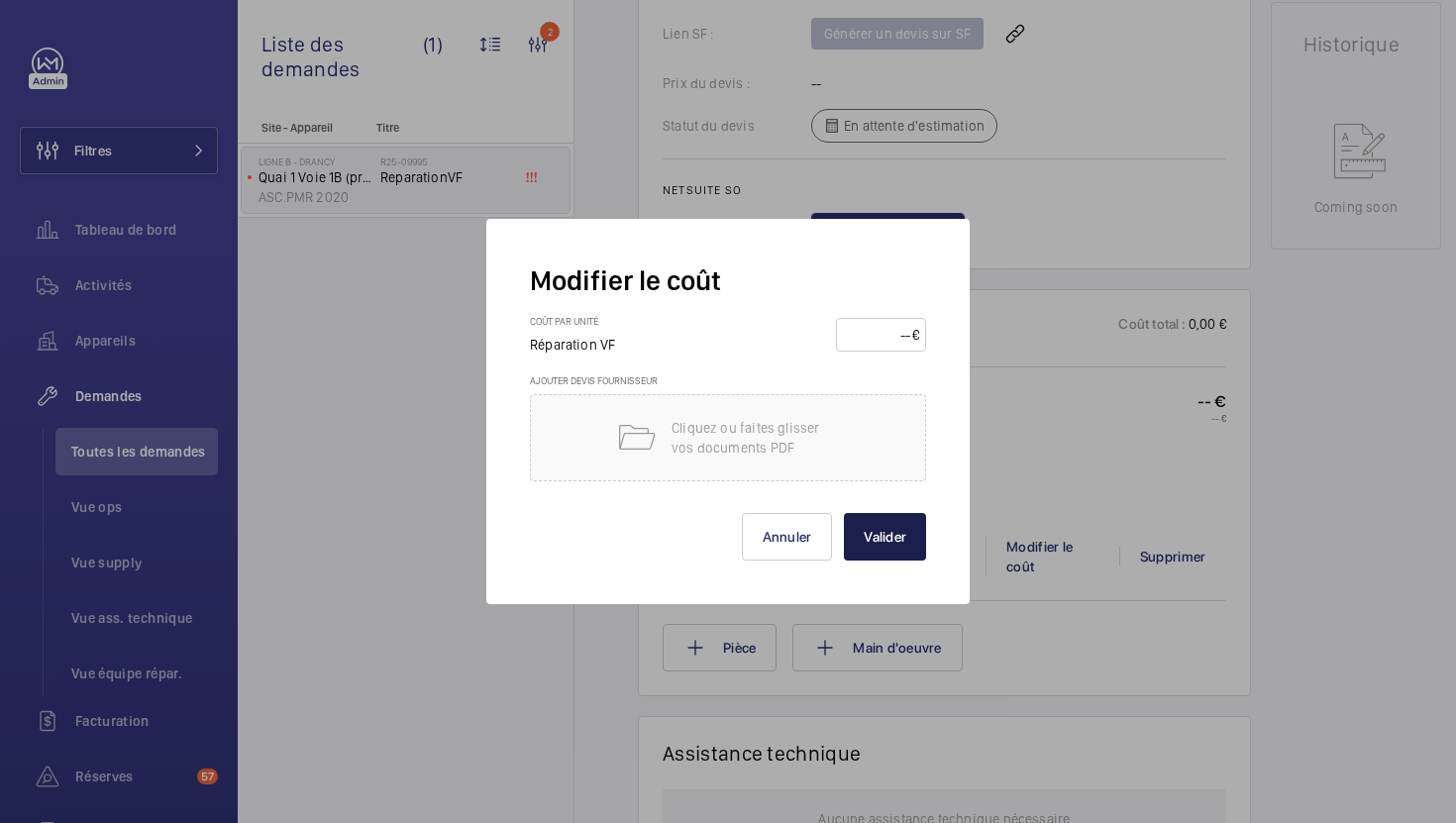 click on "Valider" at bounding box center [884, 537] 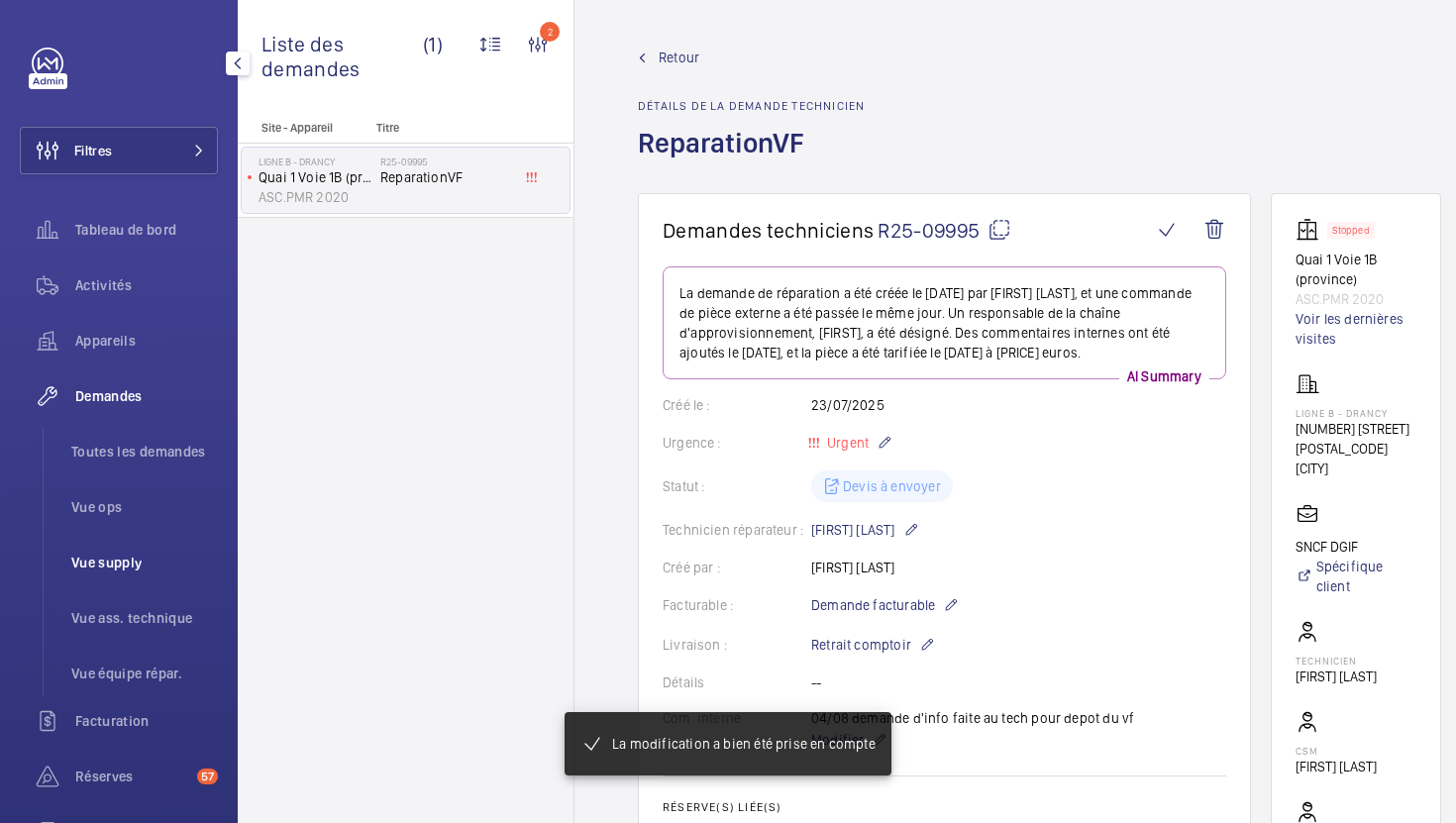 click on "Vue supply" 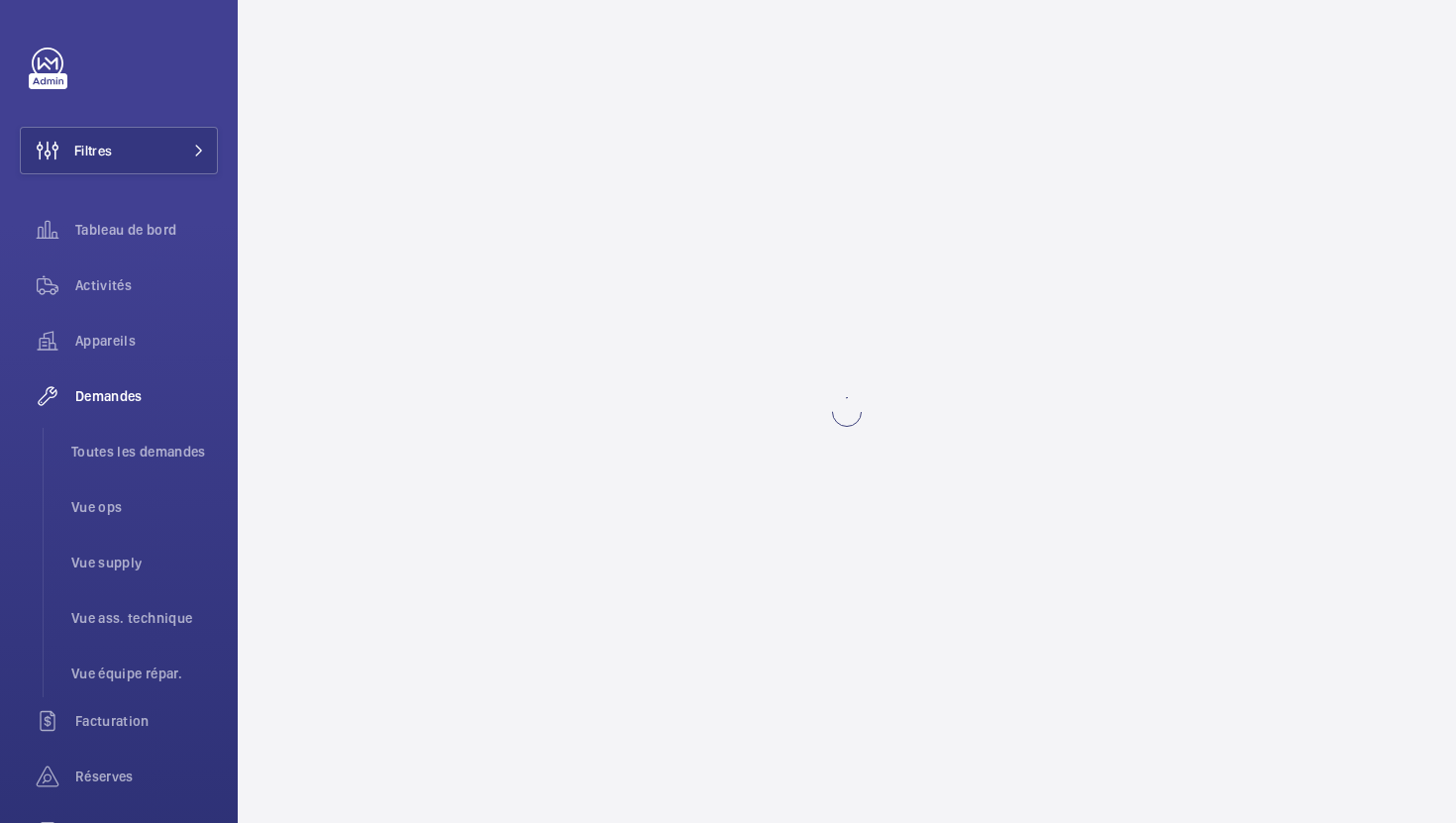 scroll, scrollTop: 0, scrollLeft: 0, axis: both 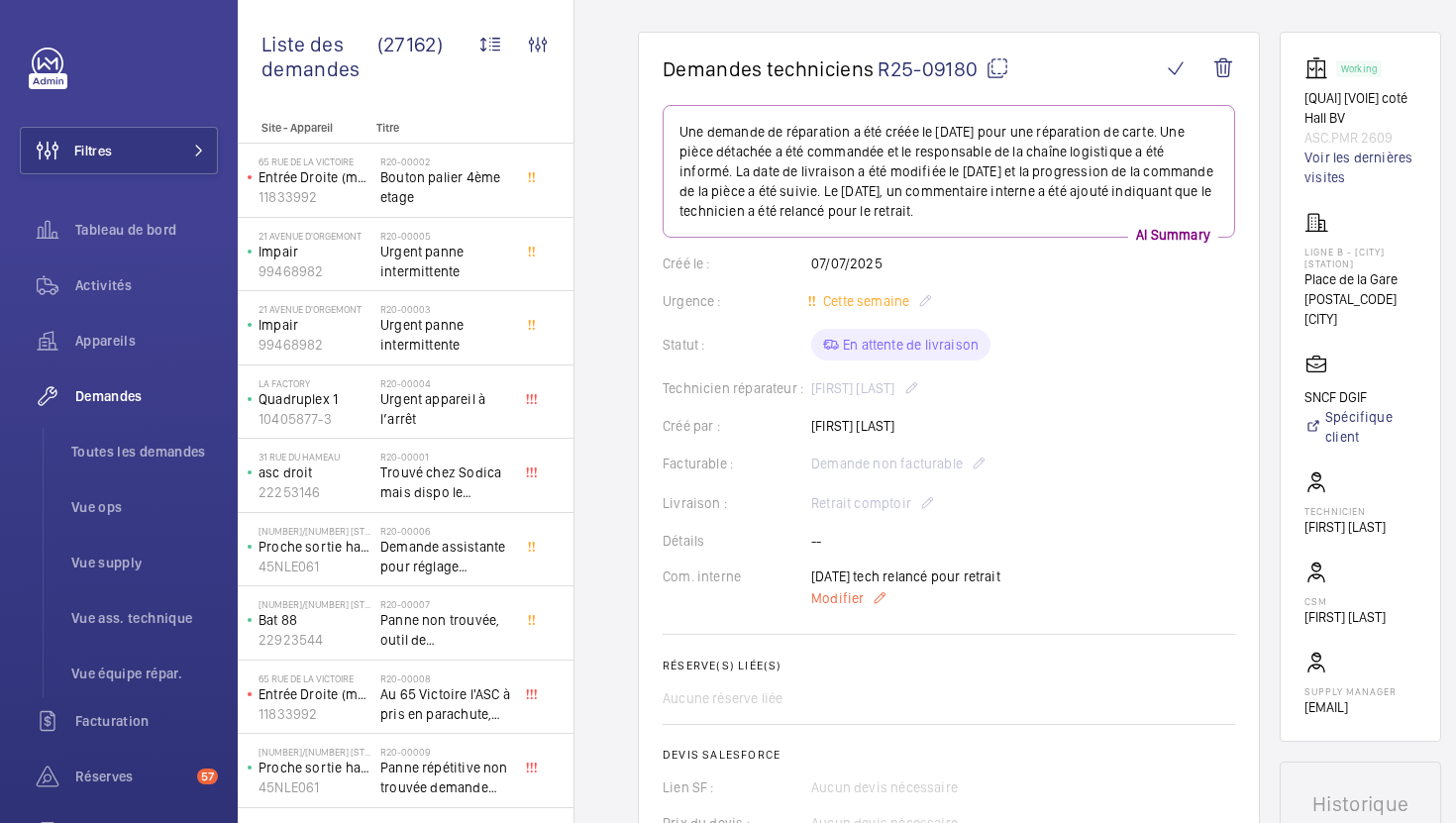 click on "Modifier" 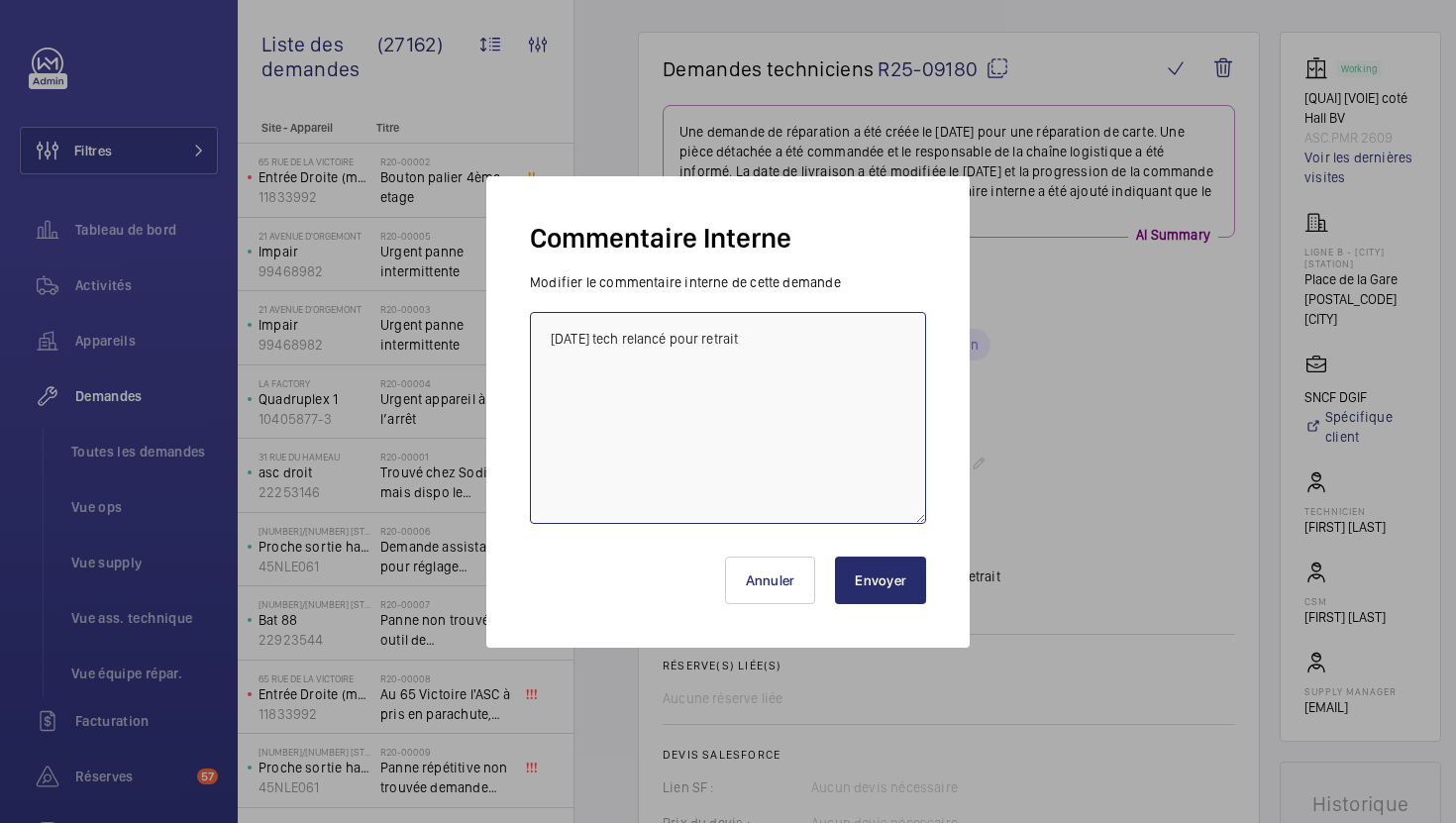 click on "[DATE] tech relancé pour retrait" at bounding box center (728, 418) 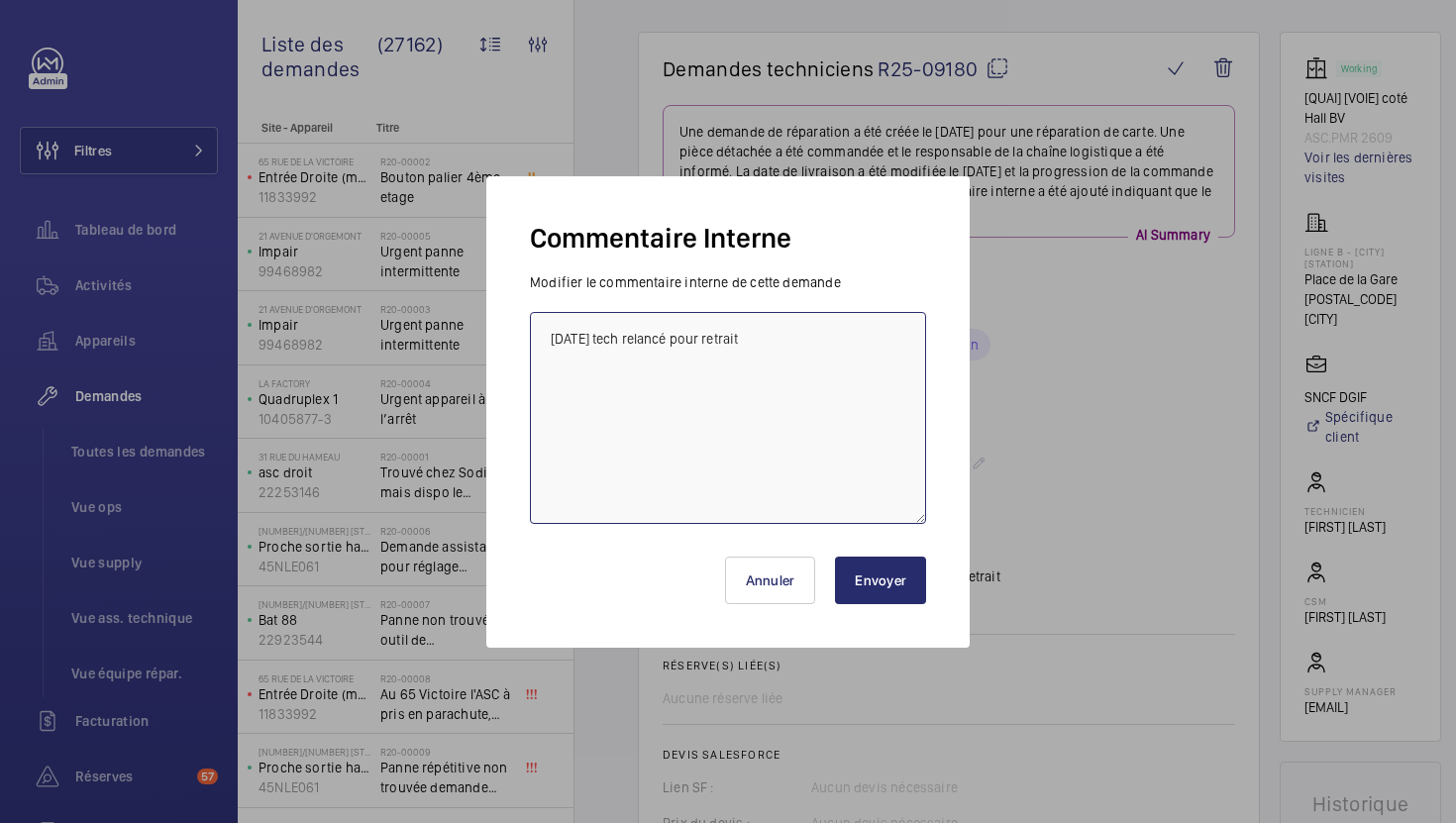 paste on "[DATE] tech et ops relancé pour retrait" 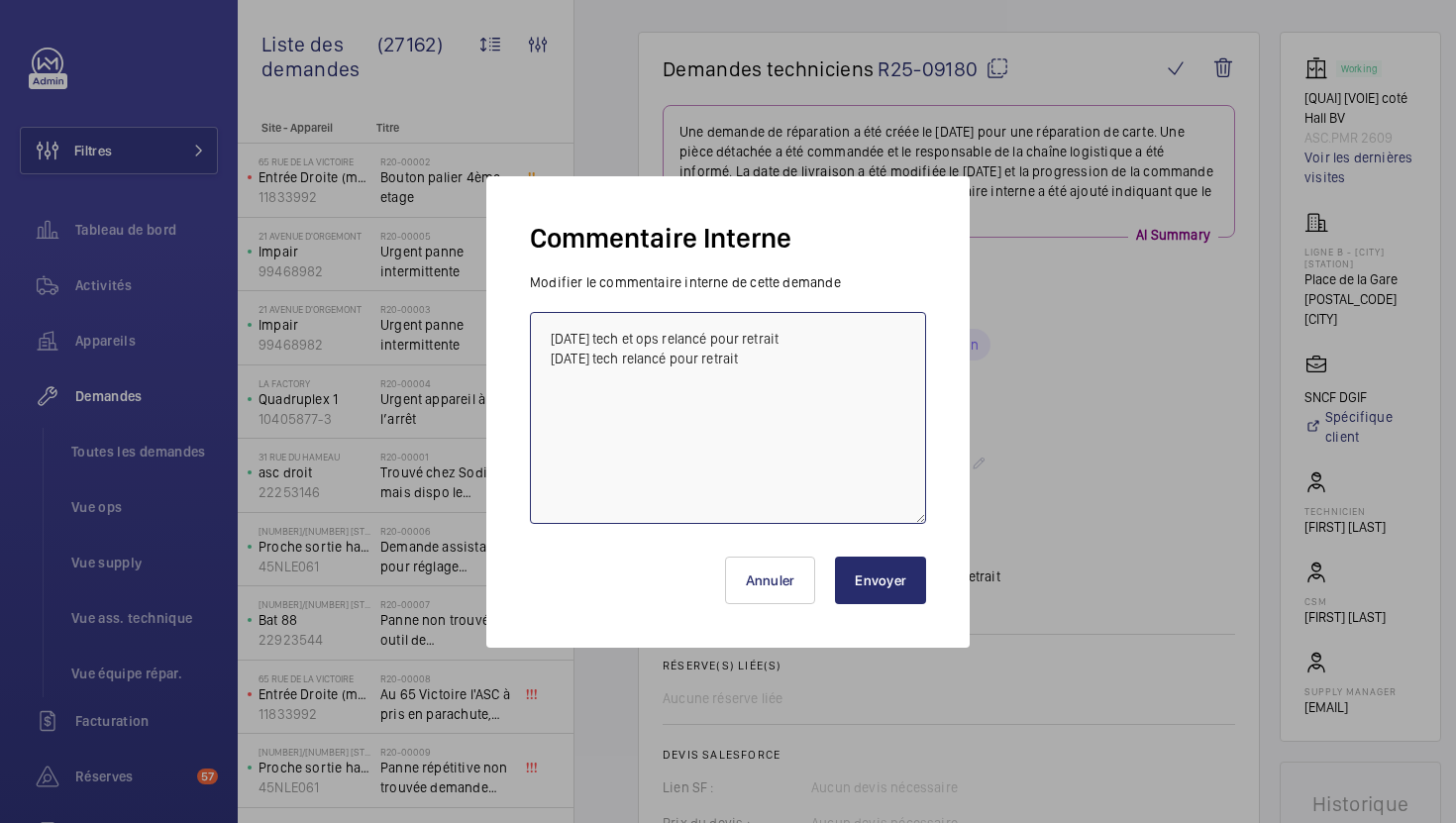 type on "[DATE] tech et ops relancé pour retrait
[DATE] tech relancé pour retrait" 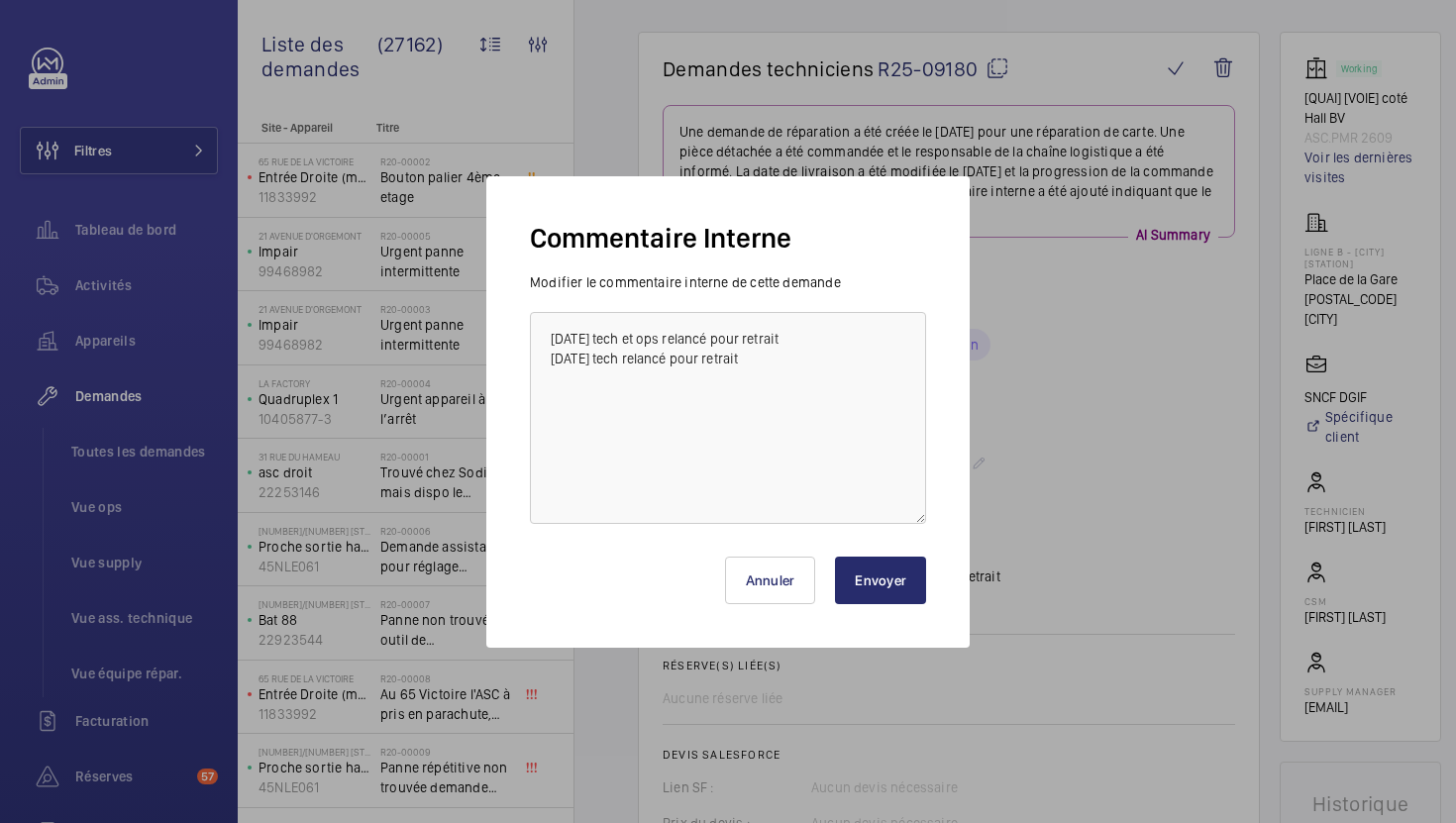 click on "Envoyer" at bounding box center (881, 580) 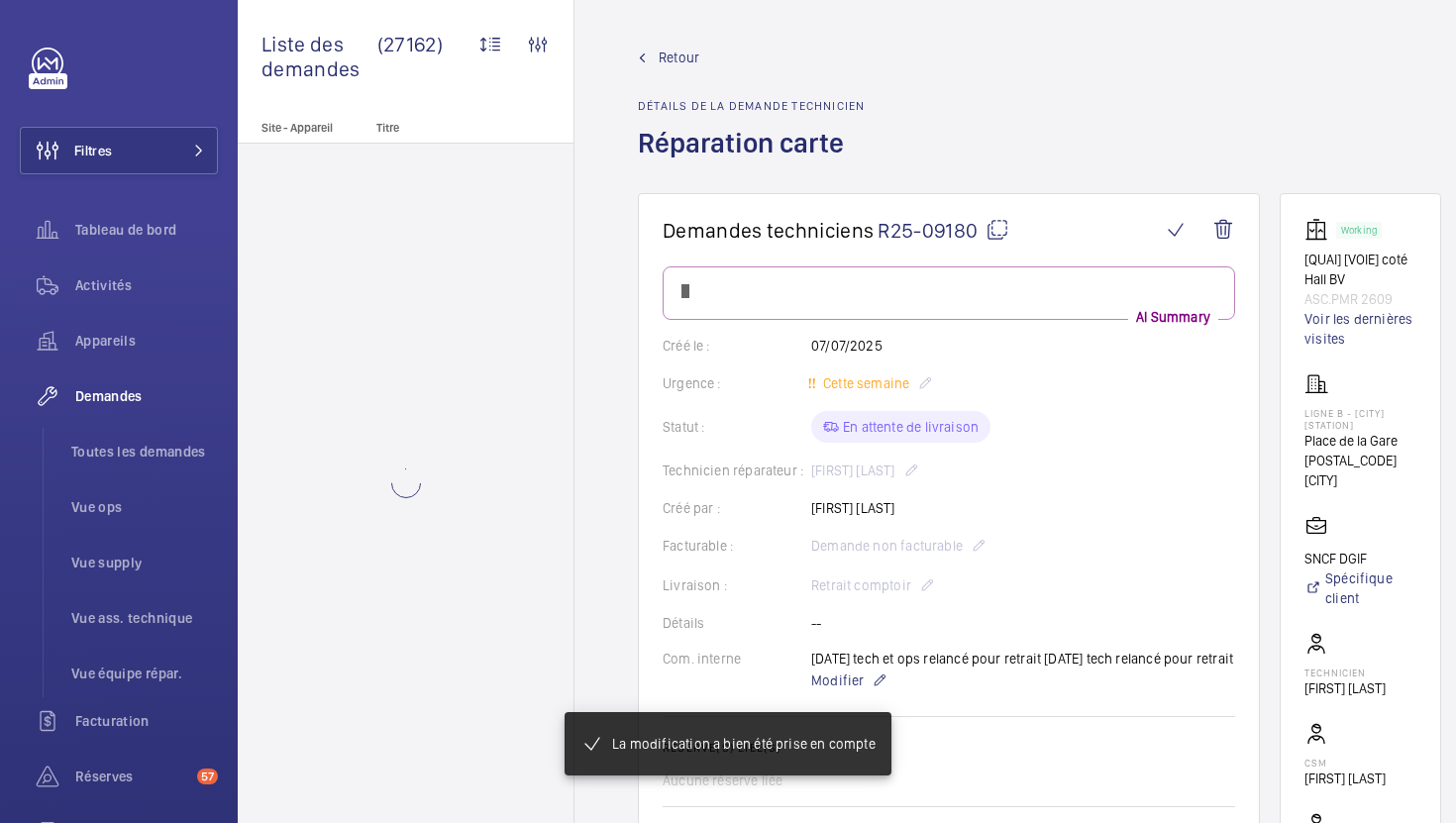 scroll, scrollTop: 161, scrollLeft: 0, axis: vertical 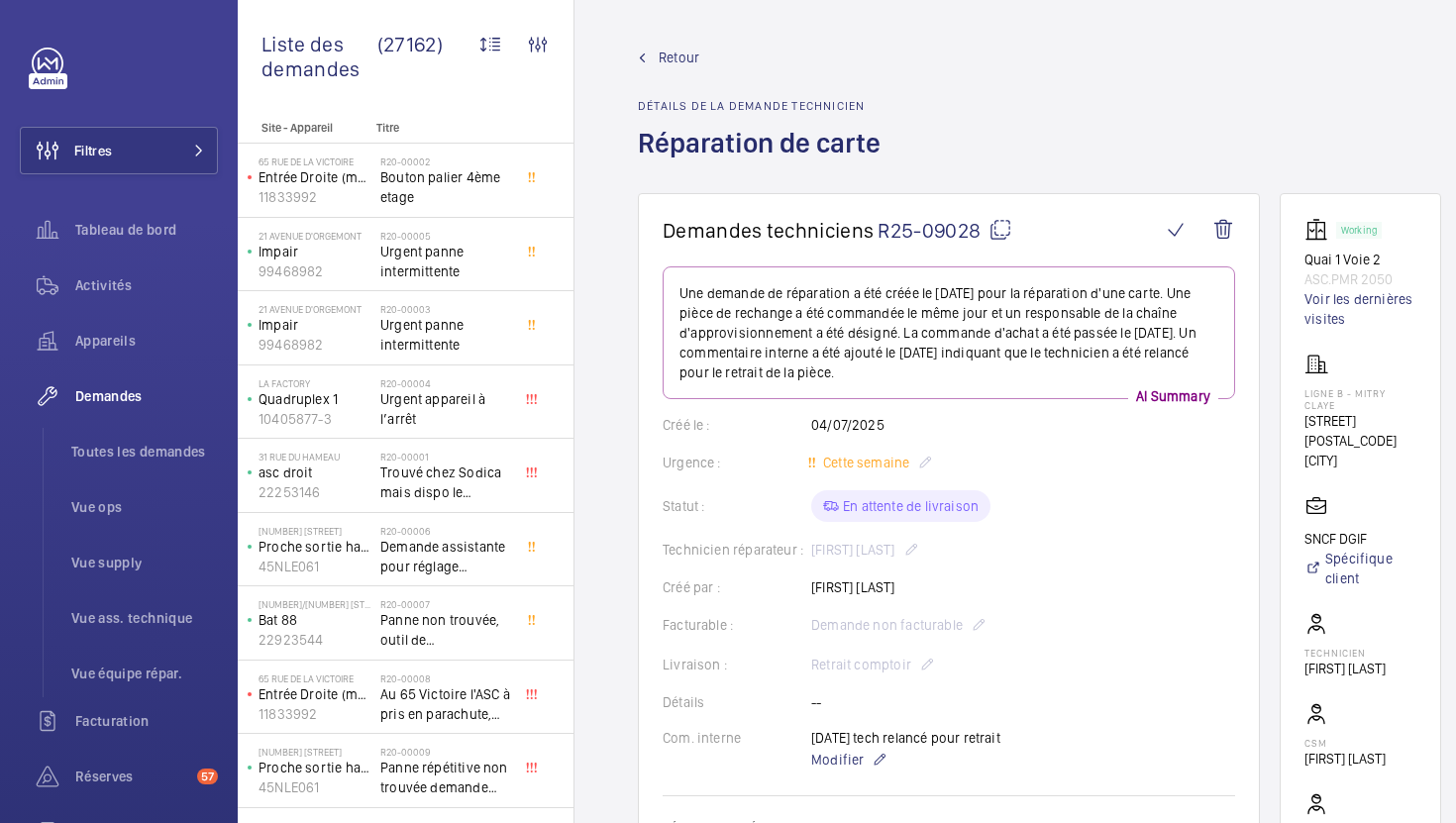 click 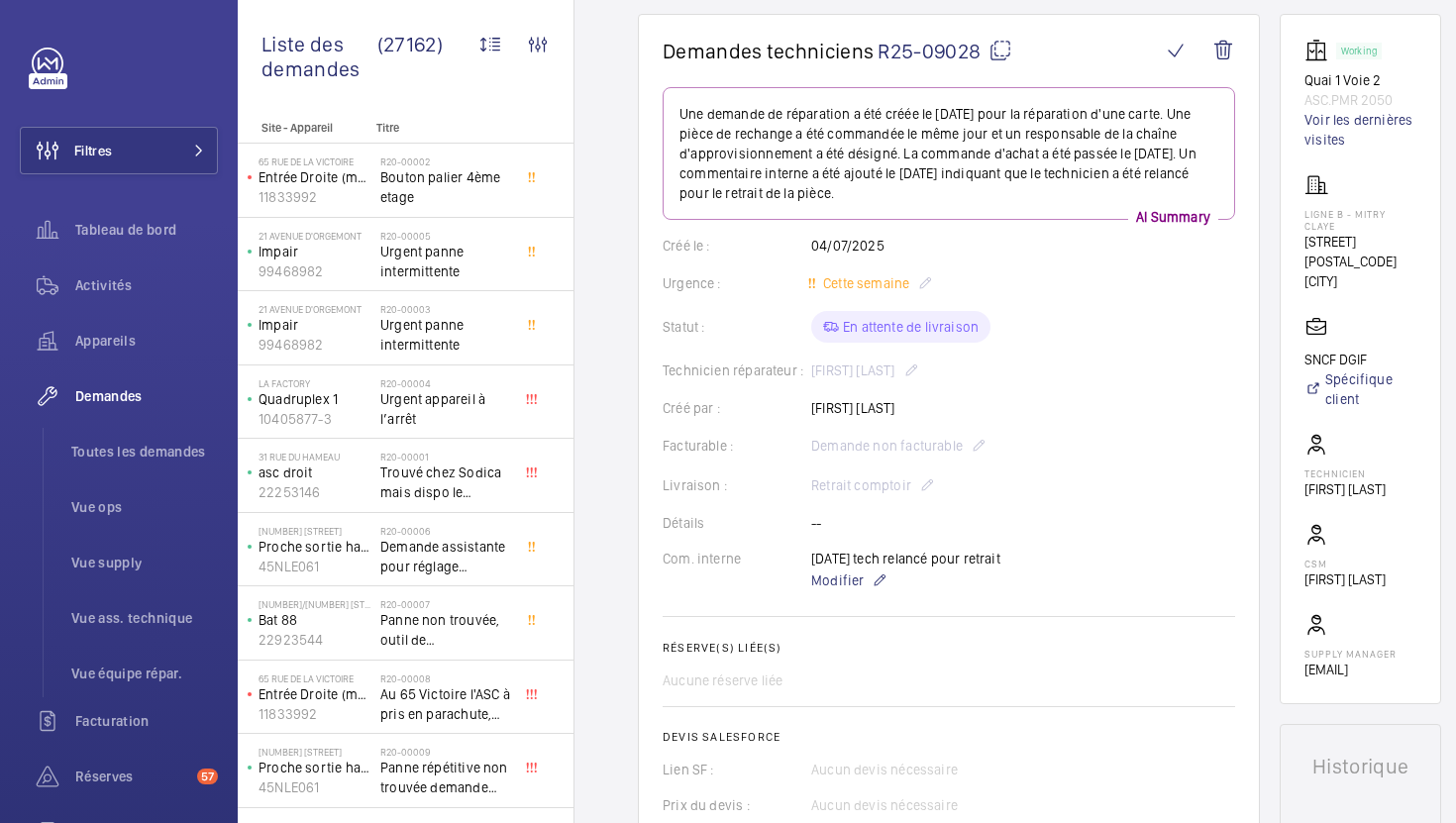 scroll, scrollTop: 196, scrollLeft: 0, axis: vertical 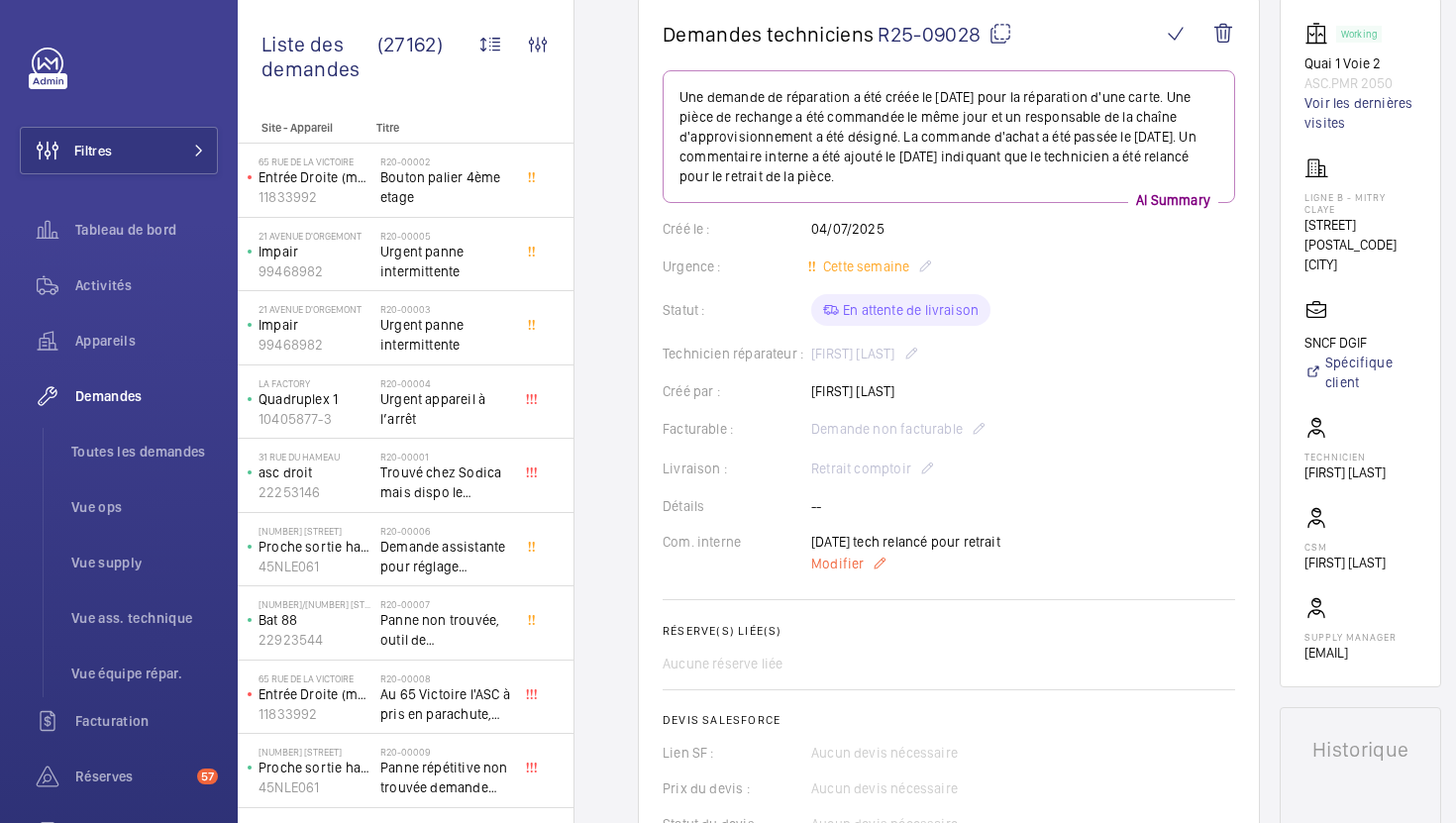 click on "Modifier" 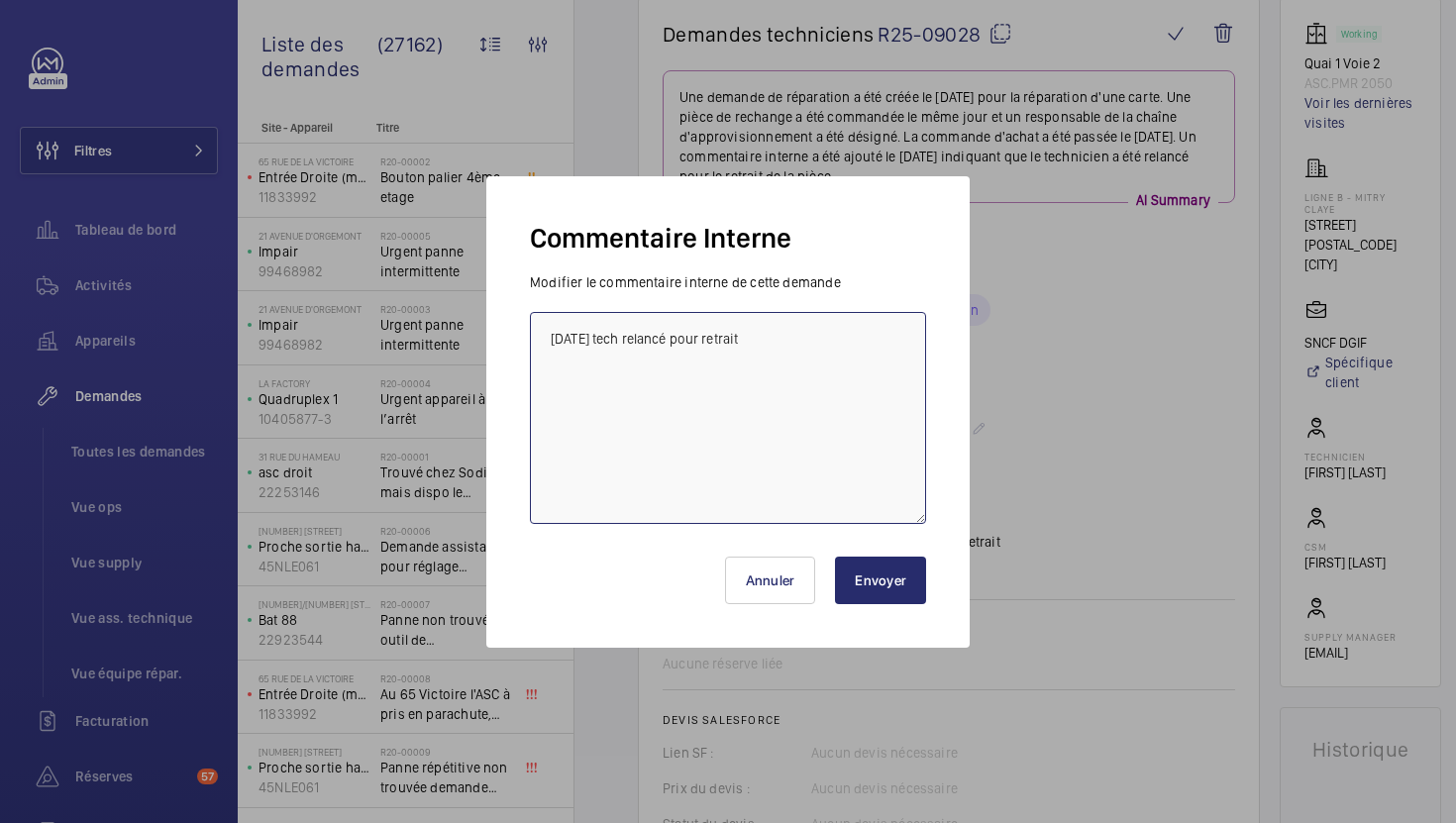 drag, startPoint x: 752, startPoint y: 330, endPoint x: 511, endPoint y: 329, distance: 241.00207 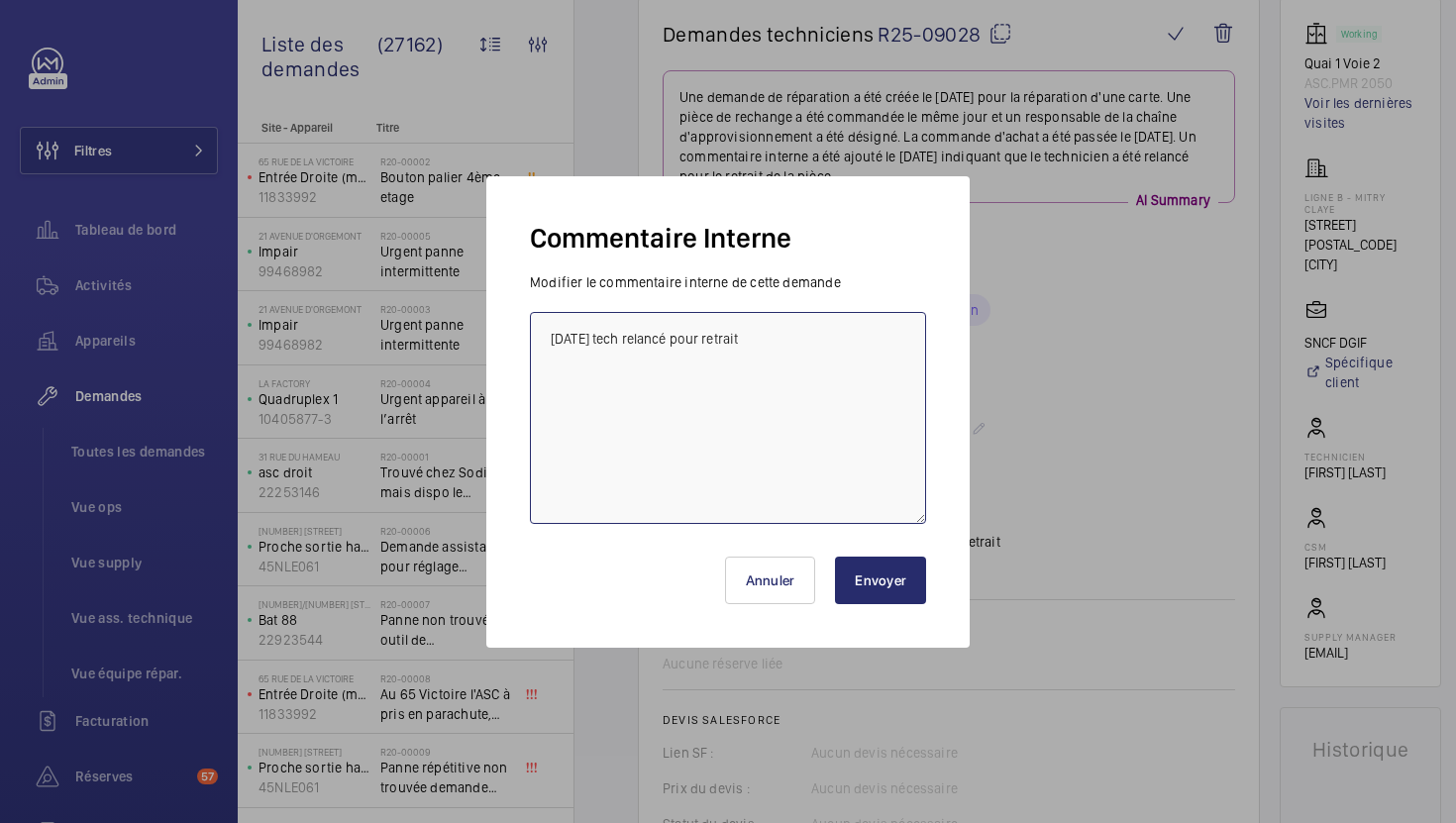 paste on "[DATE] tech relancé pour retrait" 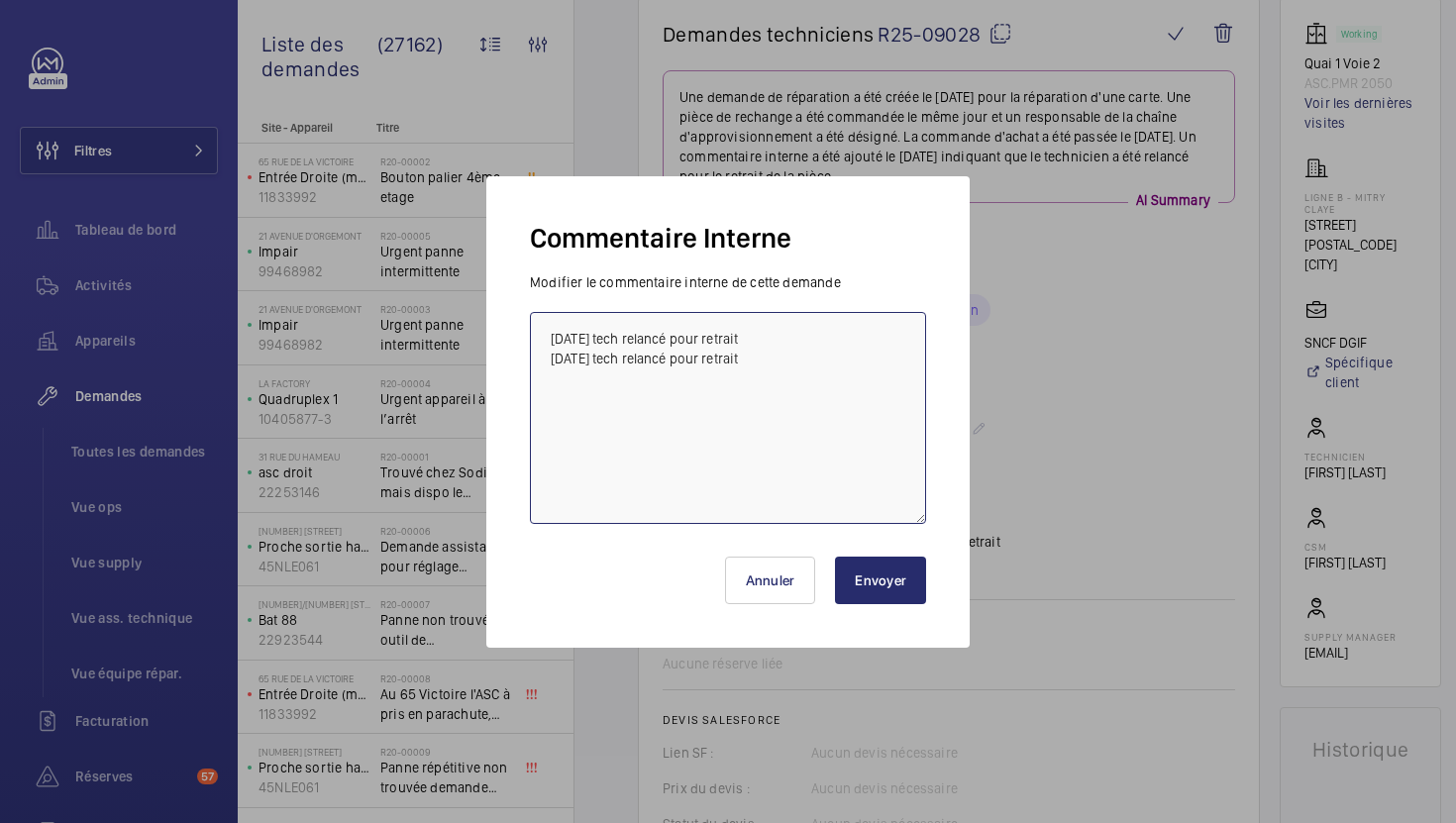 click on "15/07 tech relancé pour retrait
15/07 tech relancé pour retrait" at bounding box center [728, 418] 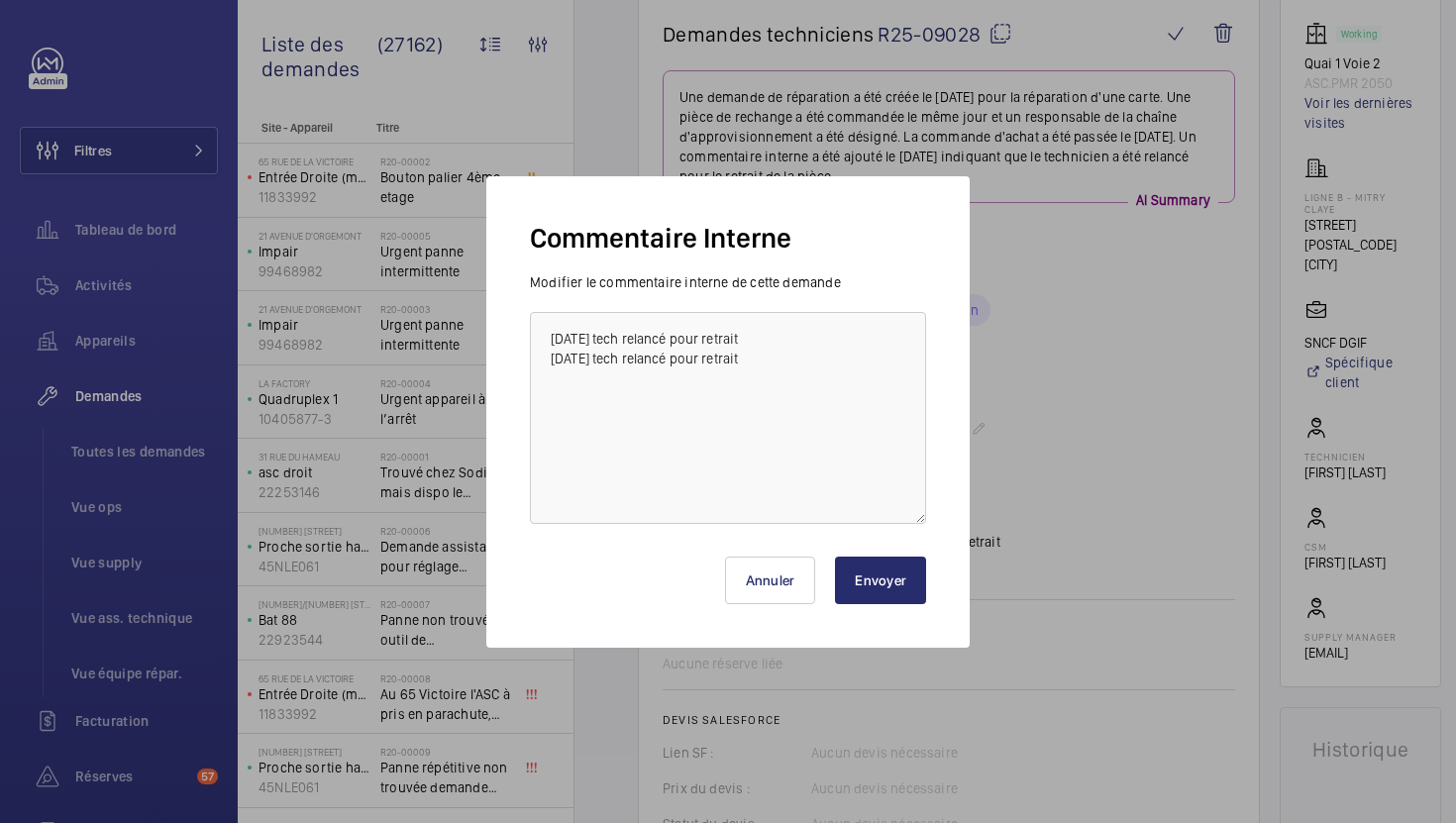 click on "Envoyer" at bounding box center (881, 580) 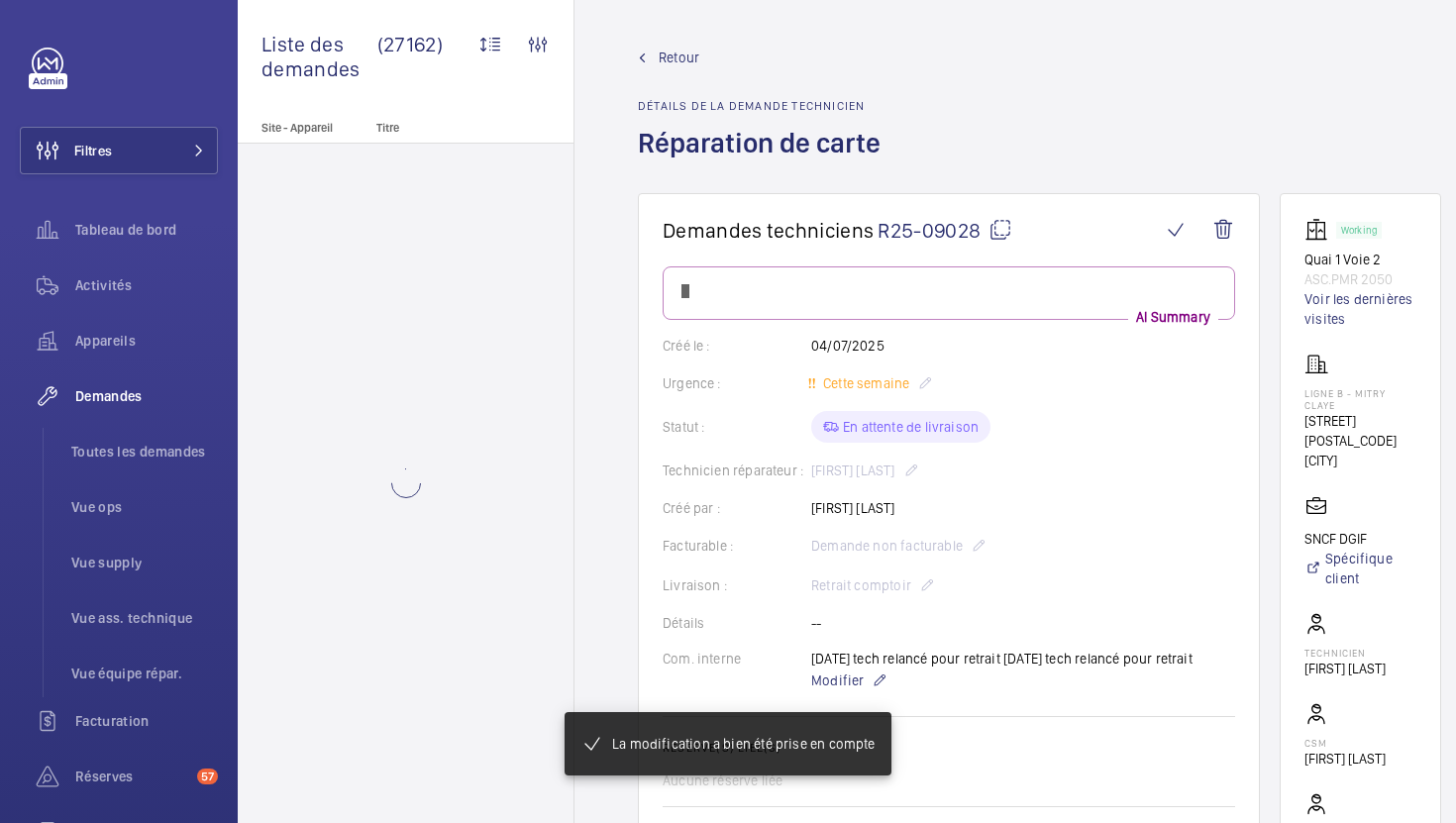 scroll, scrollTop: 196, scrollLeft: 0, axis: vertical 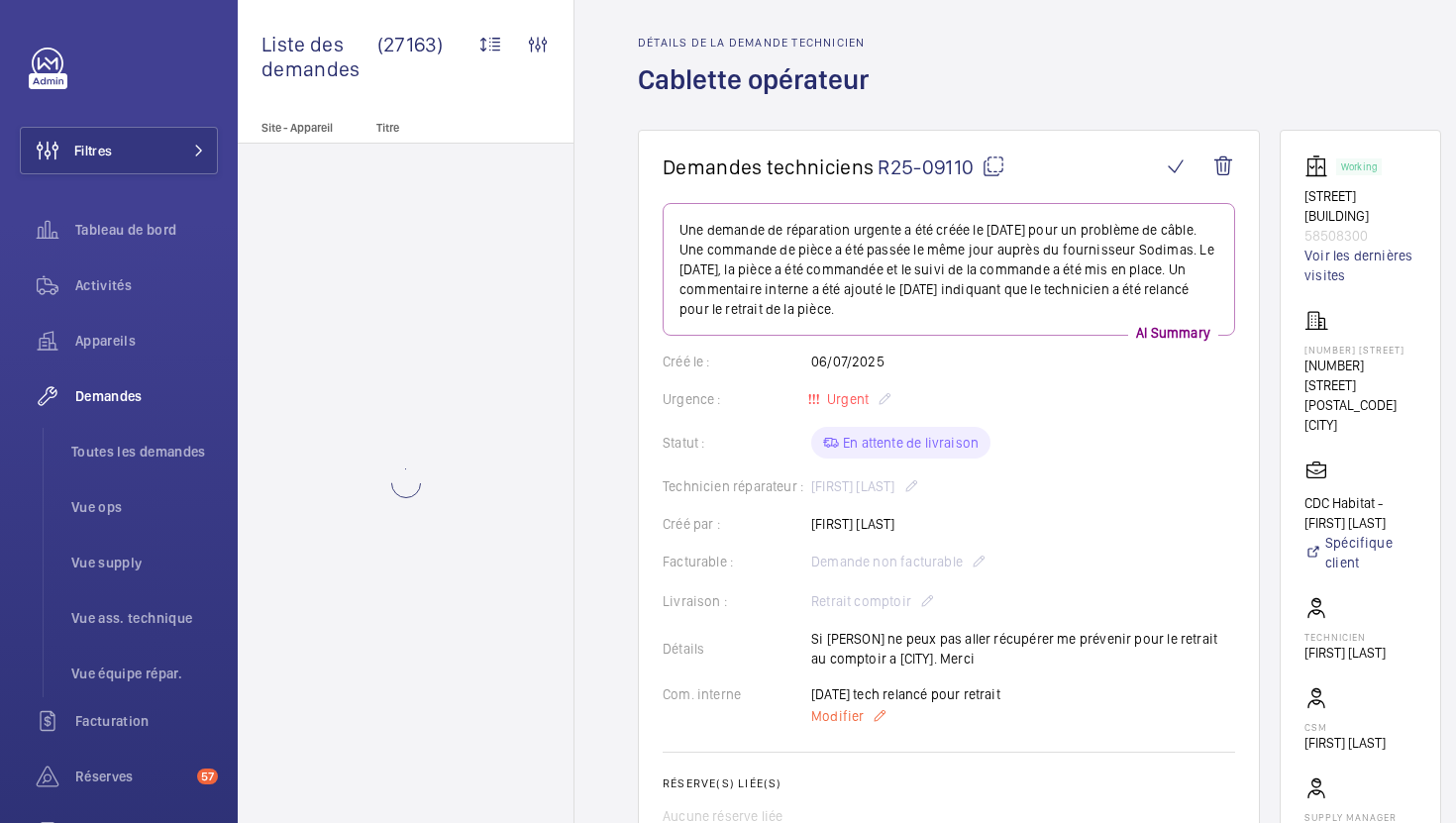 click on "Modifier" 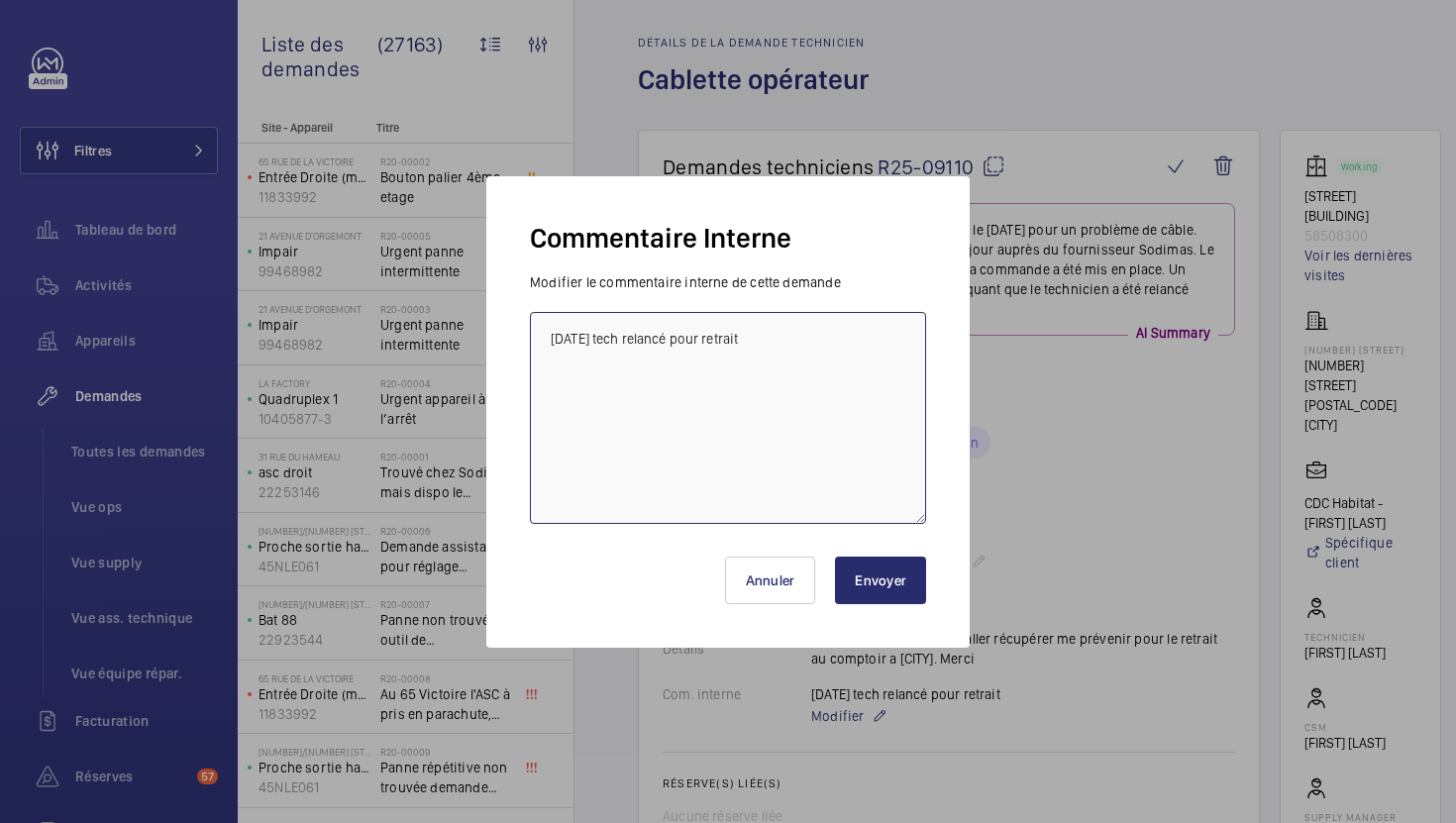 click on "[DATE] tech relancé pour retrait" at bounding box center [728, 418] 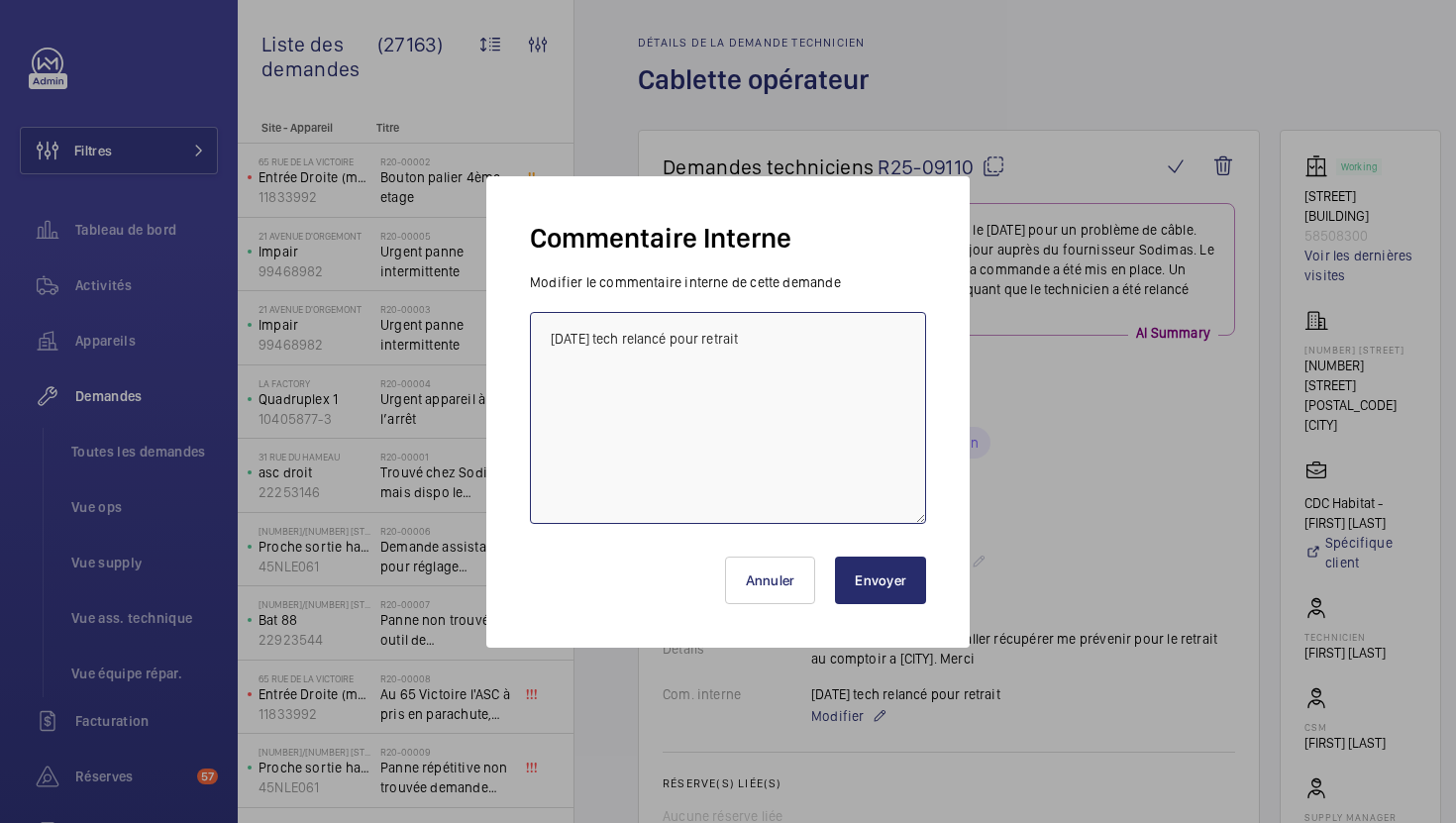 paste on "[DATE] tech relancé pour retrait" 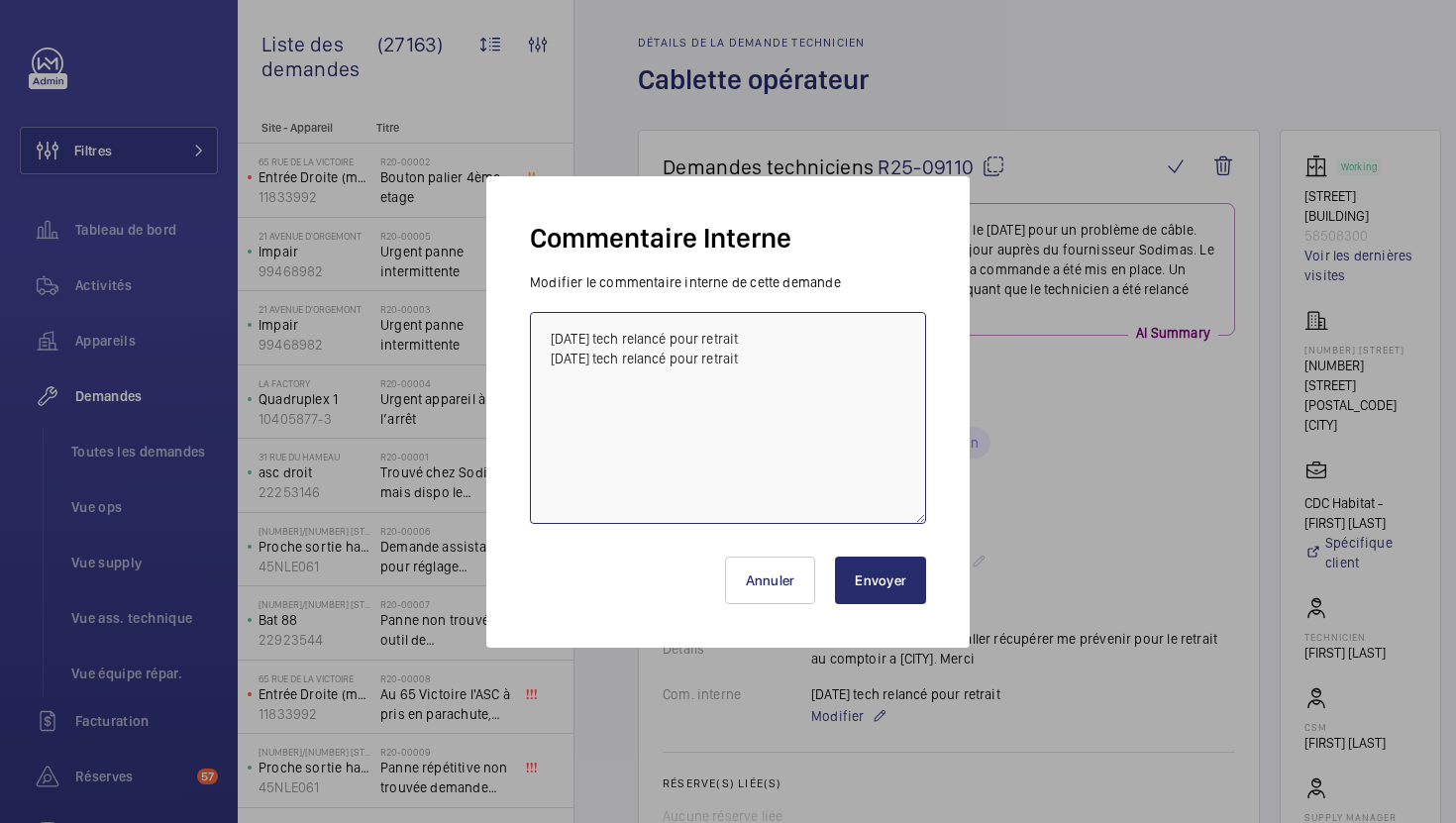 type on "[DATE] tech relancé pour retrait
[DATE] tech relancé pour retrait" 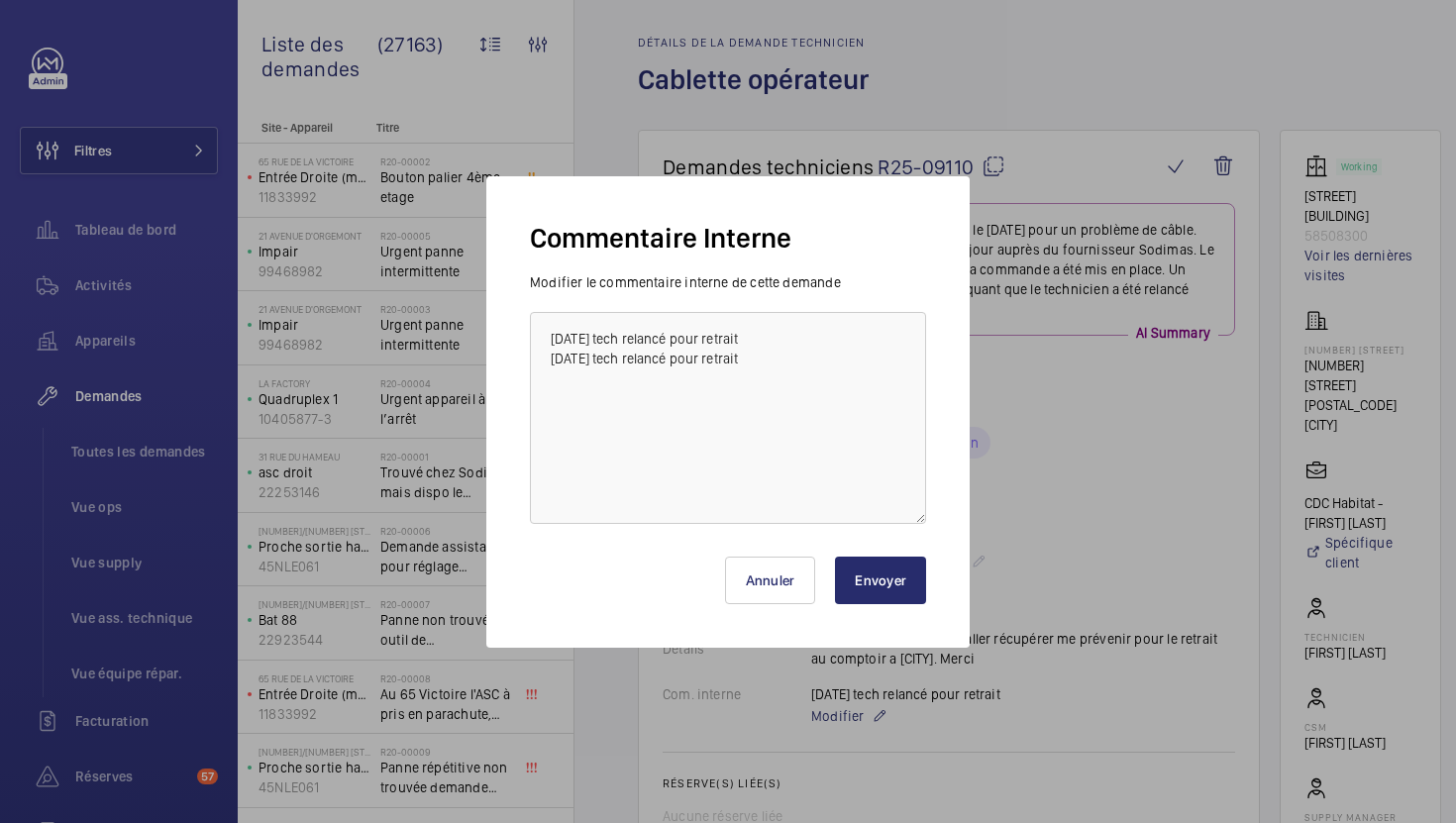 click on "Envoyer" at bounding box center [881, 580] 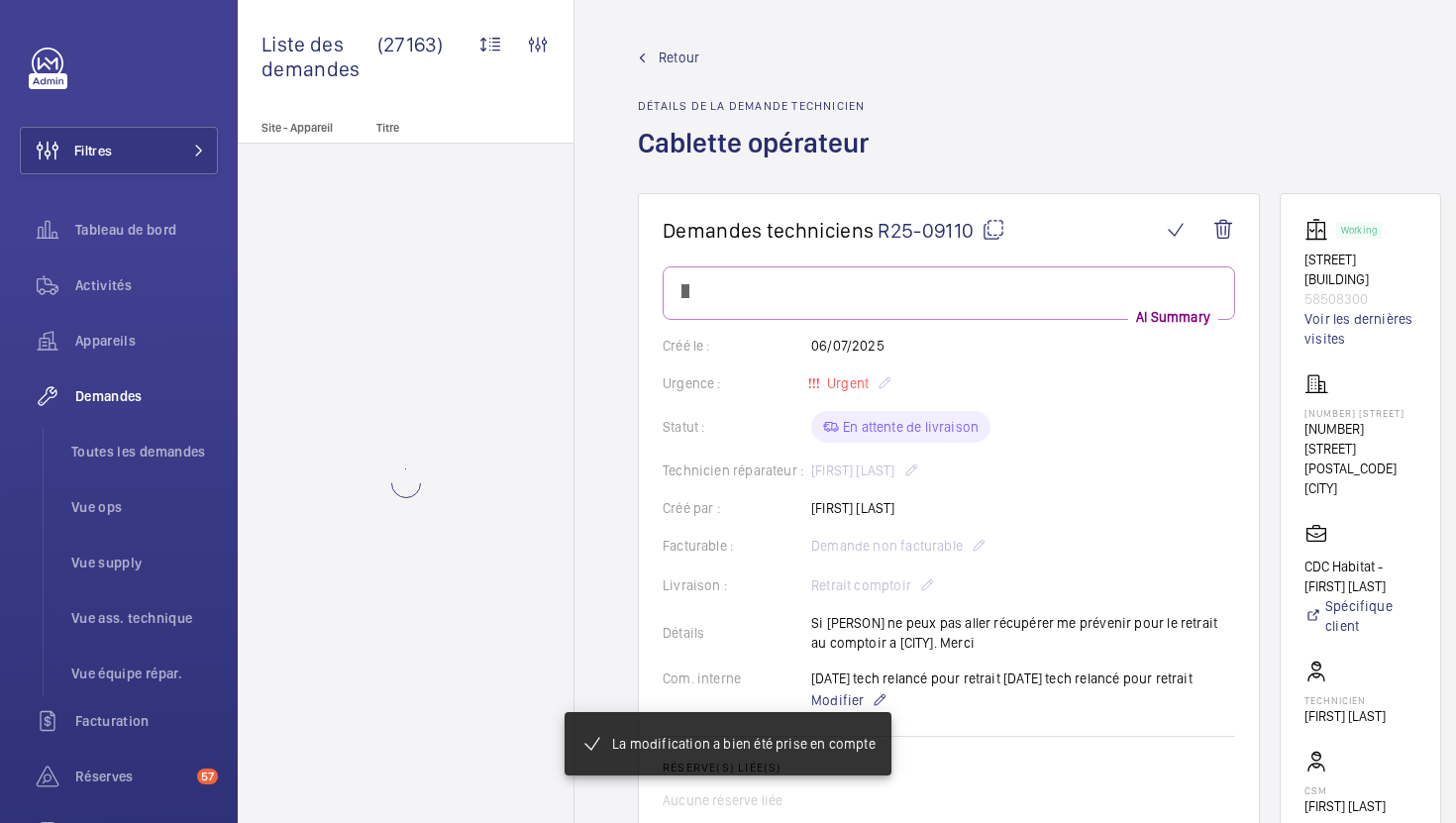scroll, scrollTop: 63, scrollLeft: 0, axis: vertical 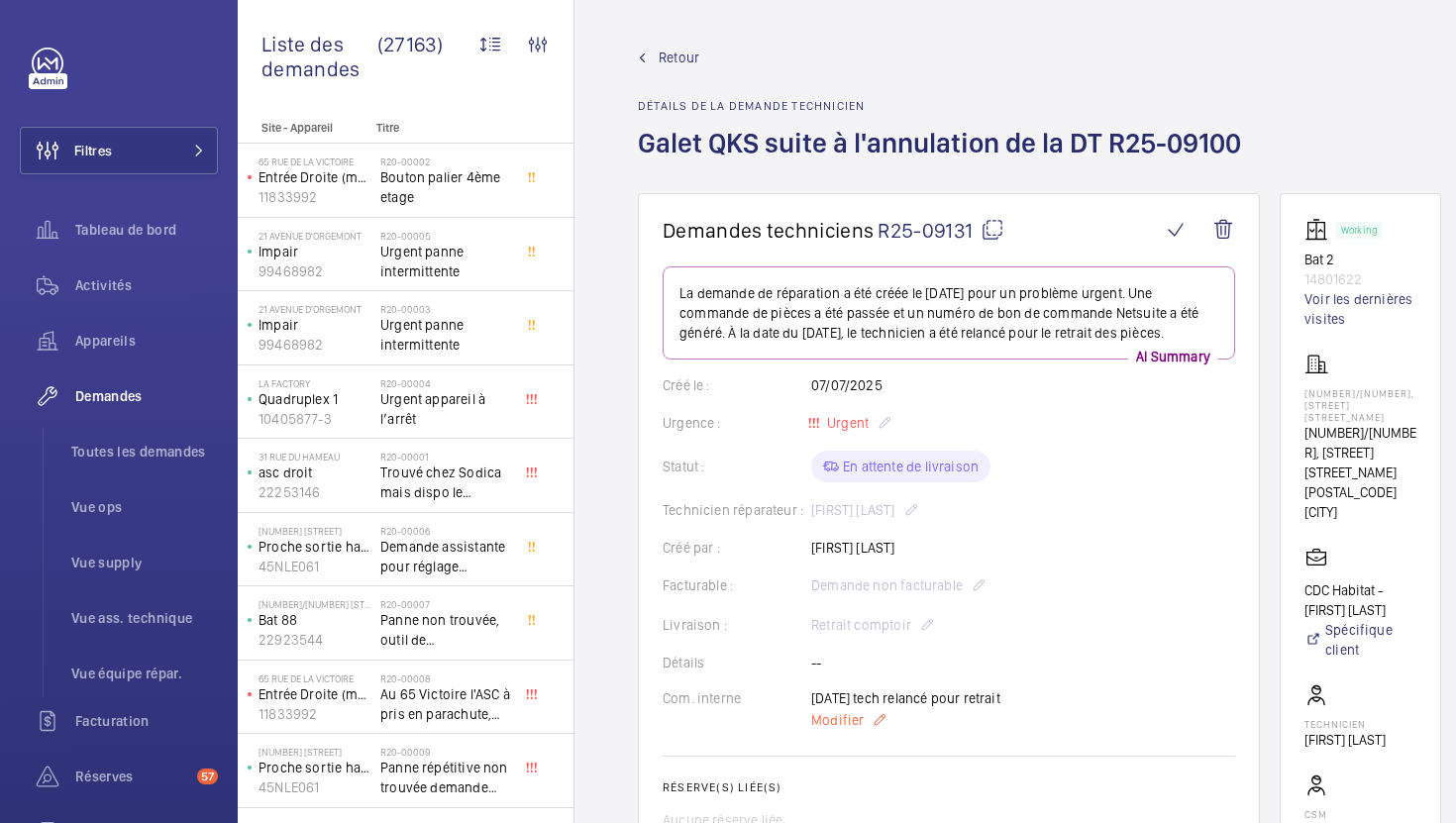 click on "Modifier" 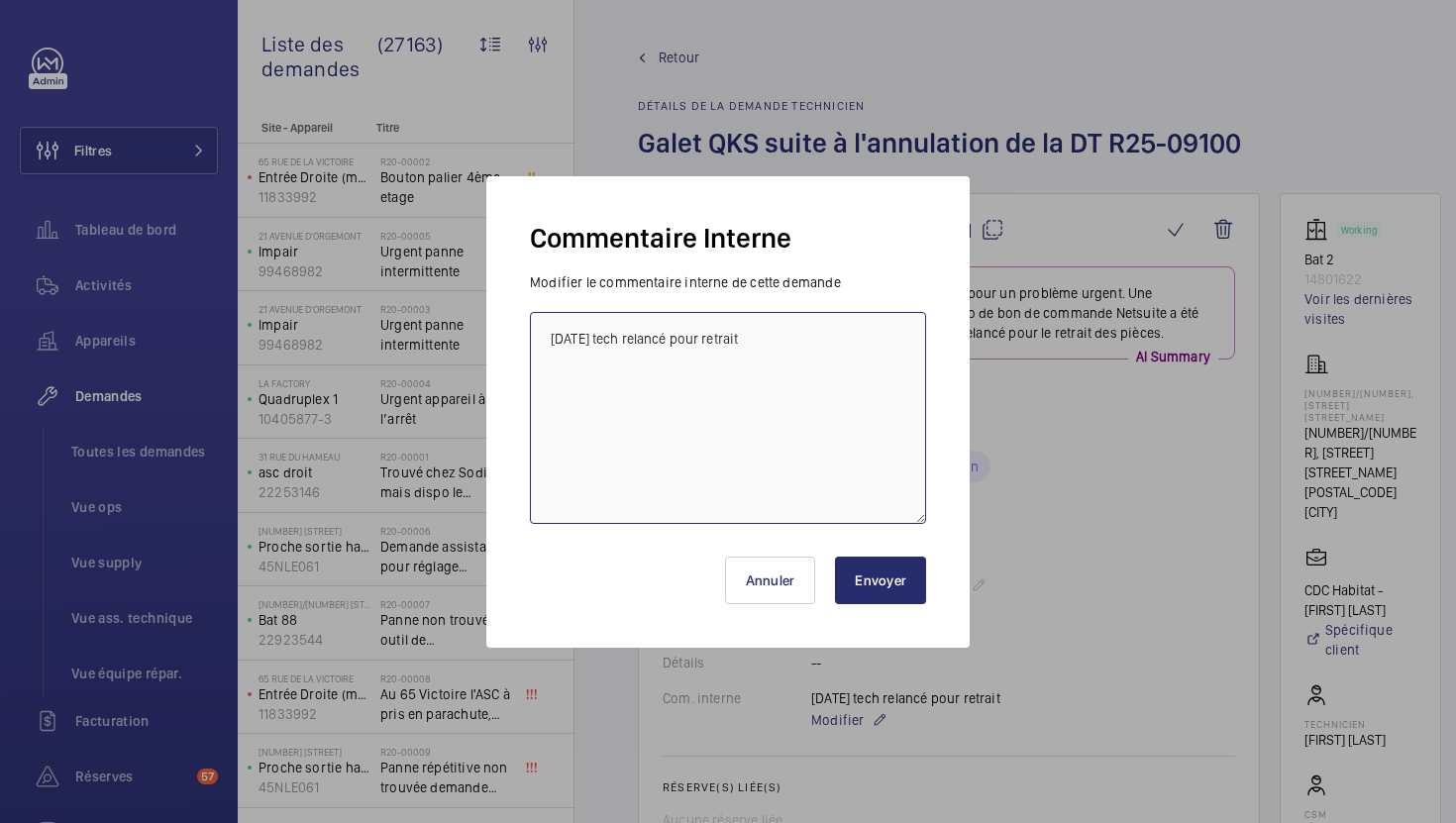 click on "[DATE] tech relancé pour retrait" at bounding box center (728, 418) 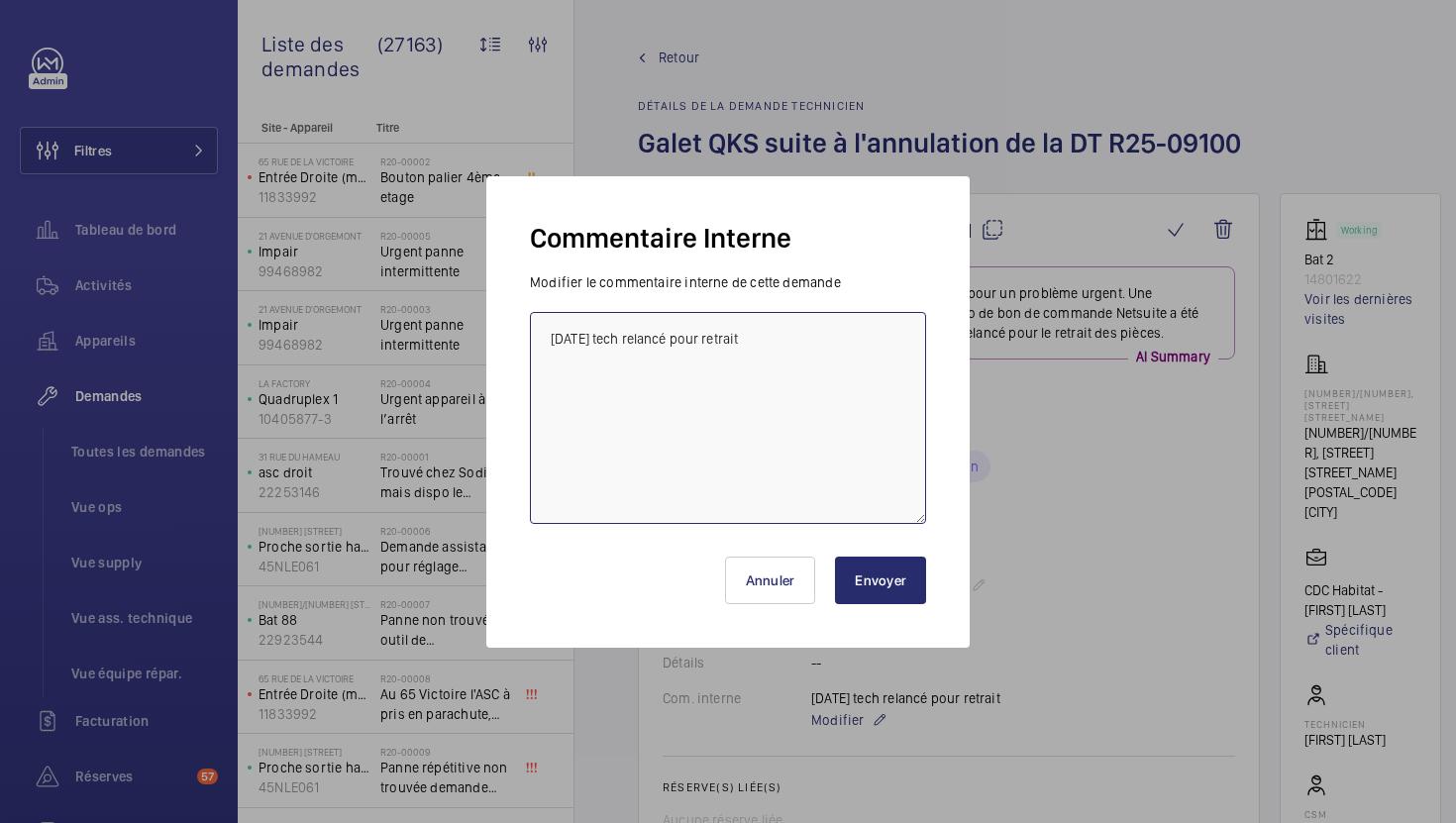 paste on "[DATE] tech relancé pour retrait" 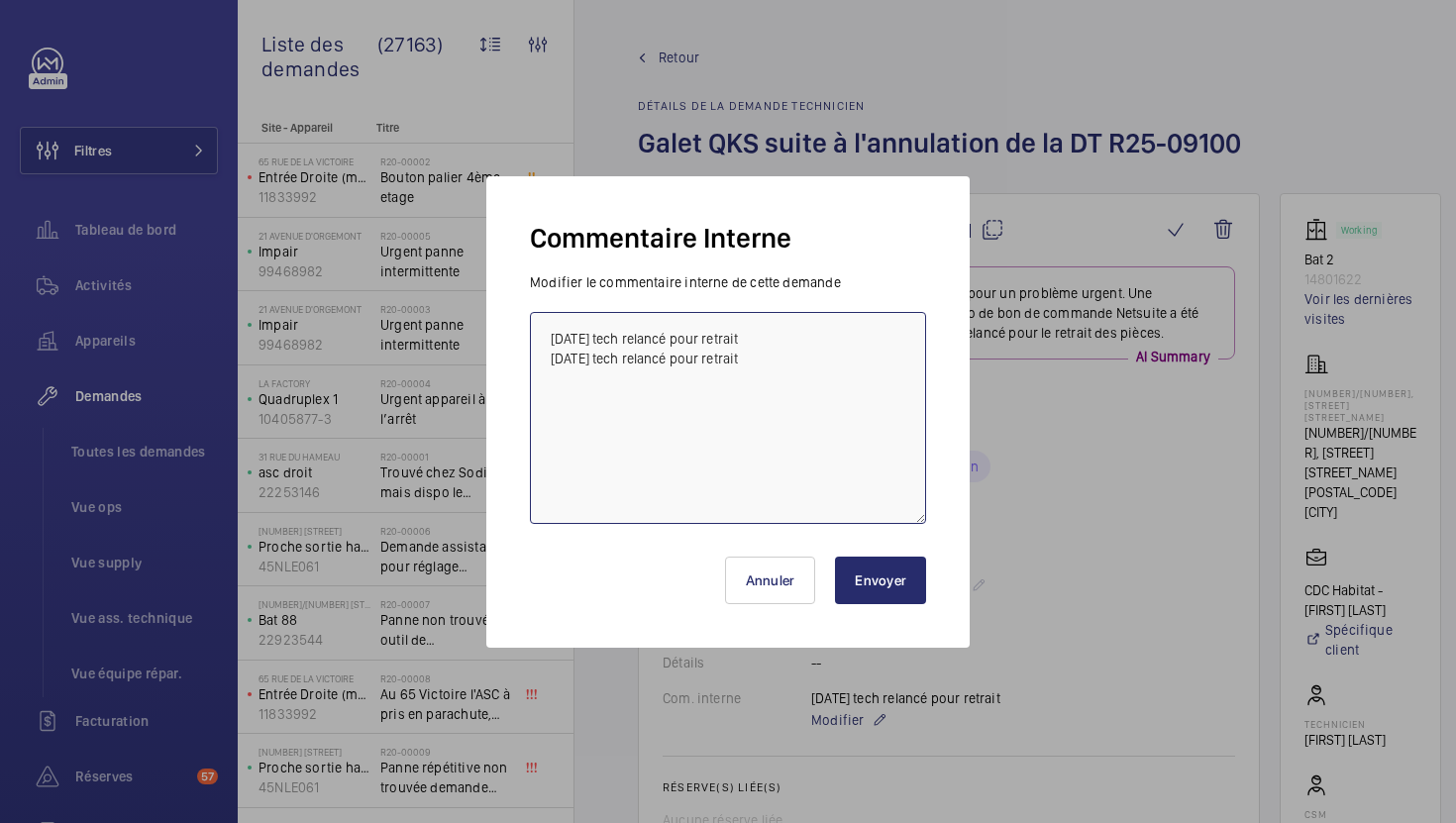 type on "[DATE] tech relancé pour retrait
[DATE] tech relancé pour retrait" 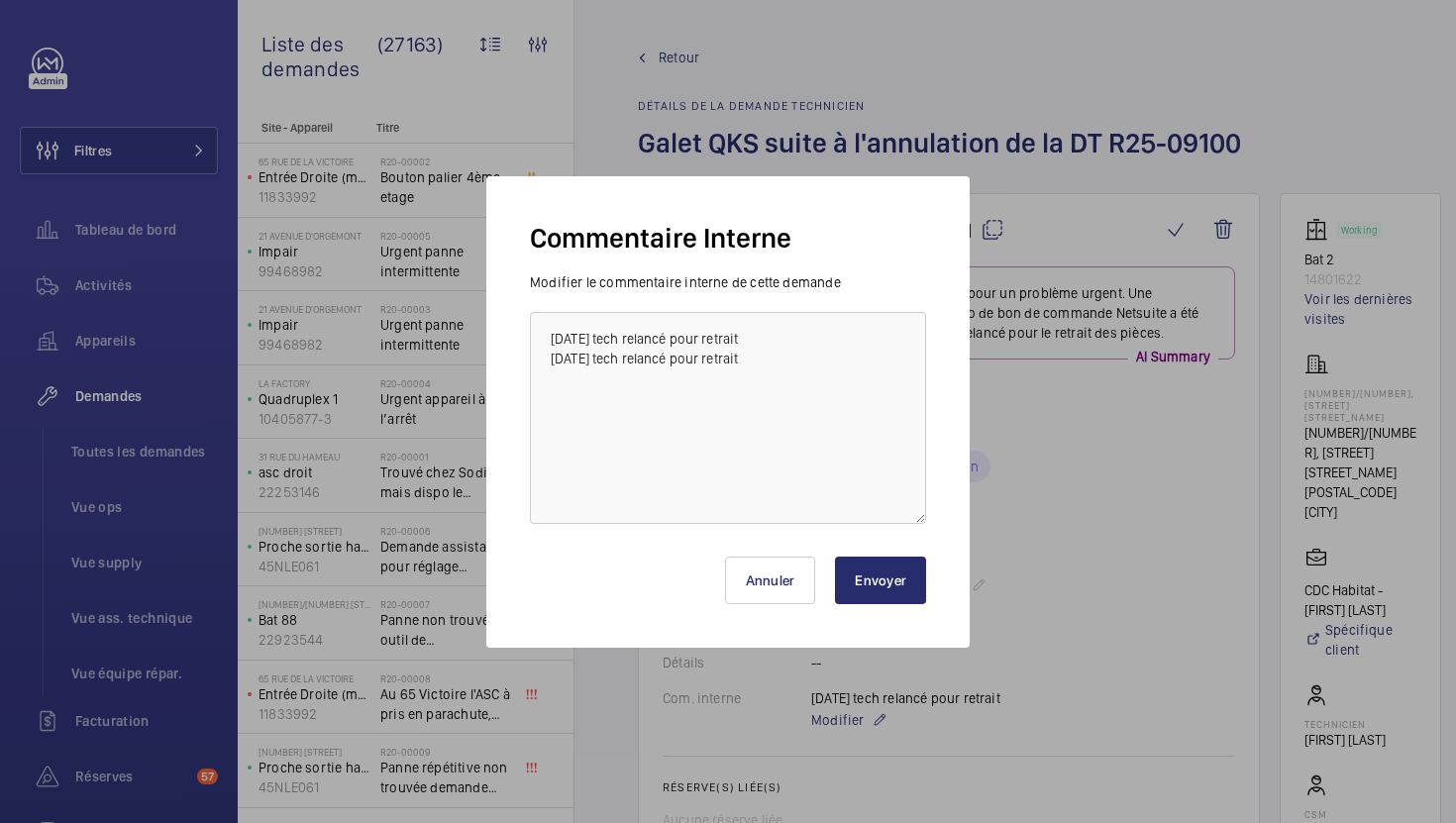 click on "Envoyer" at bounding box center [881, 580] 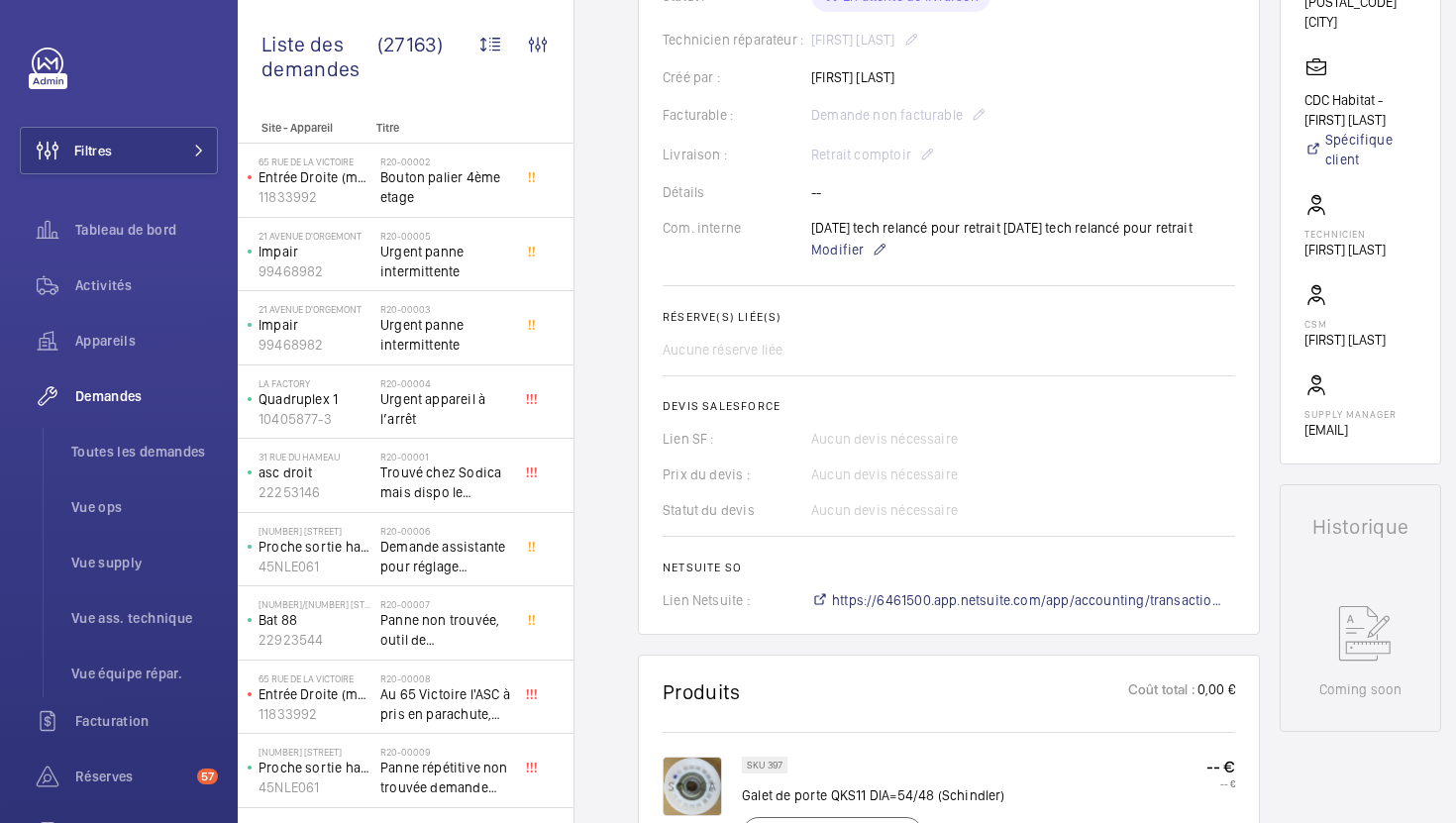 scroll, scrollTop: 485, scrollLeft: 0, axis: vertical 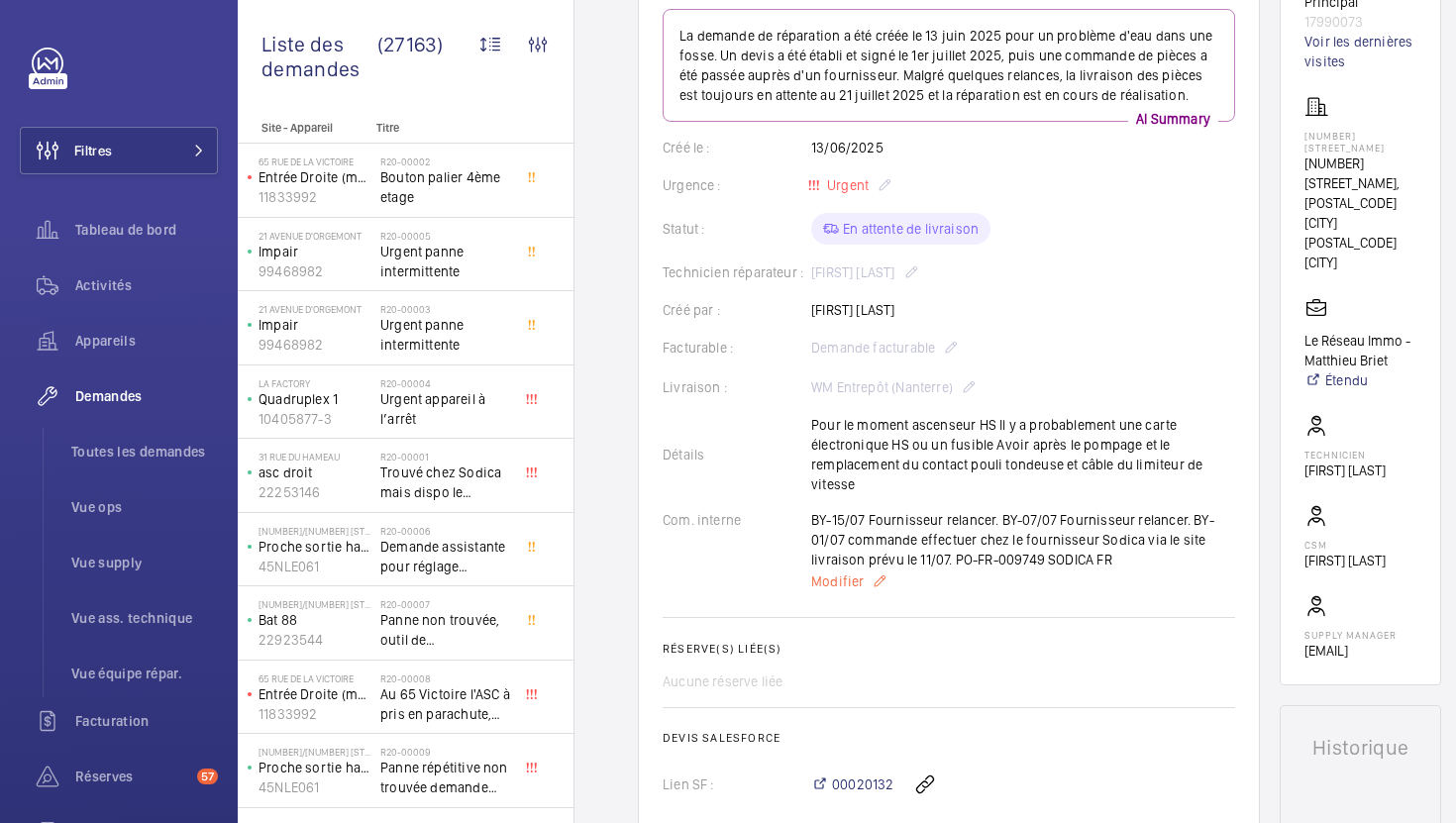 click on "Modifier" 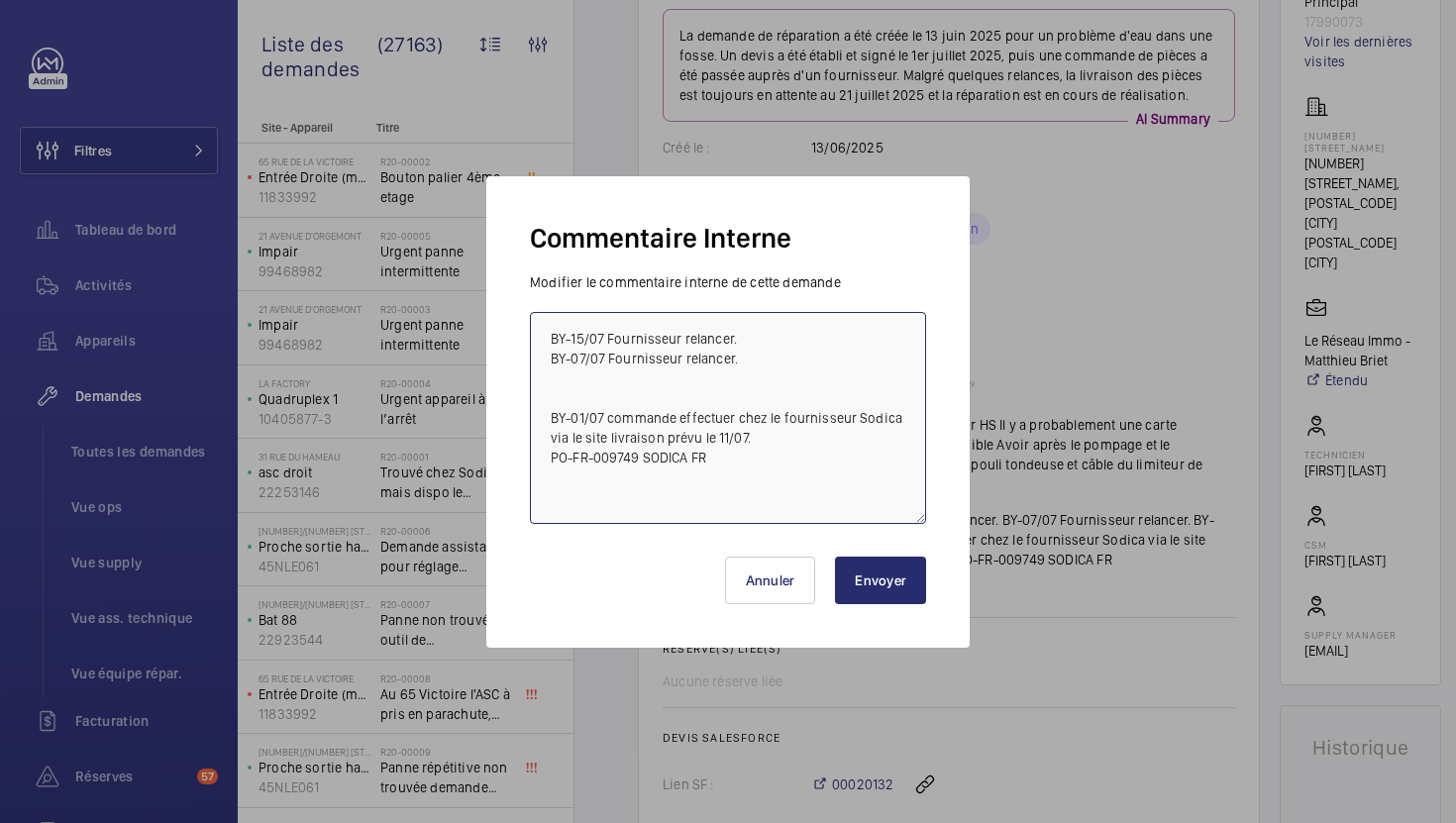 click on "BY-15/07 Fournisseur relancer.
BY-07/07 Fournisseur relancer.
BY-01/07 commande effectuer chez le fournisseur Sodica via le site livraison prévu le 11/07.
PO-FR-009749 SODICA FR" at bounding box center (728, 418) 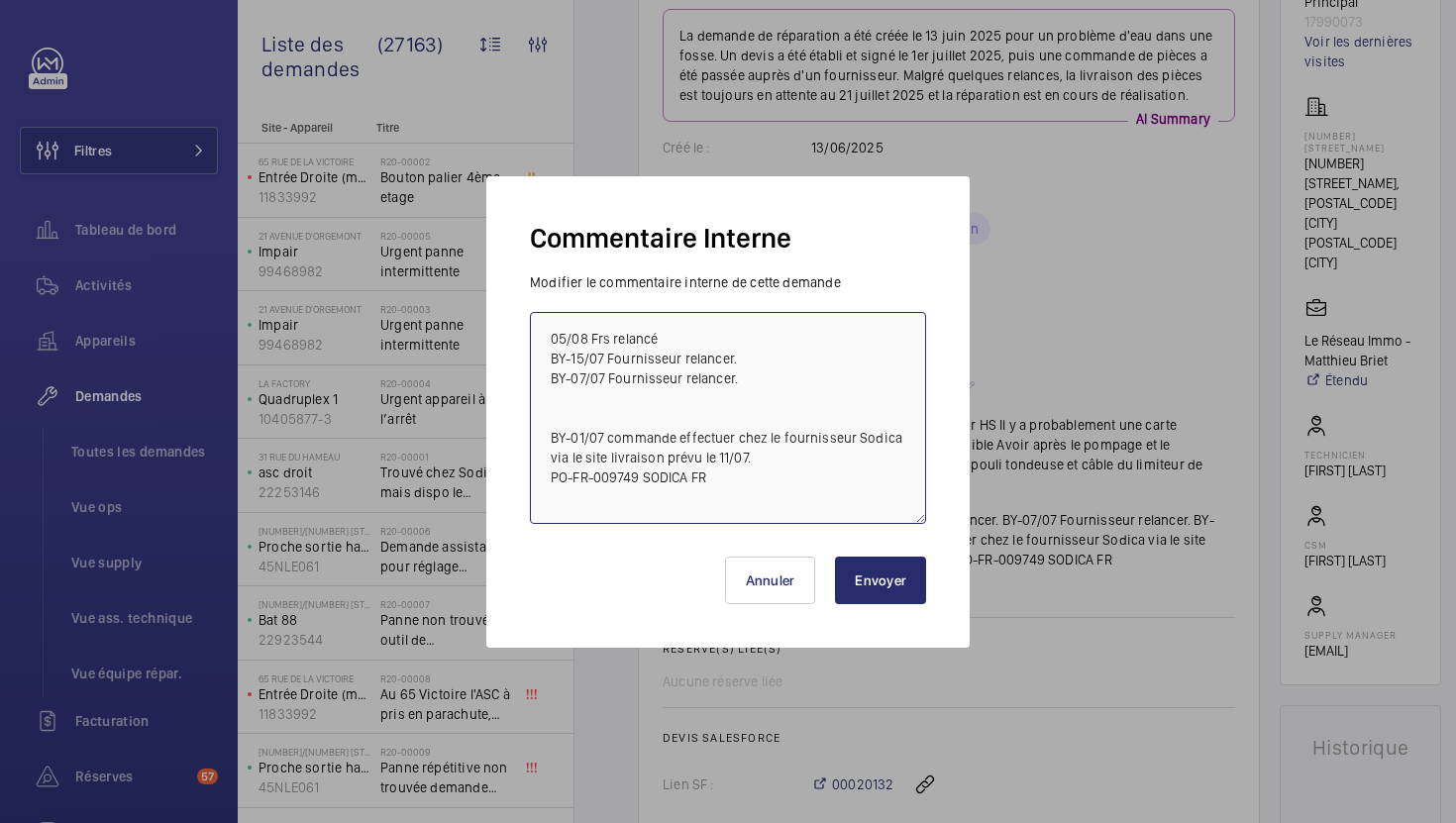 drag, startPoint x: 674, startPoint y: 334, endPoint x: 539, endPoint y: 332, distance: 135.01481 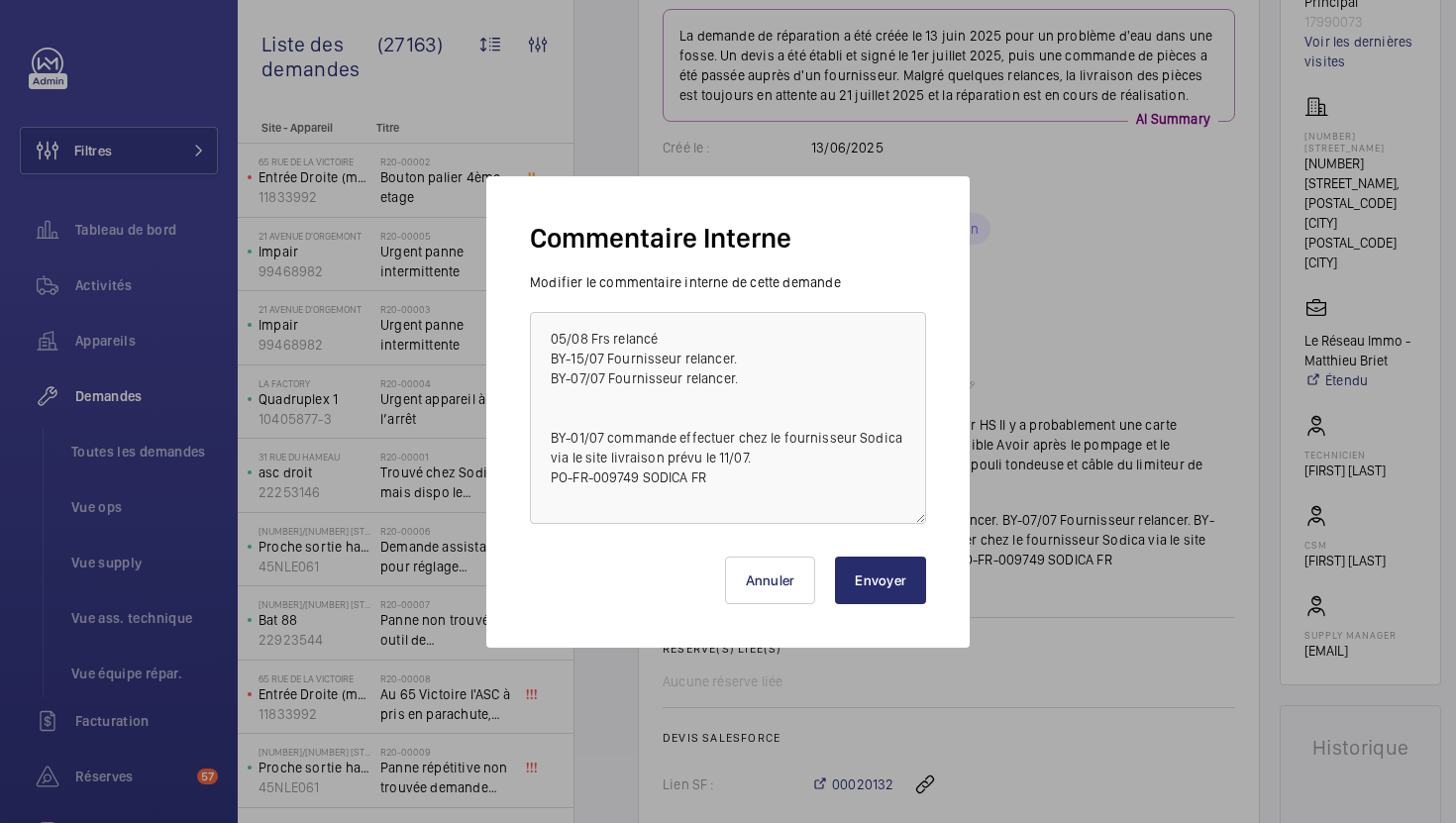 click on "Envoyer" at bounding box center [881, 580] 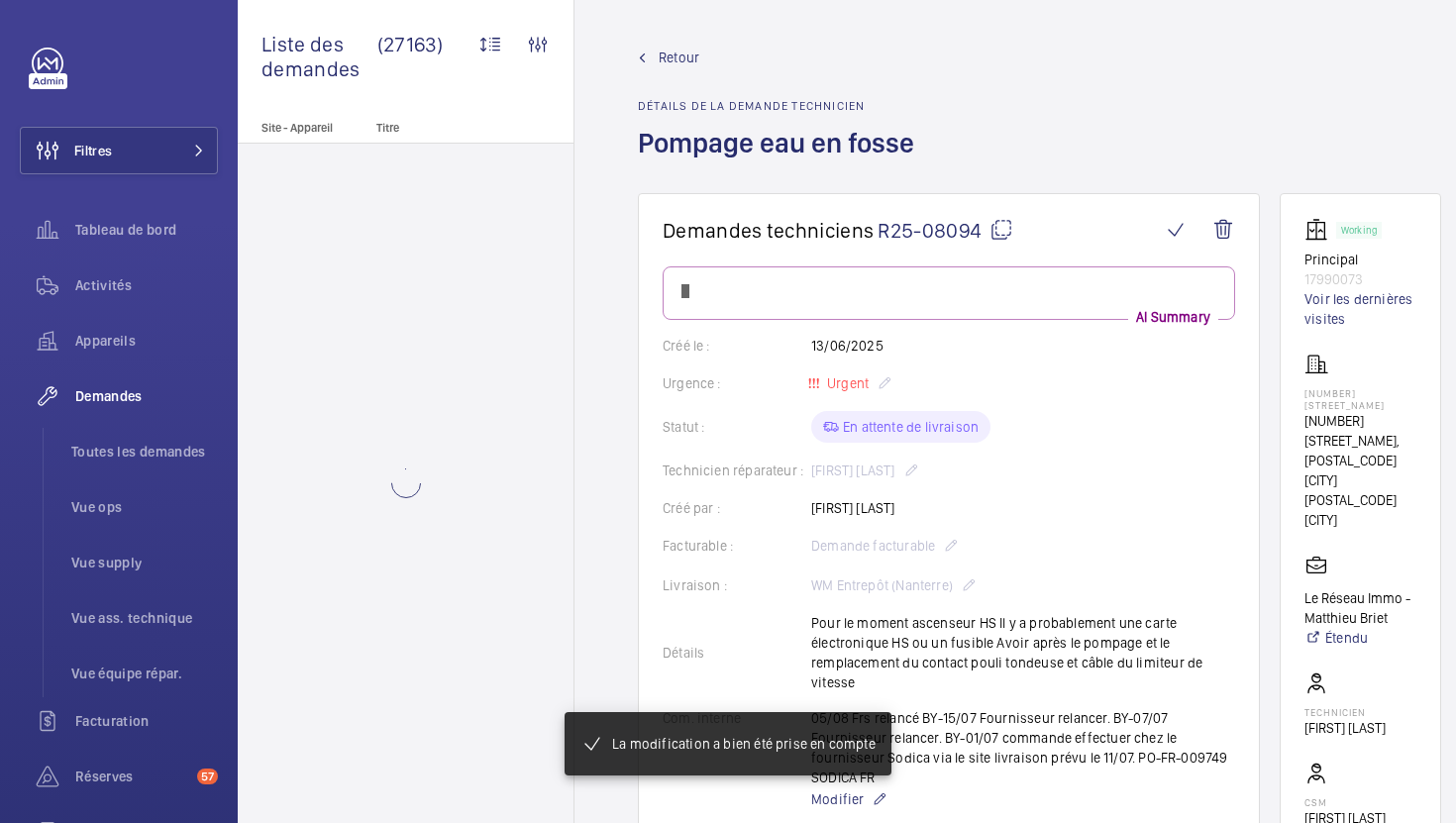 scroll, scrollTop: 257, scrollLeft: 0, axis: vertical 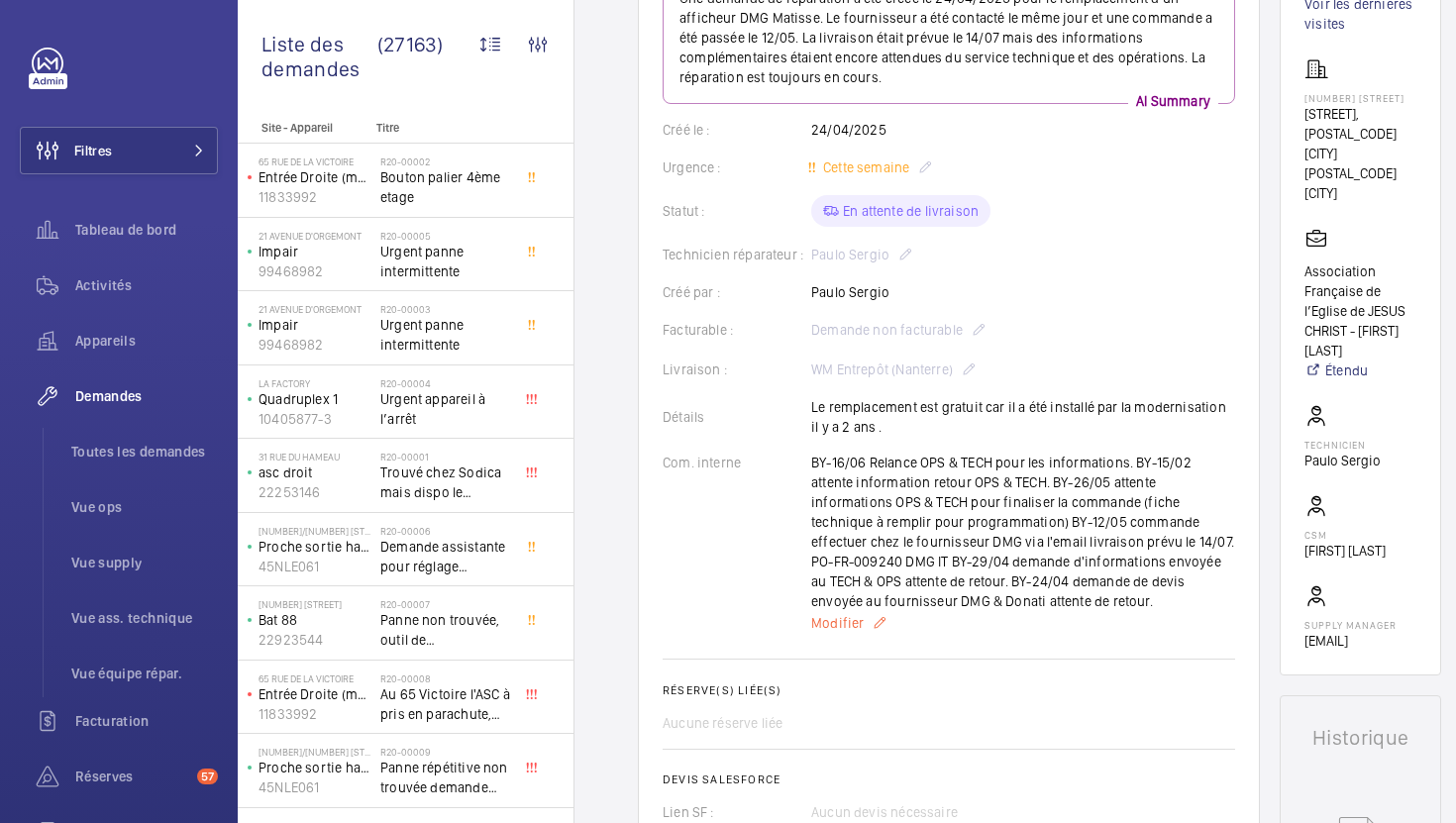 click on "Modifier" 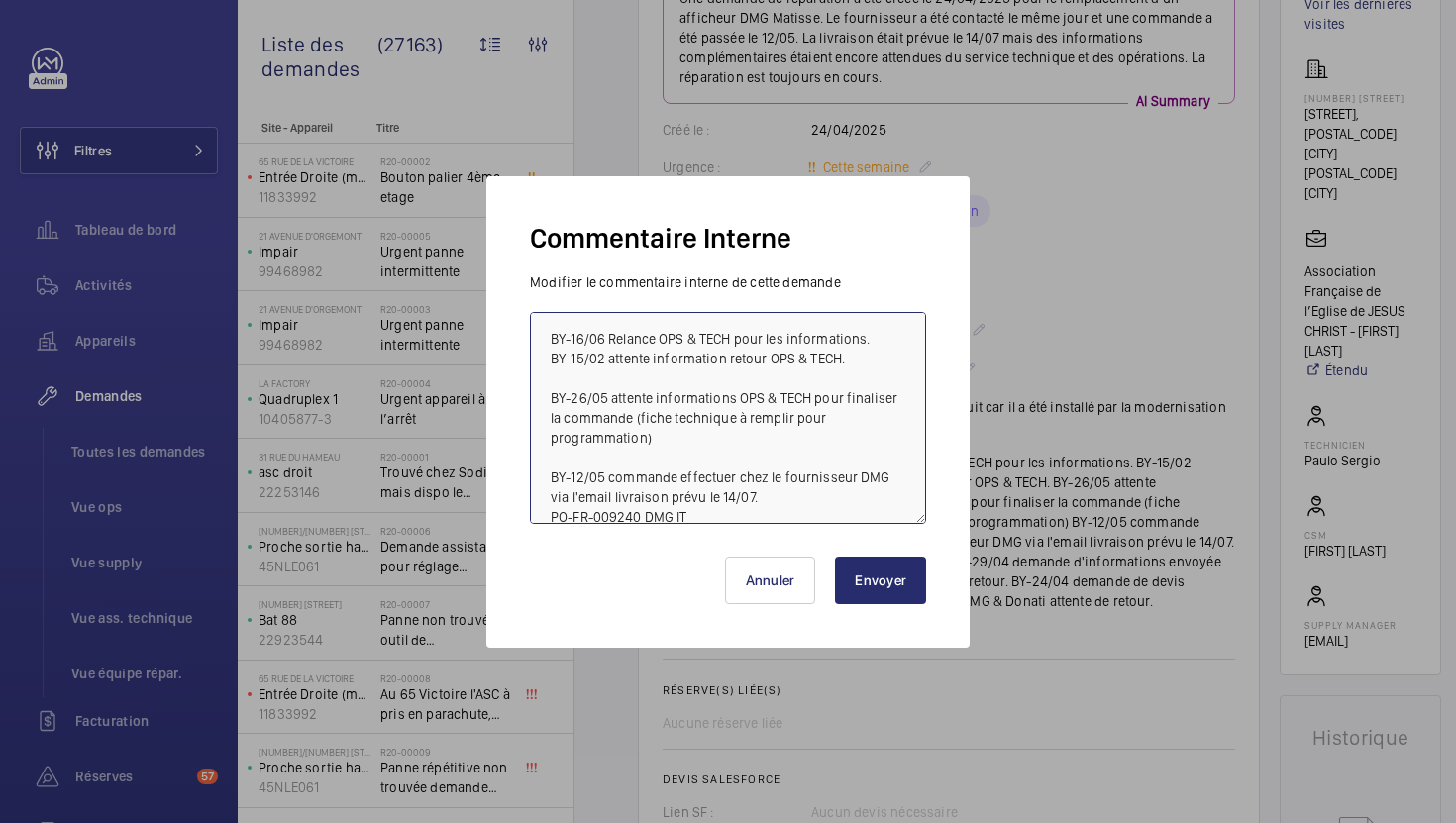 click on "BY-16/06 Relance OPS & TECH pour les informations.
BY-15/02 attente information retour OPS & TECH.
BY-26/05 attente informations OPS & TECH pour finaliser la commande (fiche technique à remplir pour programmation)
BY-12/05 commande effectuer chez le fournisseur DMG via l'email livraison prévu le 14/07.
PO-FR-009240 DMG IT
BY-29/04 demande d'informations envoyée au TECH & OPS attente de retour.
BY-24/04 demande de devis envoyée au fournisseur DMG & Donati attente de retour." at bounding box center (728, 418) 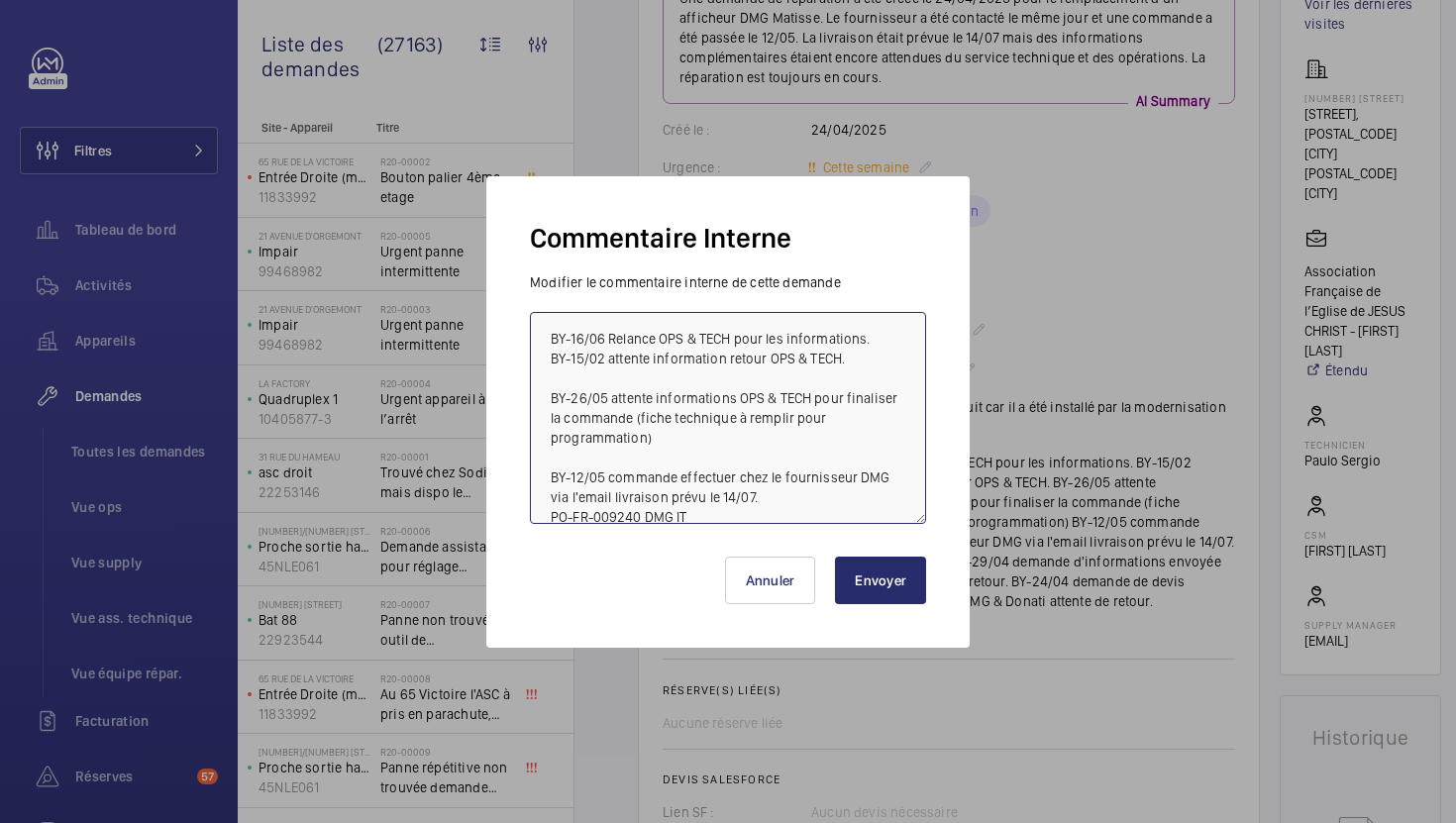 paste on "05/08 Frs relancé" 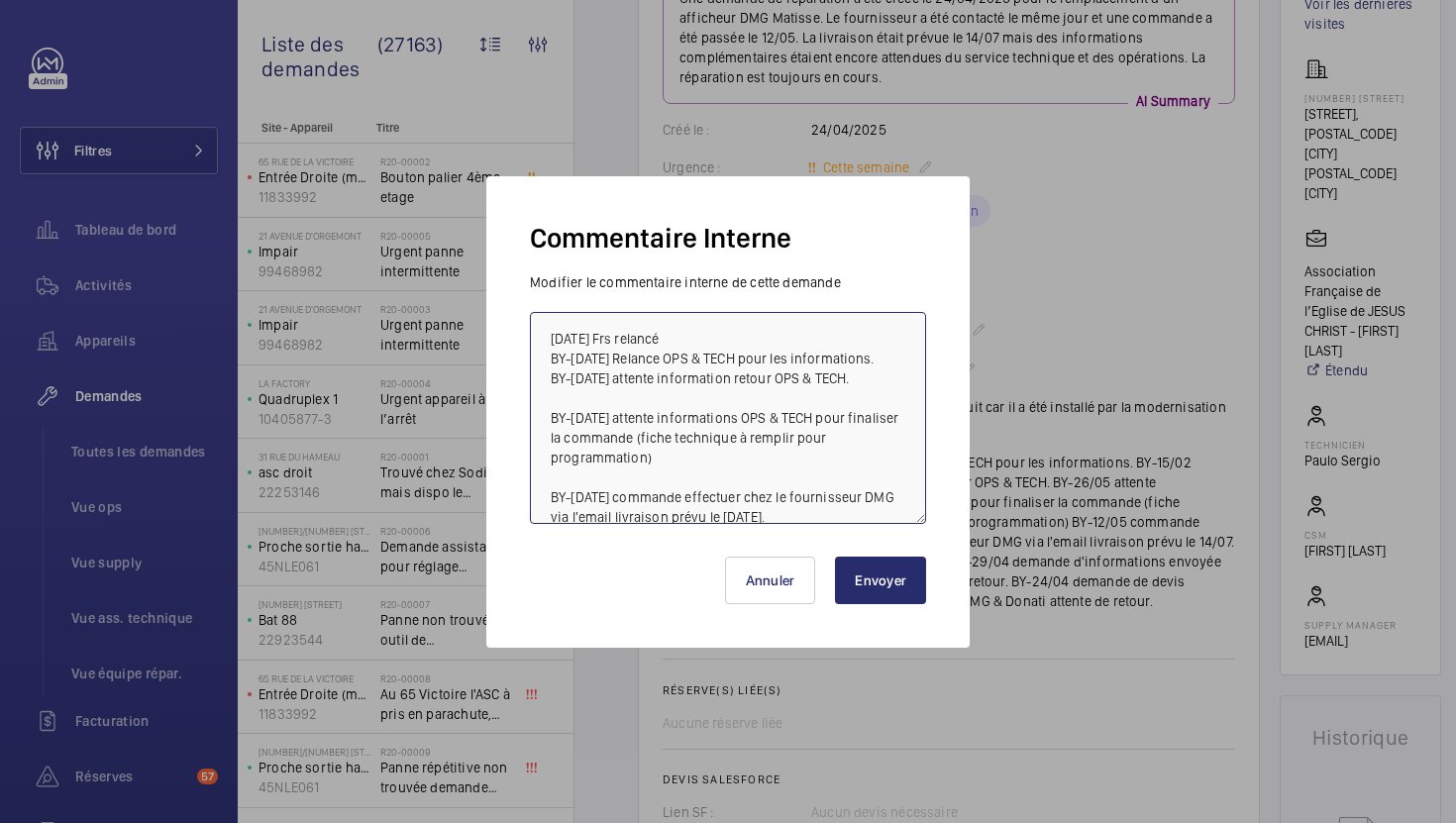 type on "05/08 Frs relancé
BY-16/06 Relance OPS & TECH pour les informations.
BY-15/02 attente information retour OPS & TECH.
BY-26/05 attente informations OPS & TECH pour finaliser la commande (fiche technique à remplir pour programmation)
BY-12/05 commande effectuer chez le fournisseur DMG via l'email livraison prévu le 14/07.
PO-FR-009240 DMG IT
BY-29/04 demande d'informations envoyée au TECH & OPS attente de retour.
BY-24/04 demande de devis envoyée au fournisseur DMG & Donati attente de retour." 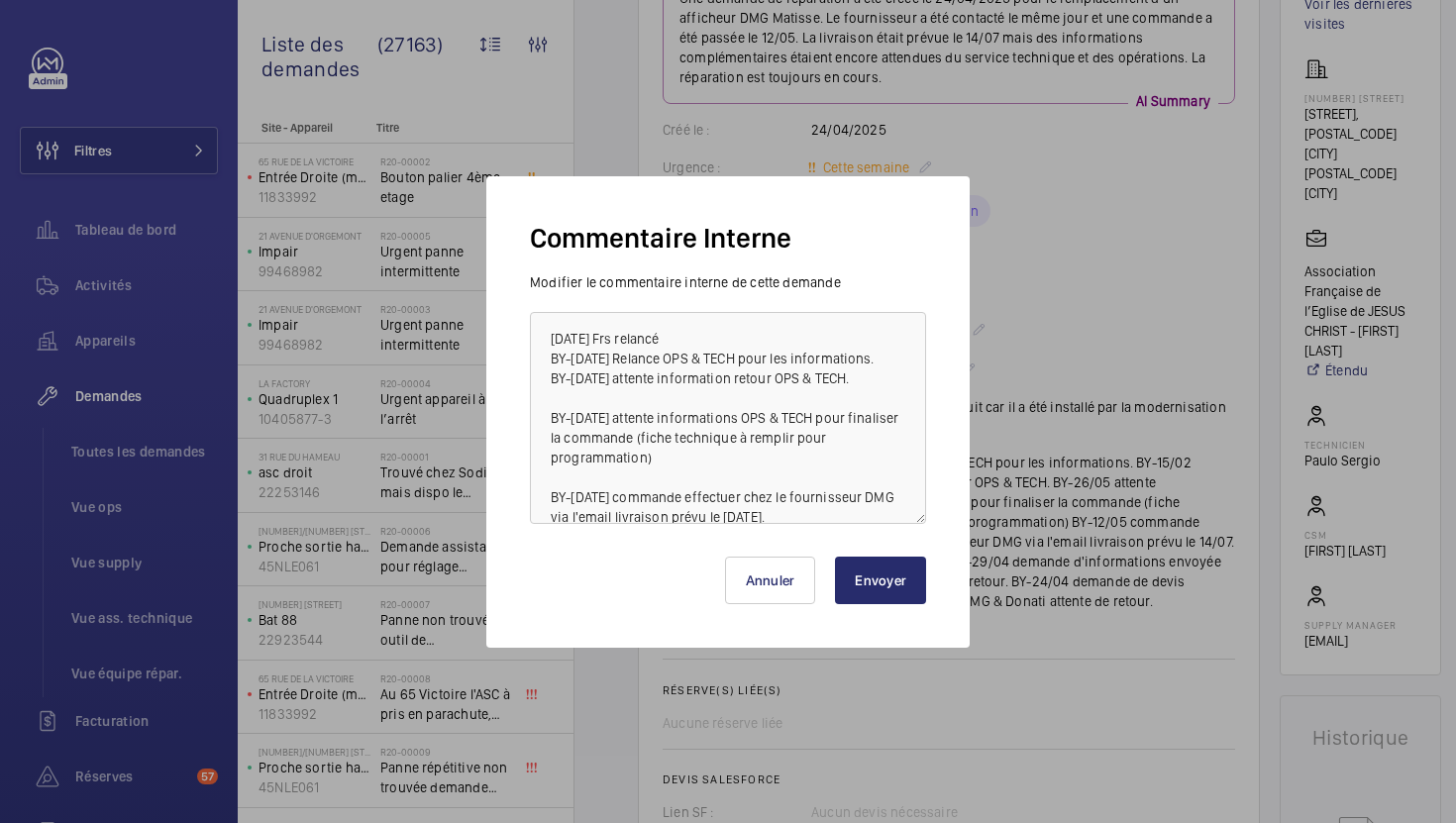 click on "Envoyer" at bounding box center [881, 580] 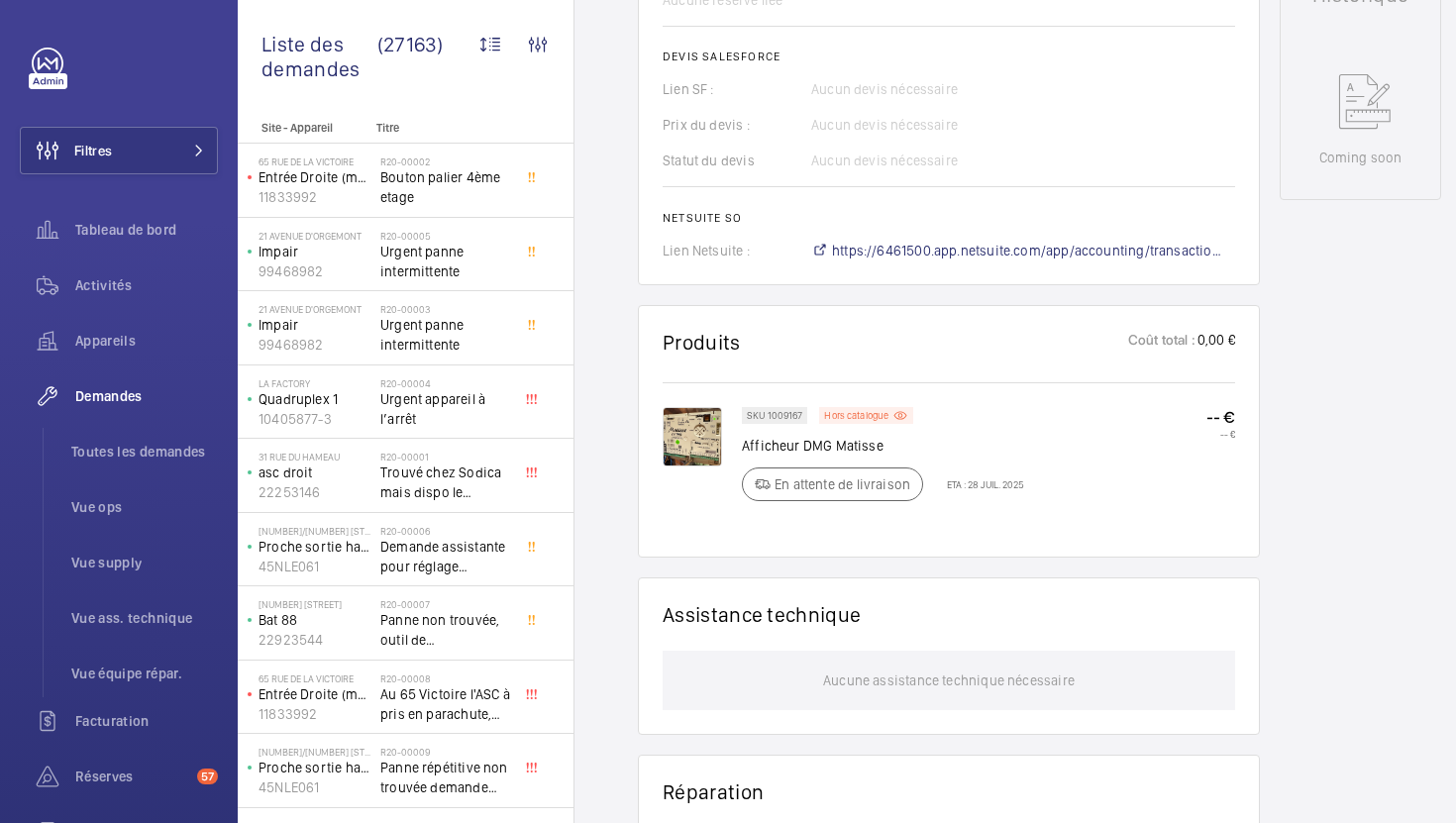 scroll, scrollTop: 1056, scrollLeft: 0, axis: vertical 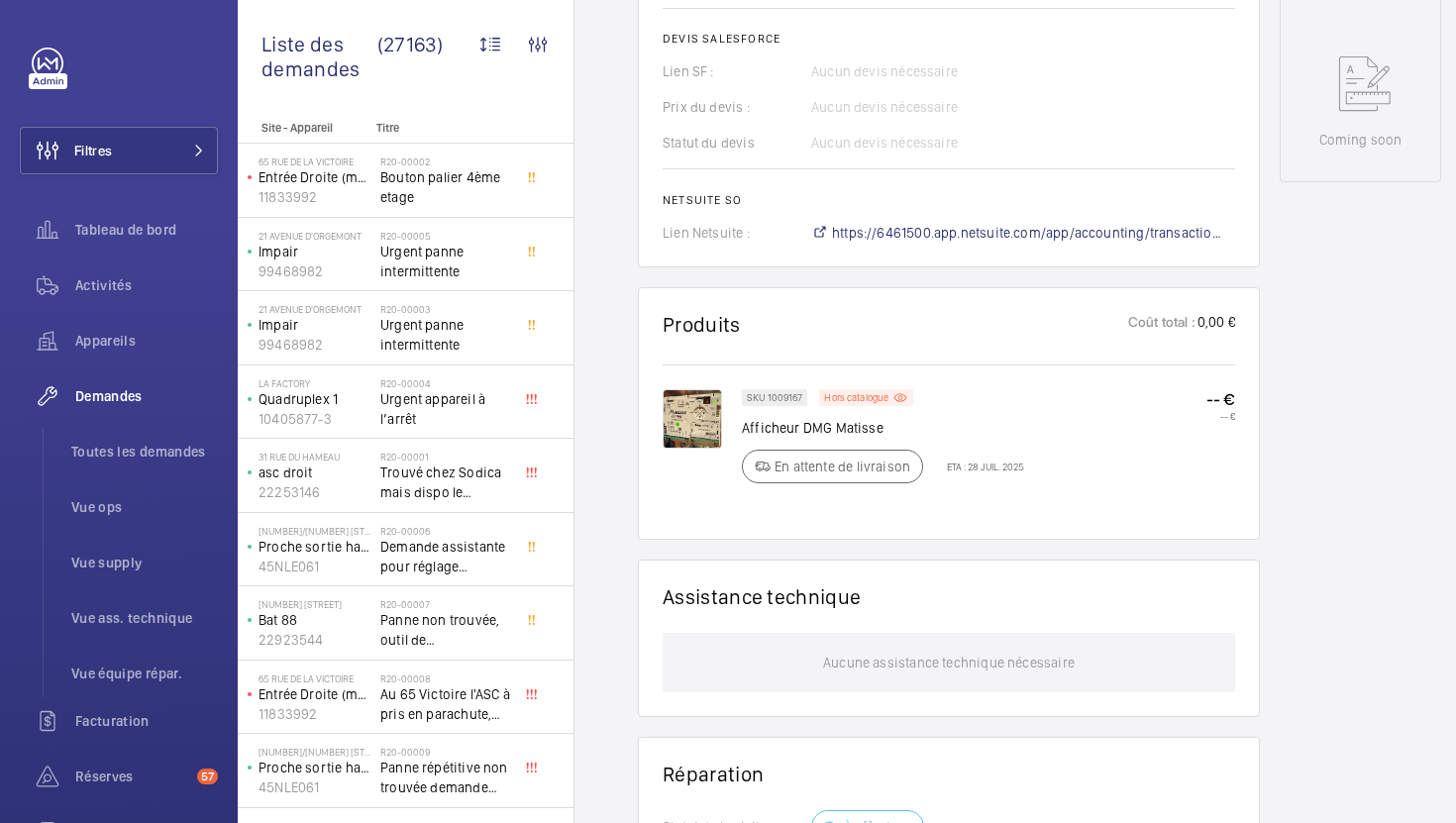 click 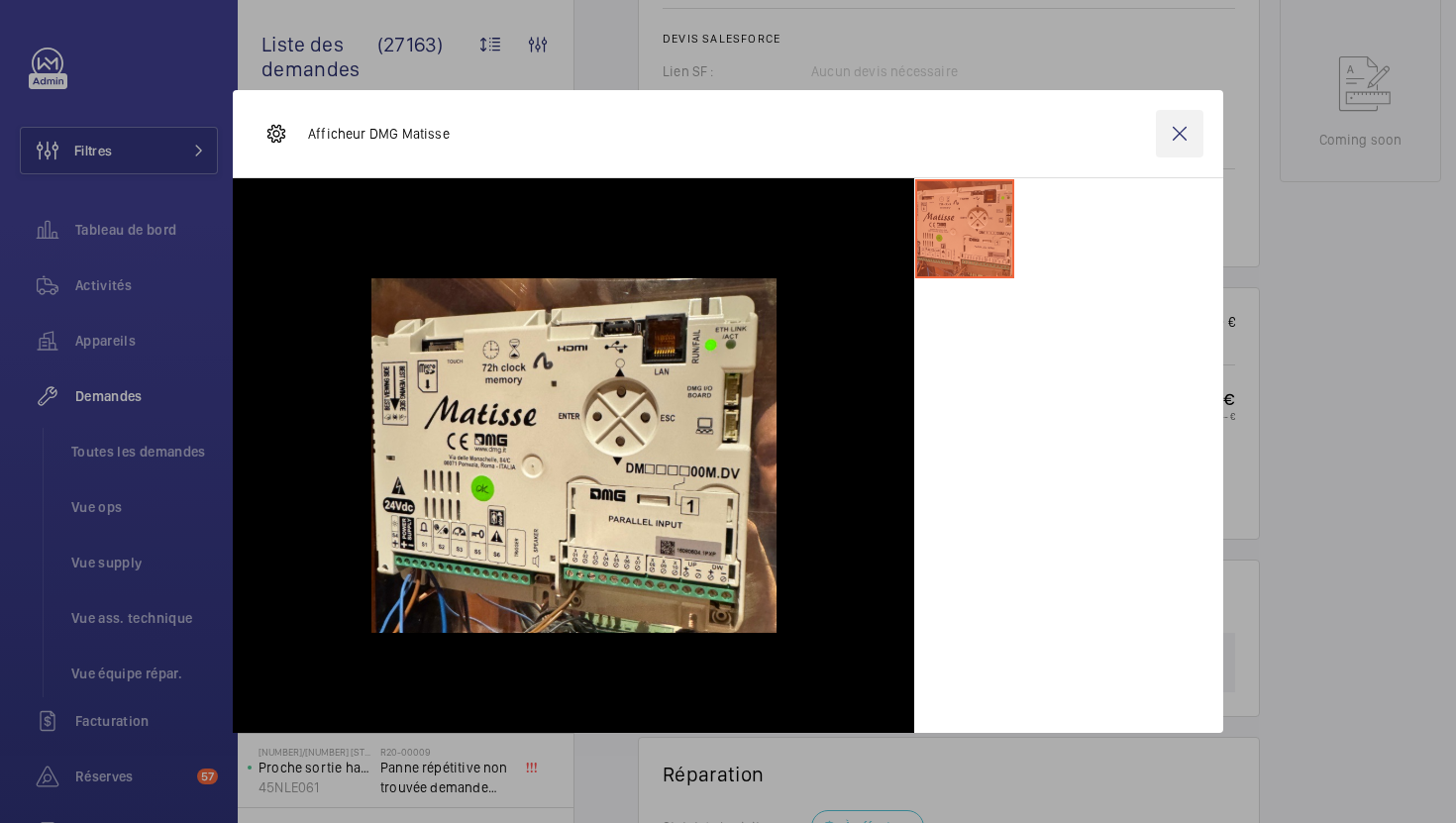 click at bounding box center (1180, 134) 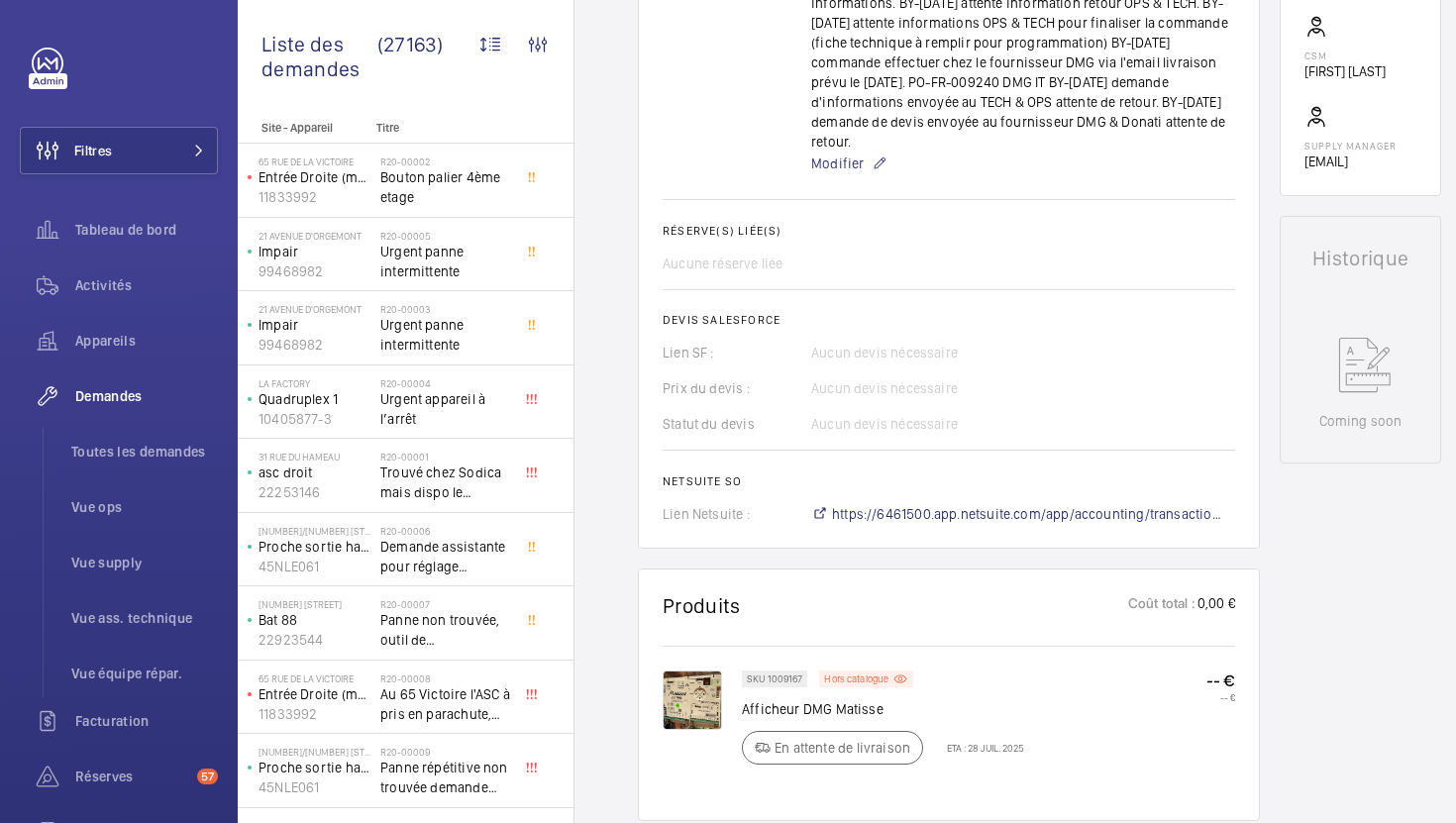 scroll, scrollTop: 702, scrollLeft: 0, axis: vertical 